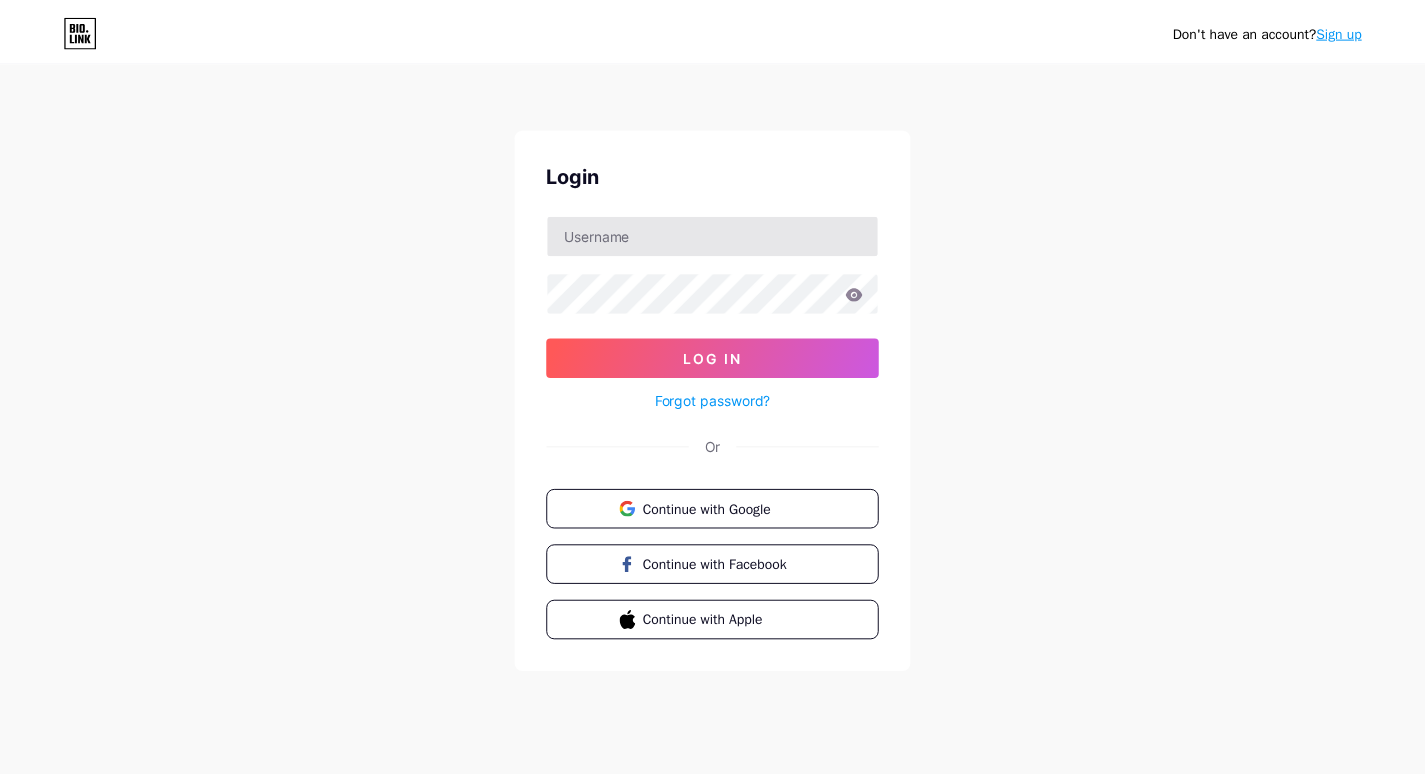 scroll, scrollTop: 0, scrollLeft: 0, axis: both 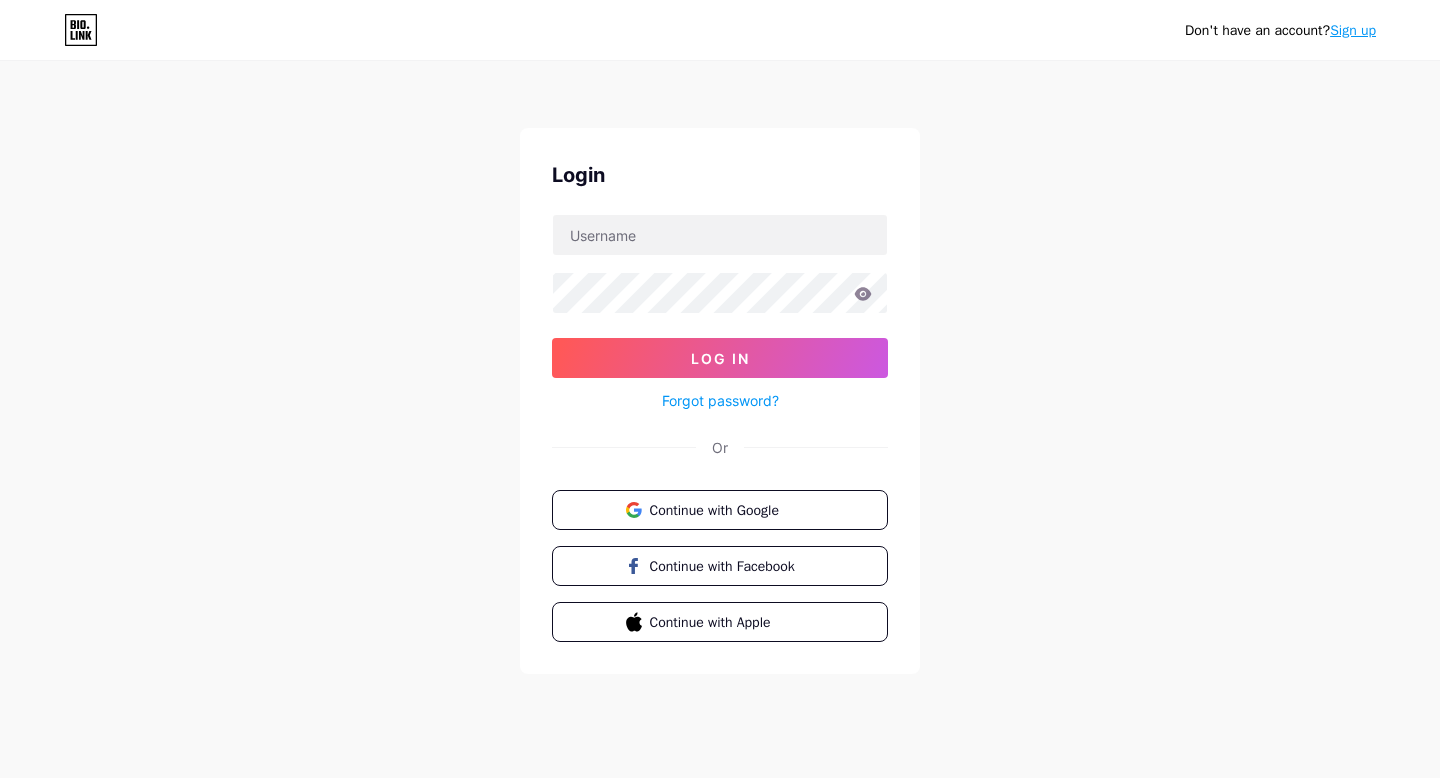 click on "Sign up" at bounding box center [1353, 30] 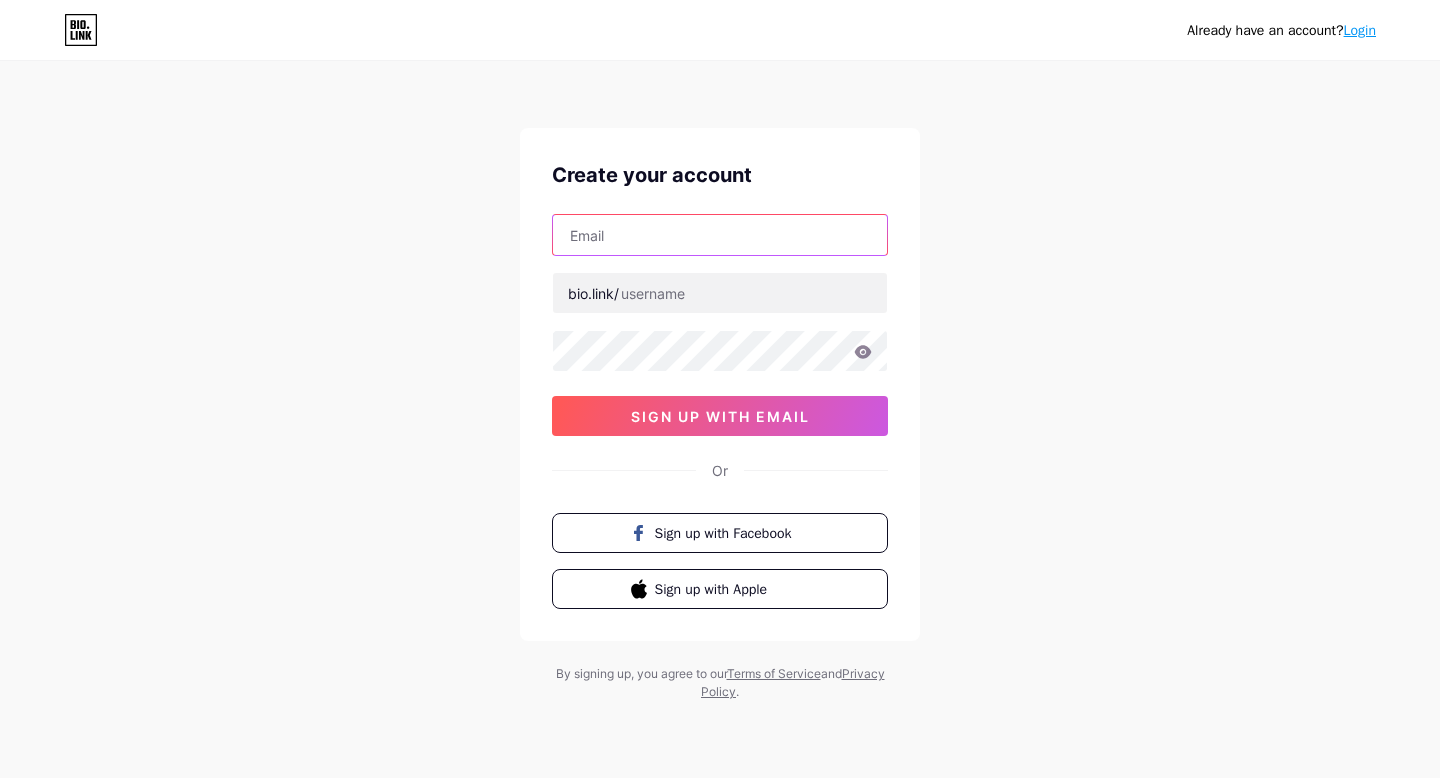 click at bounding box center [720, 235] 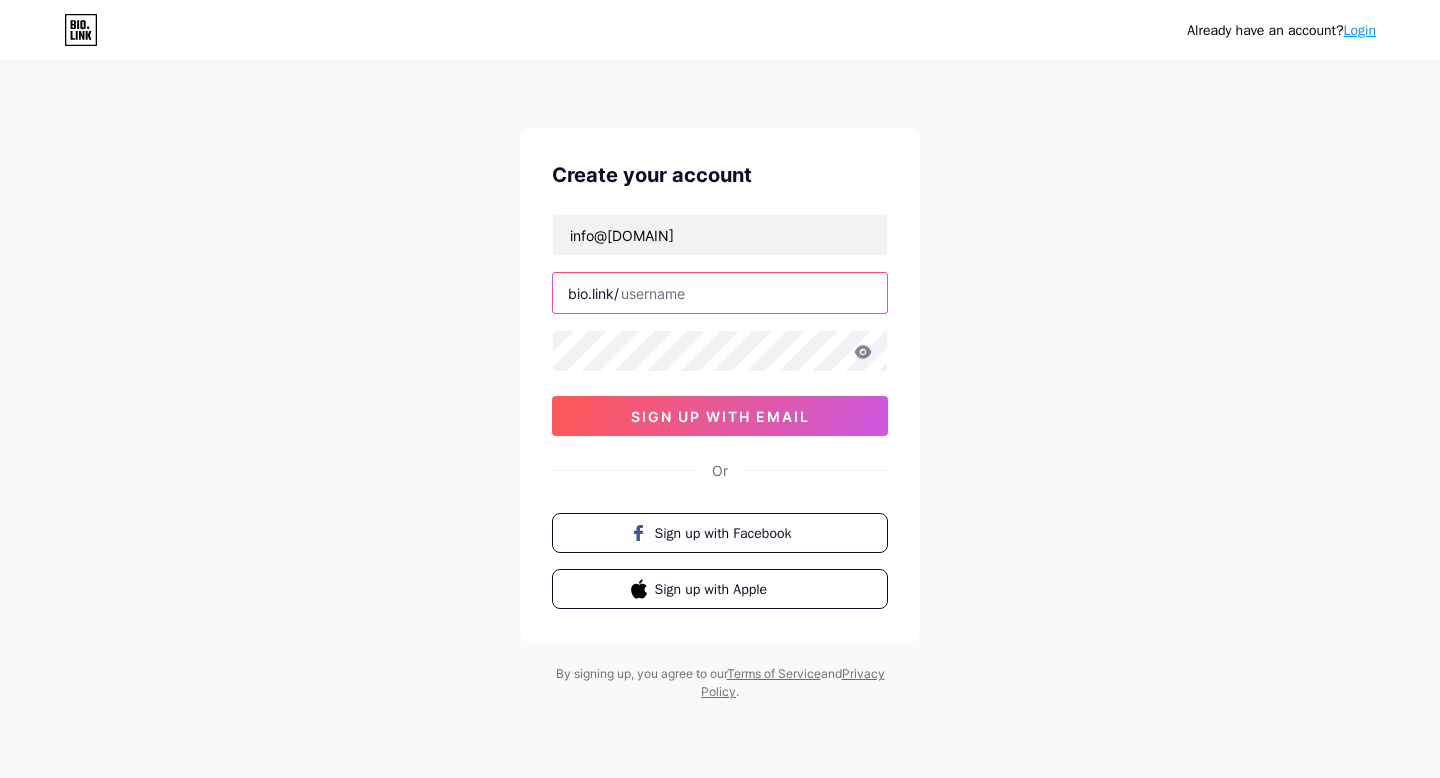 click at bounding box center [720, 293] 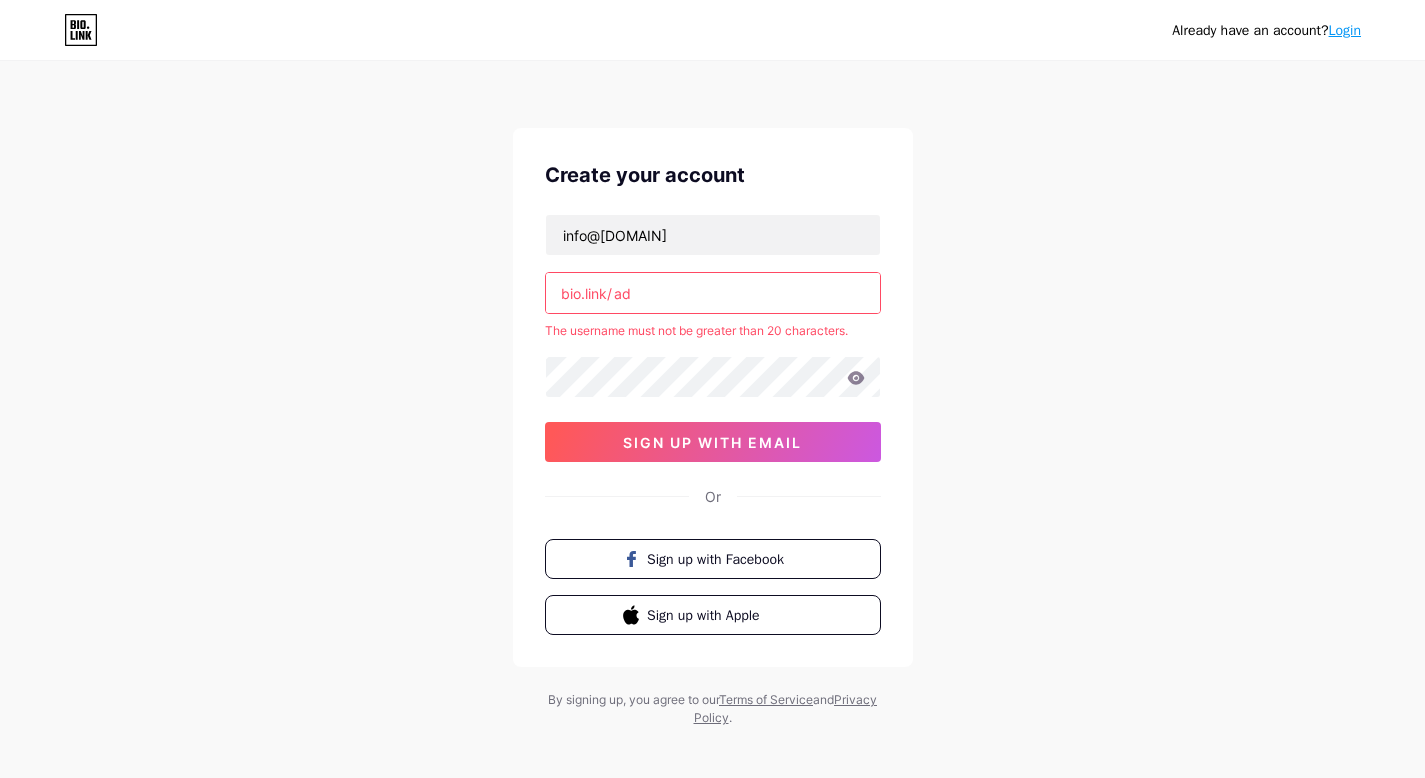 type on "a" 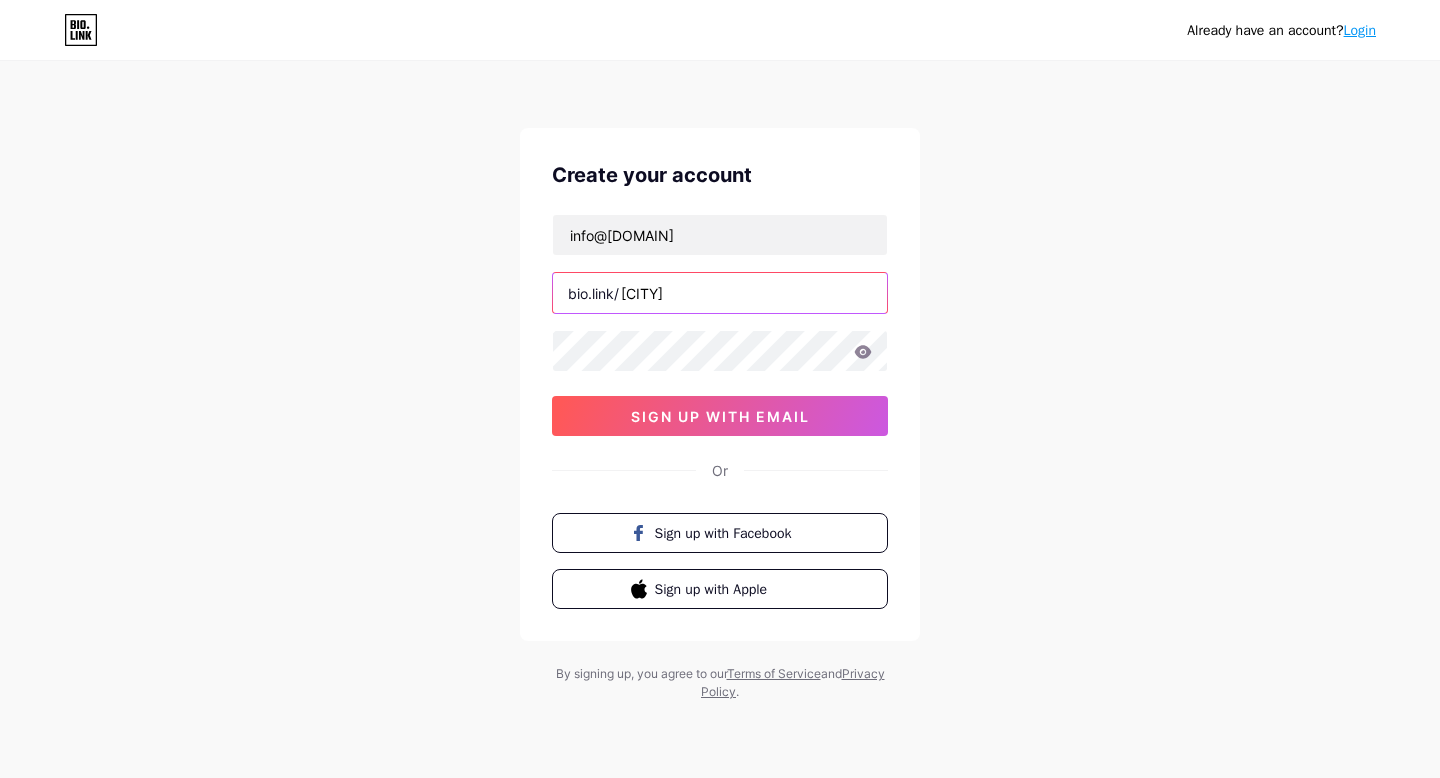 type on "[CITY]" 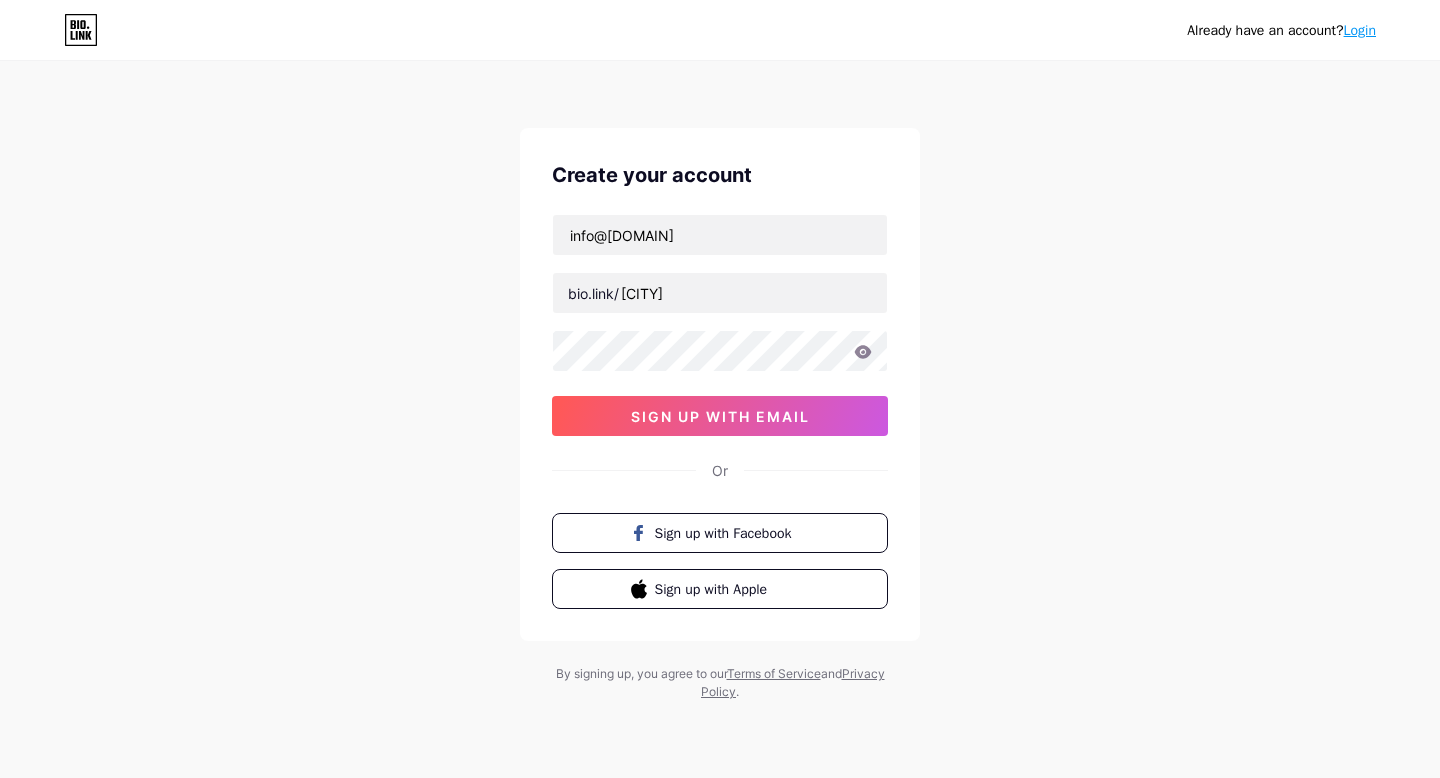 click at bounding box center [720, 790] 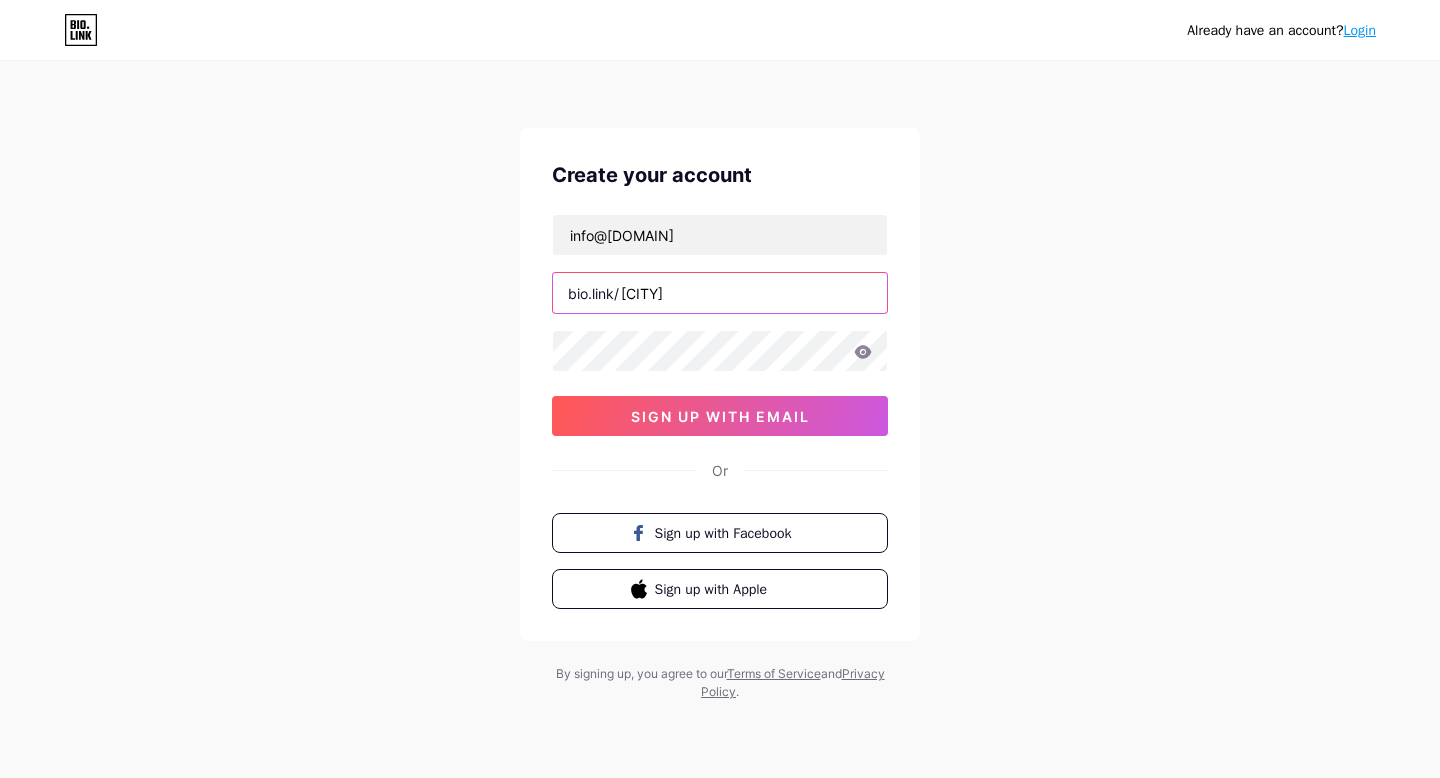 click on "[CITY]" at bounding box center [720, 293] 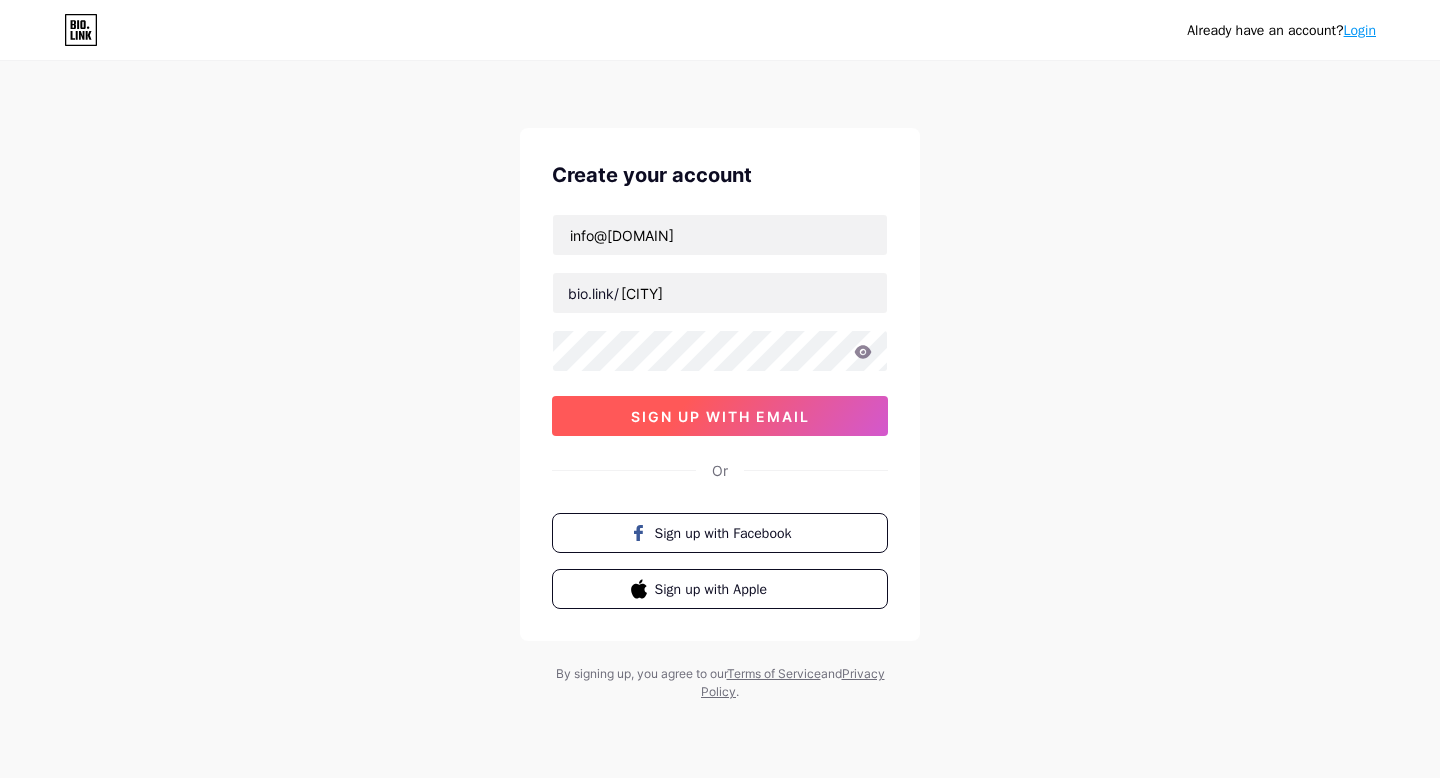 click on "sign up with email" at bounding box center (720, 416) 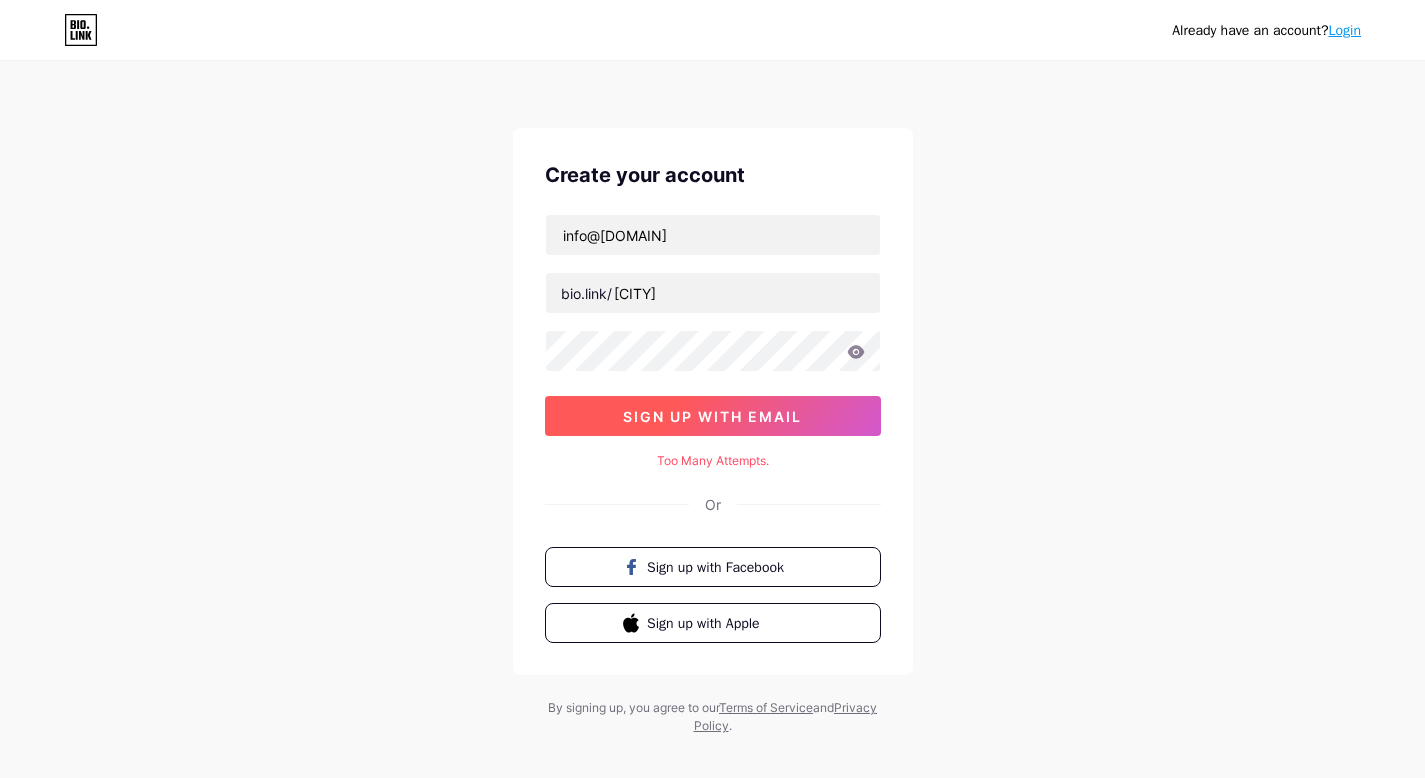 click on "sign up with email" at bounding box center (712, 416) 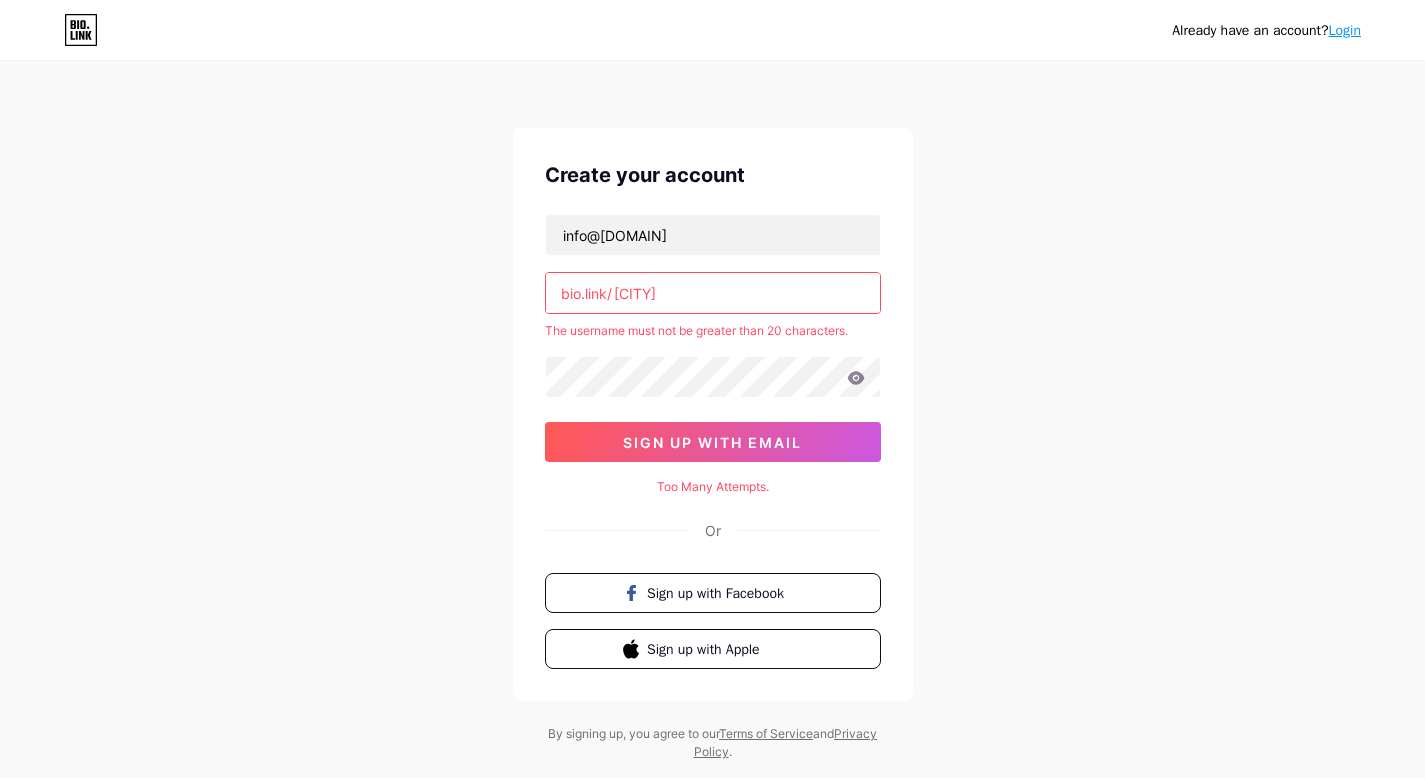click on "[CITY]" at bounding box center (713, 293) 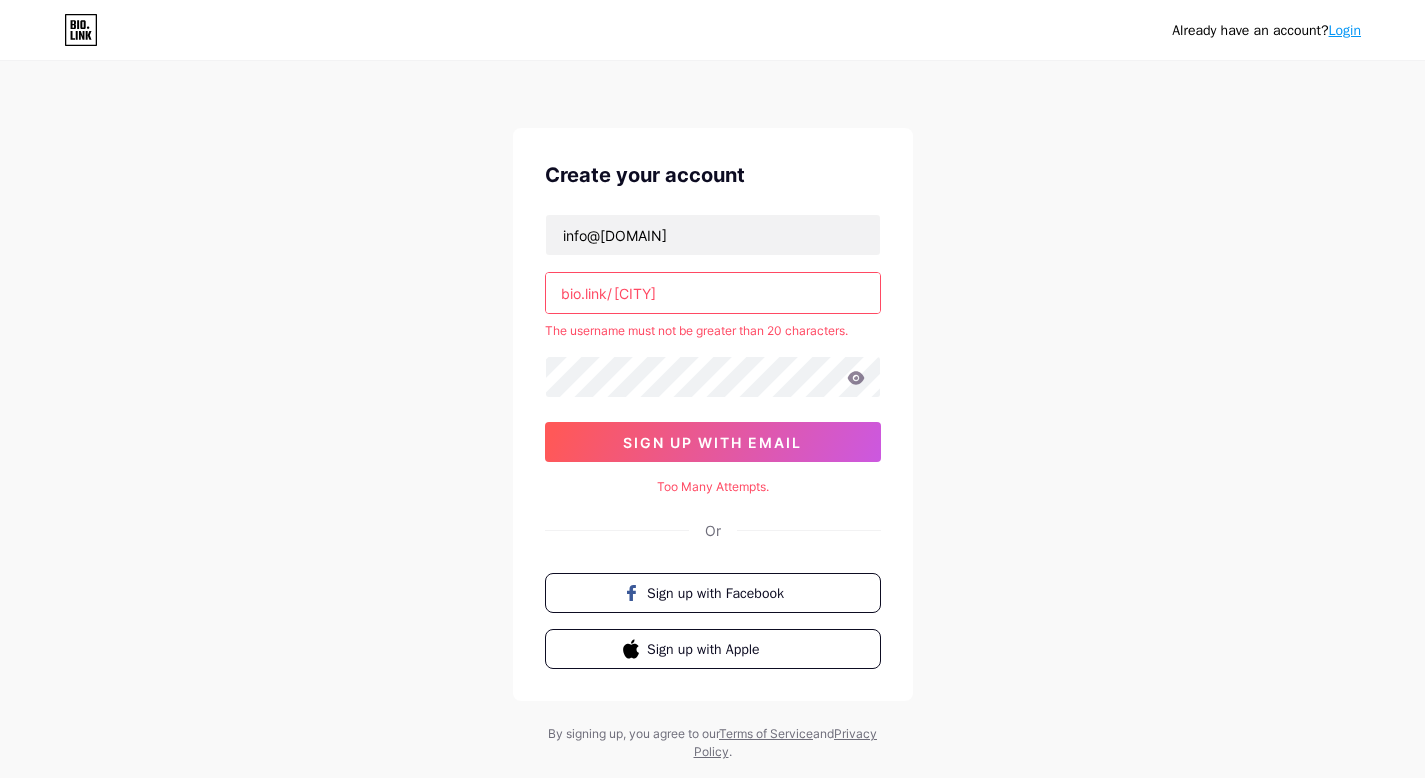 click on "[CITY]" at bounding box center [713, 293] 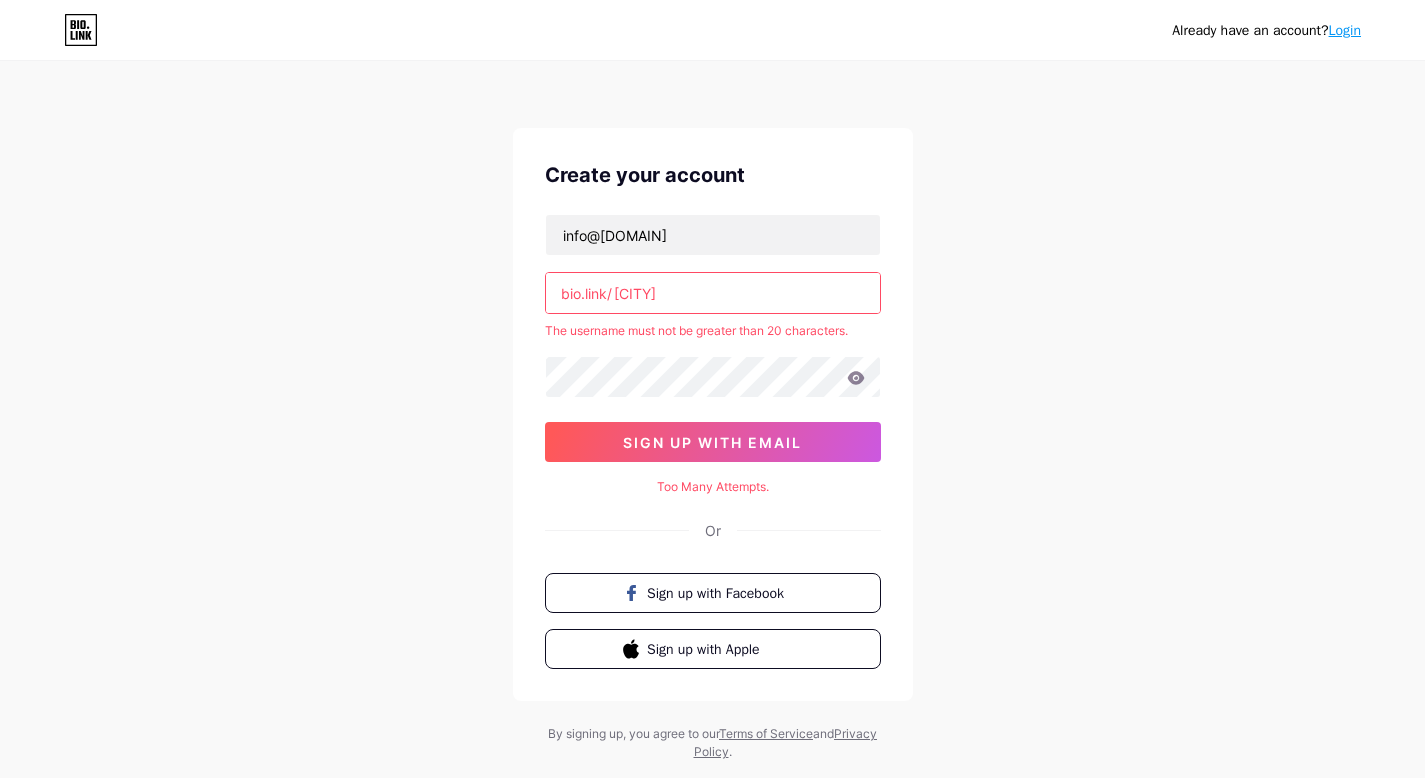 drag, startPoint x: 612, startPoint y: 295, endPoint x: 720, endPoint y: 290, distance: 108.11568 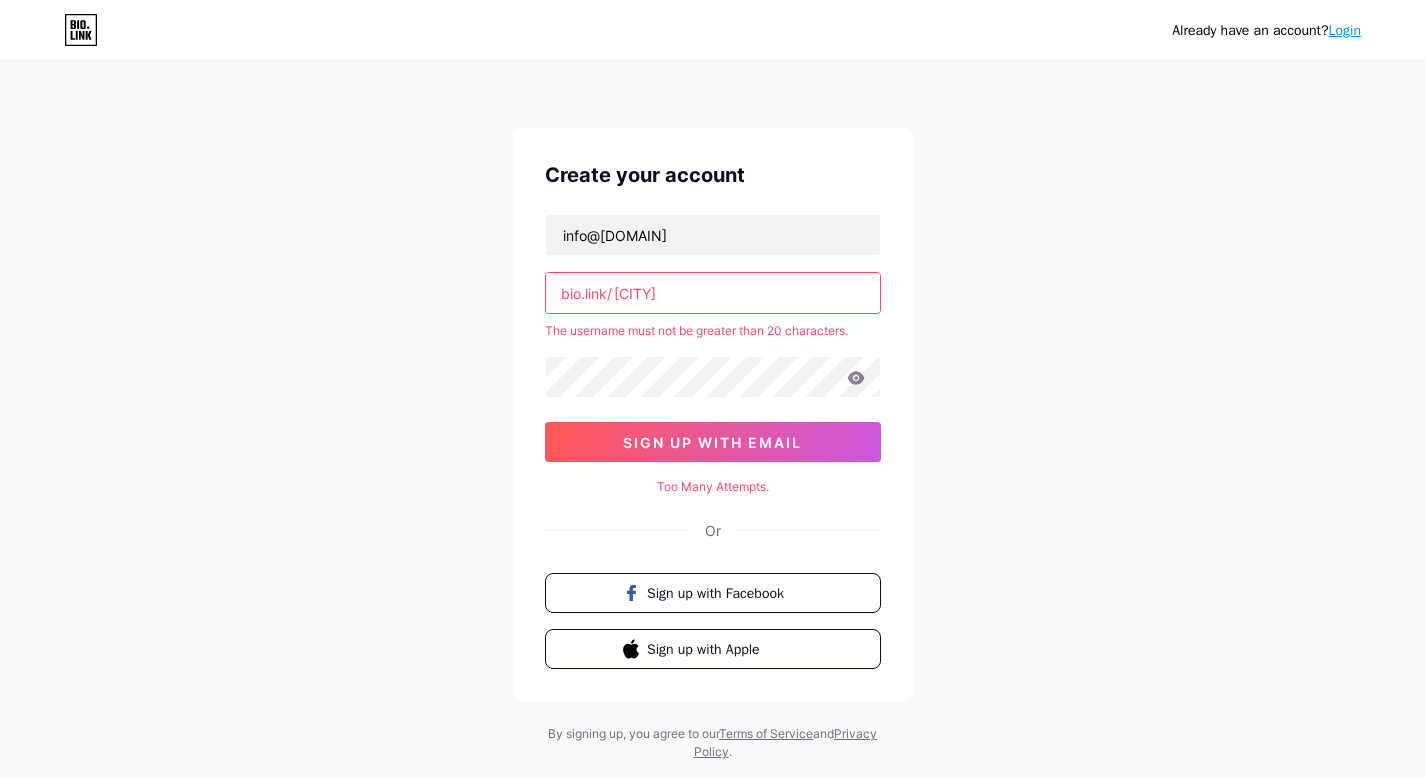 drag, startPoint x: 791, startPoint y: 297, endPoint x: 616, endPoint y: 296, distance: 175.00285 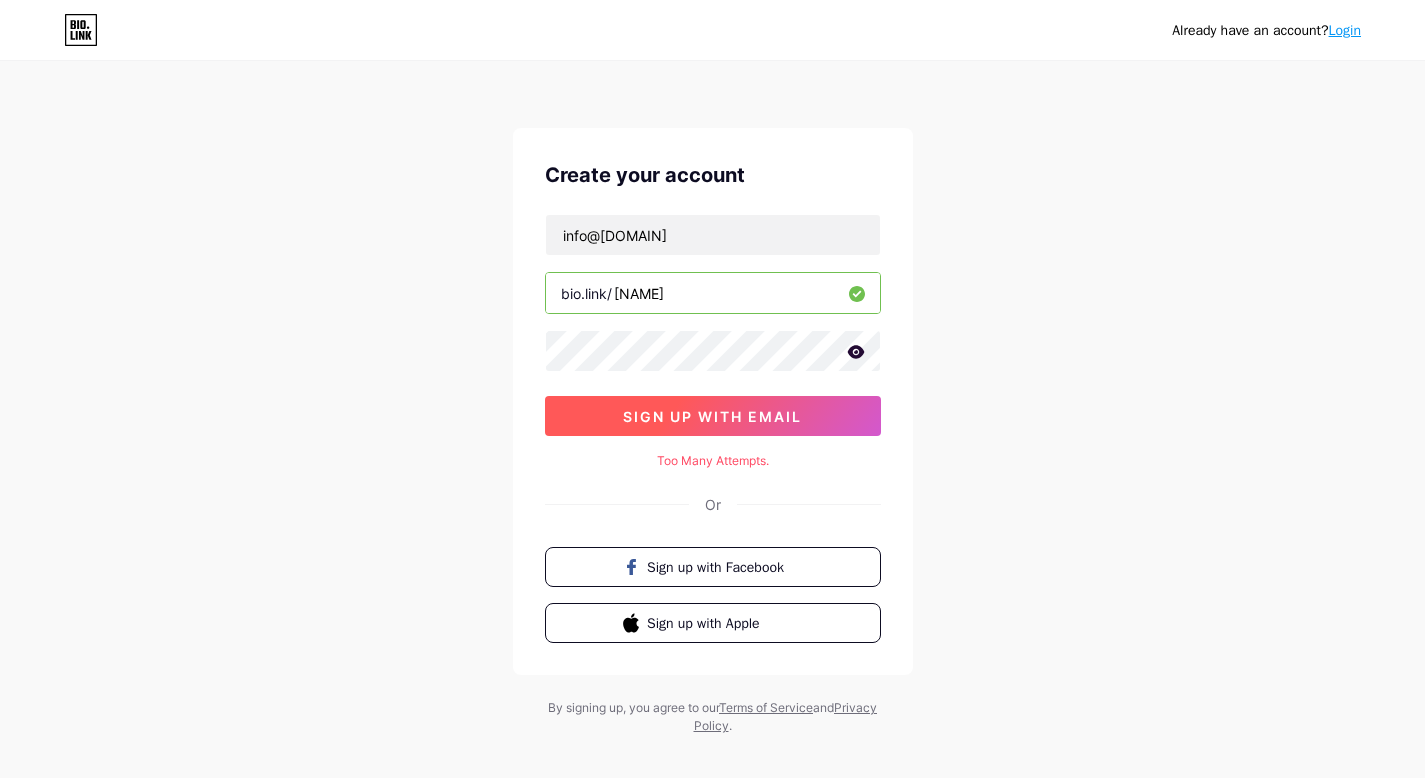 type on "[NAME]" 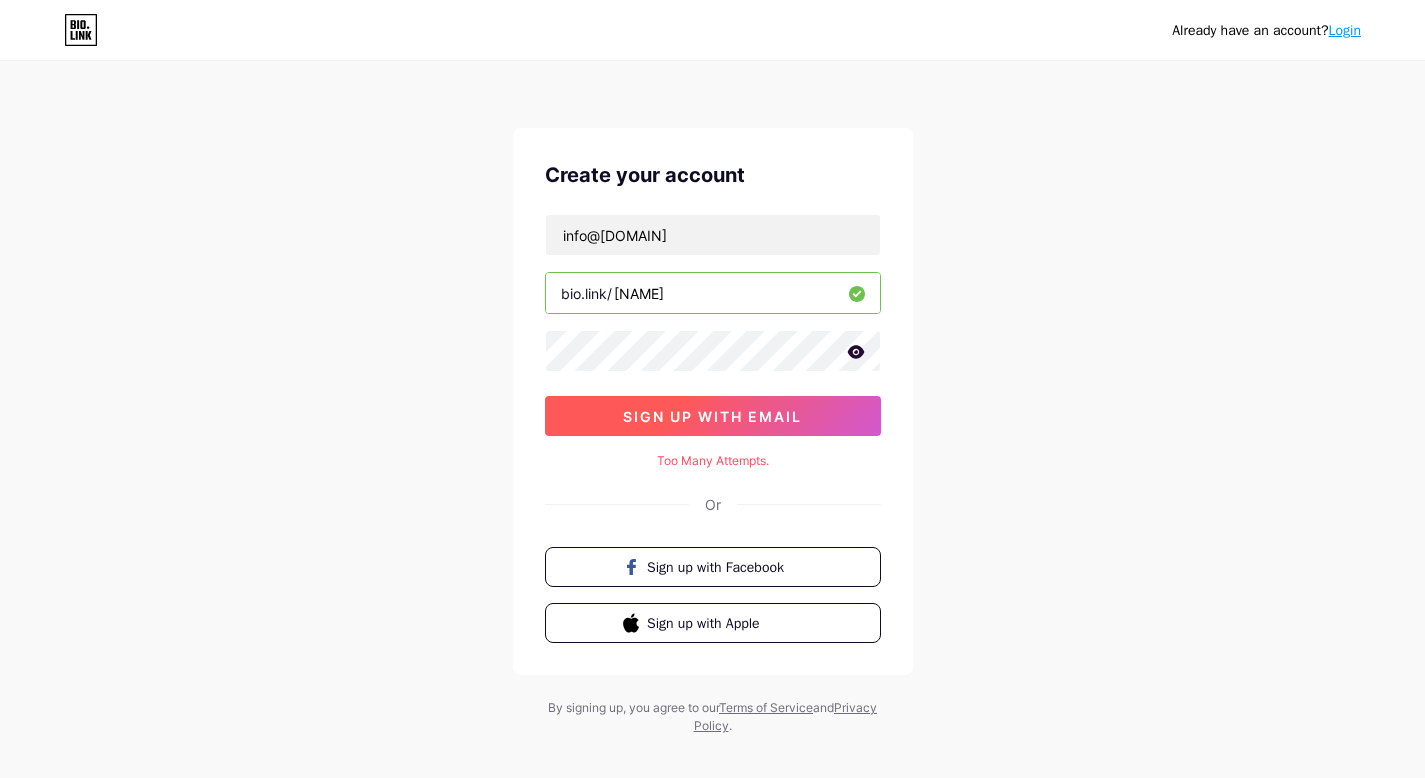 click on "sign up with email" at bounding box center [712, 416] 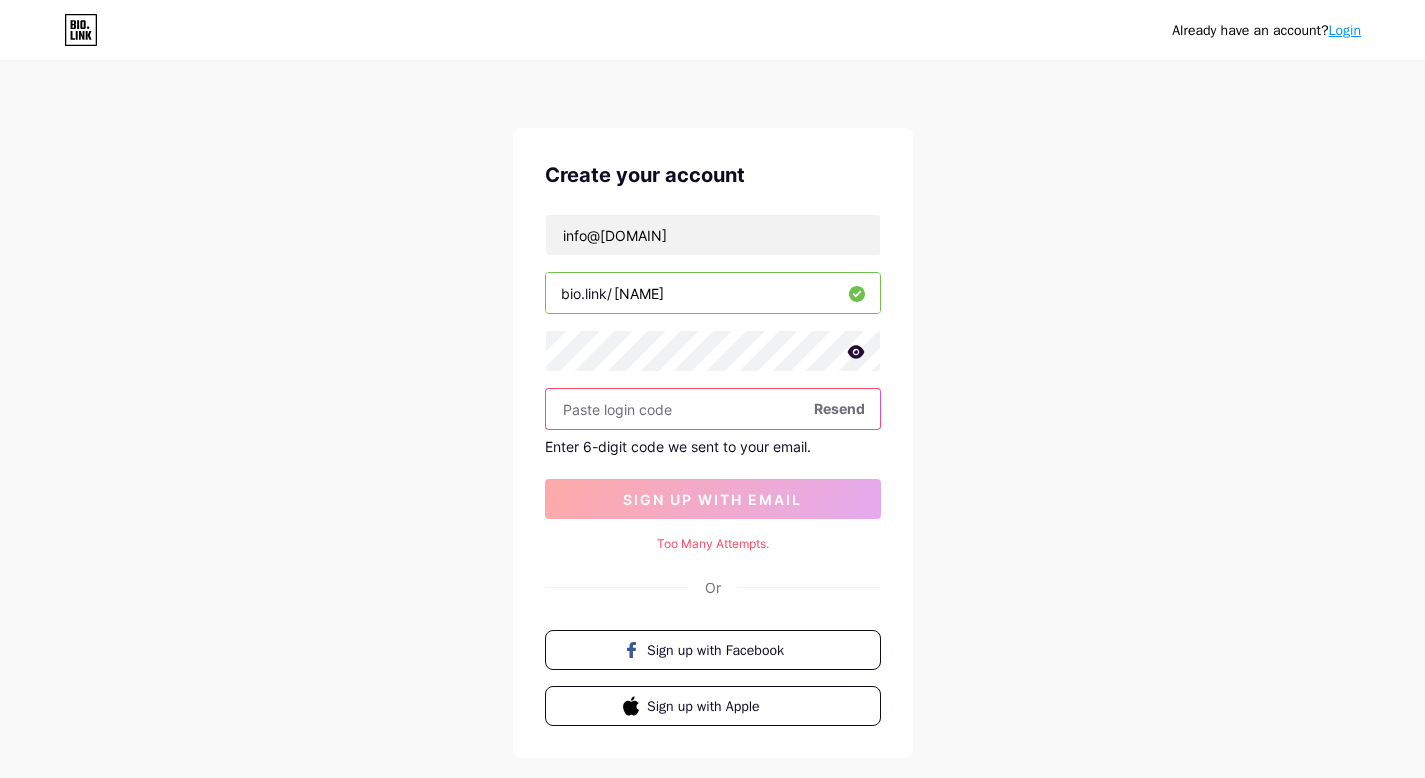 click at bounding box center [713, 409] 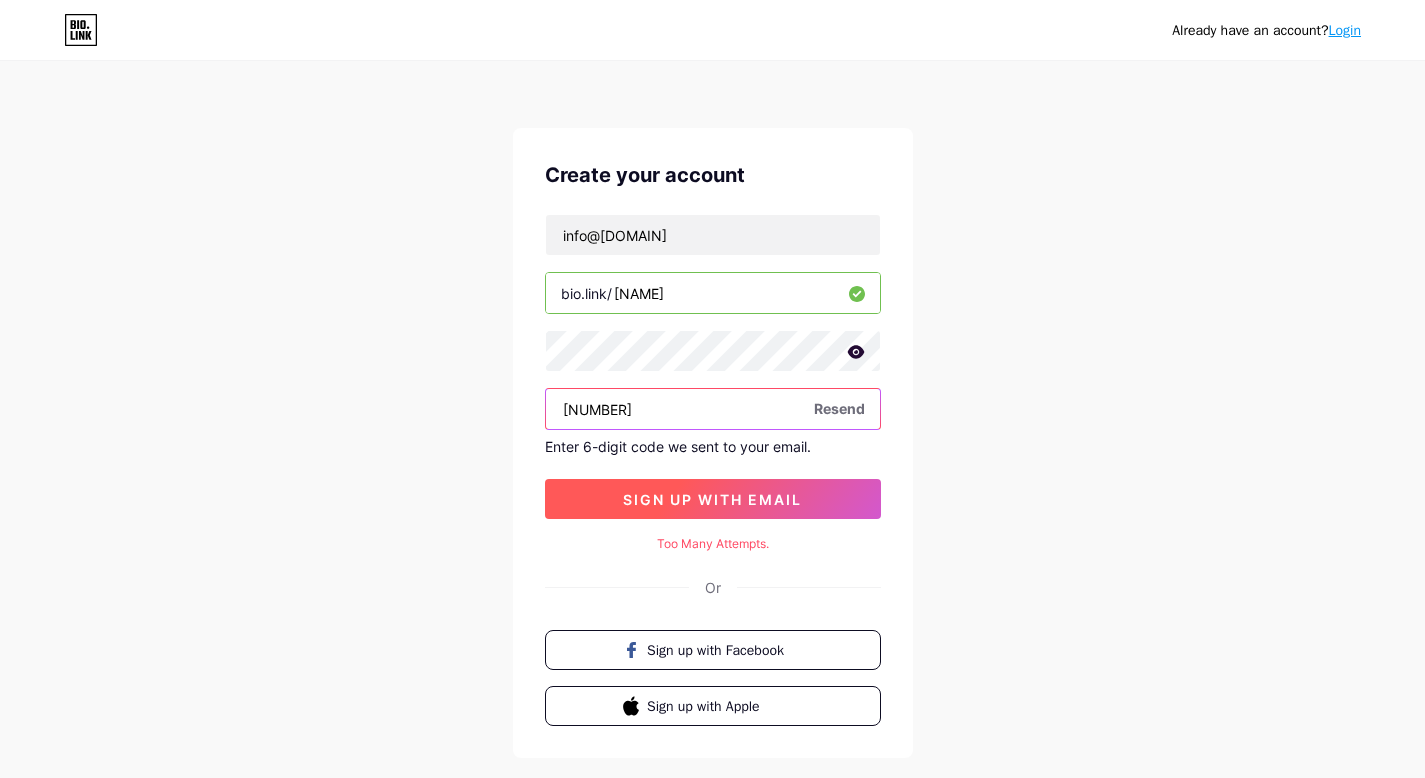type on "[NUMBER]" 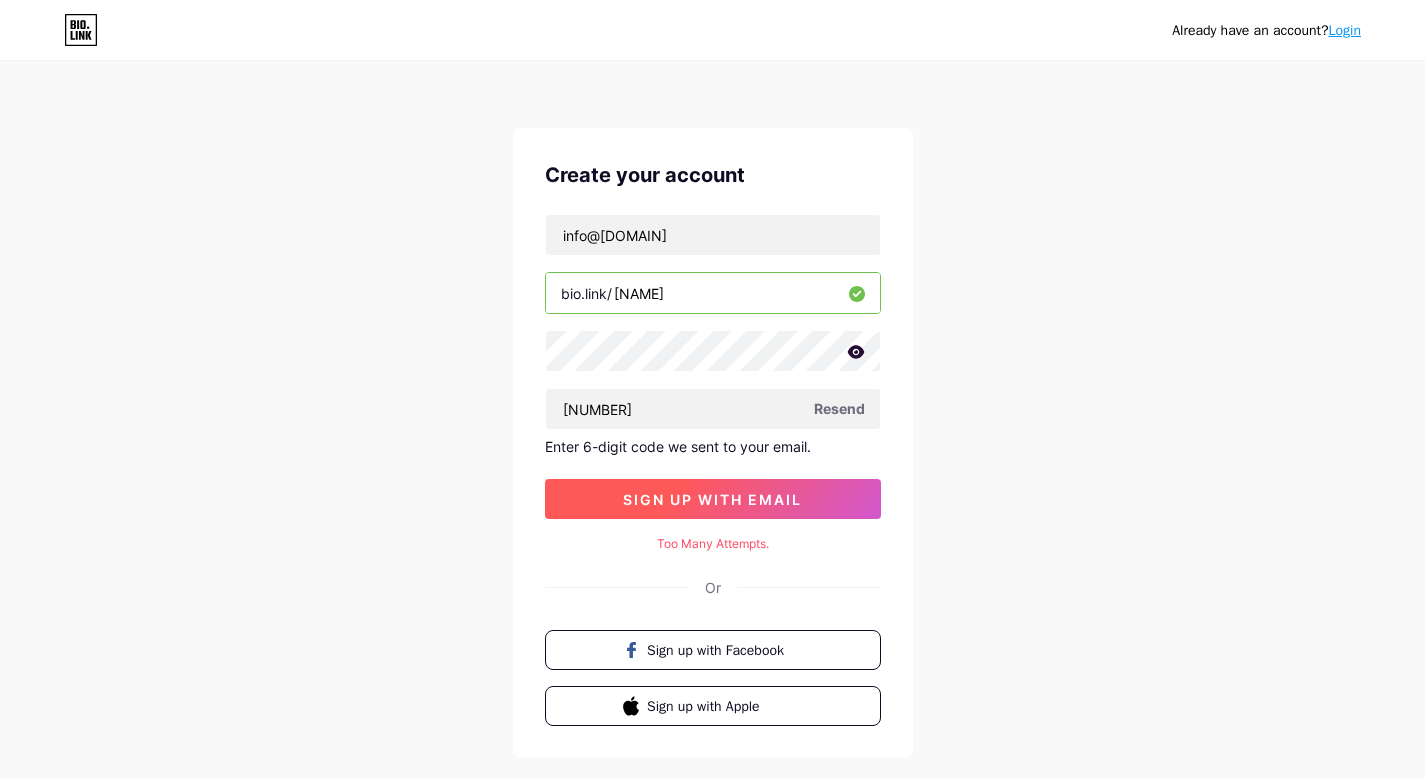 click on "sign up with email" at bounding box center (712, 499) 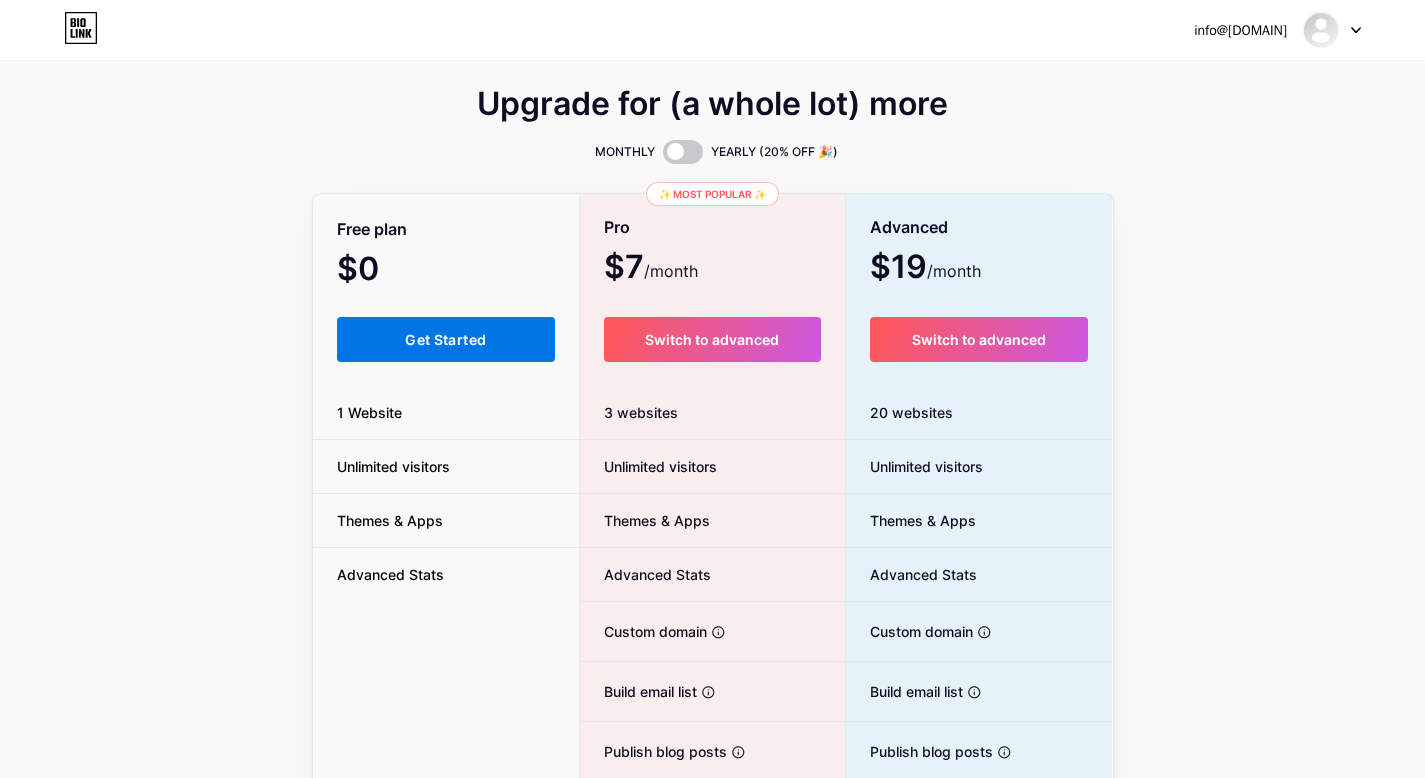 click on "Get Started" at bounding box center [446, 339] 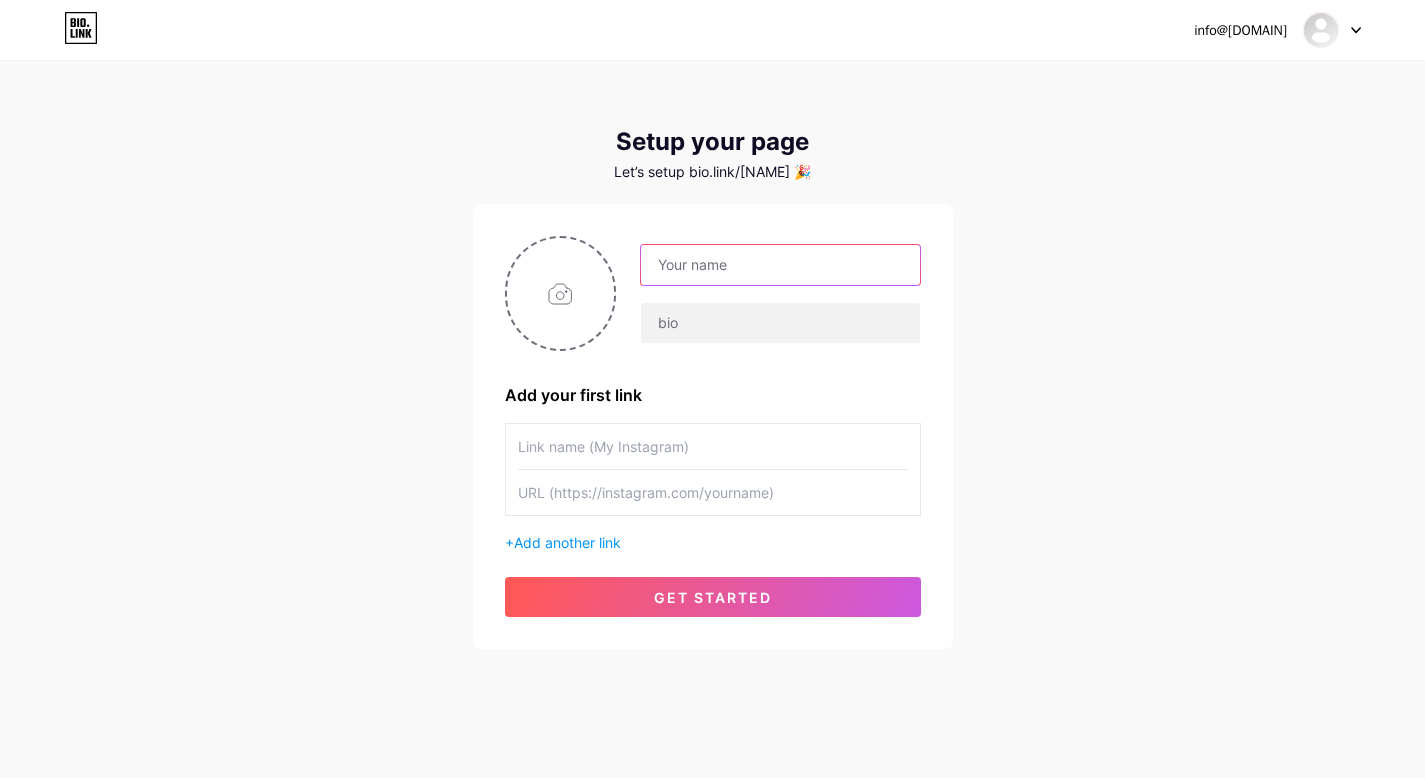 click at bounding box center (780, 265) 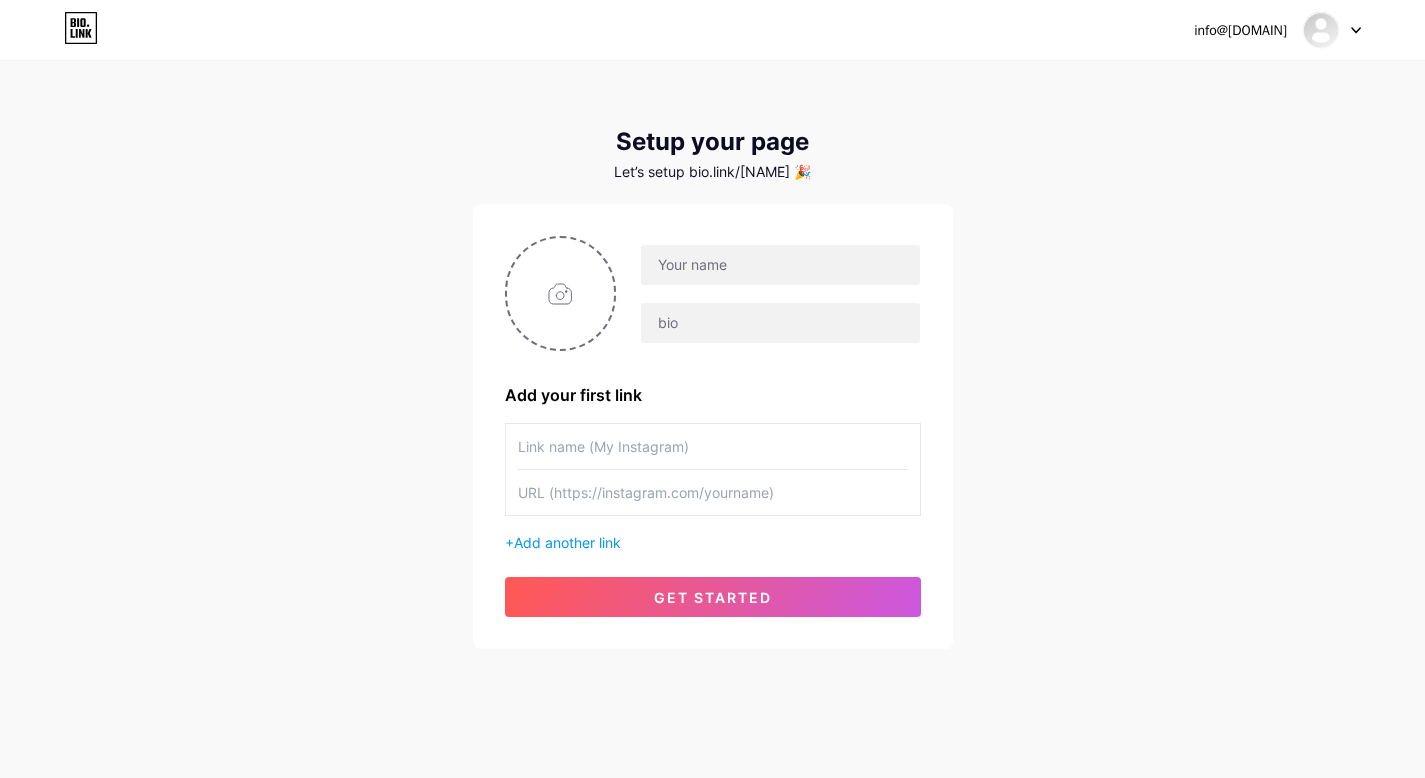 click at bounding box center [712, 805] 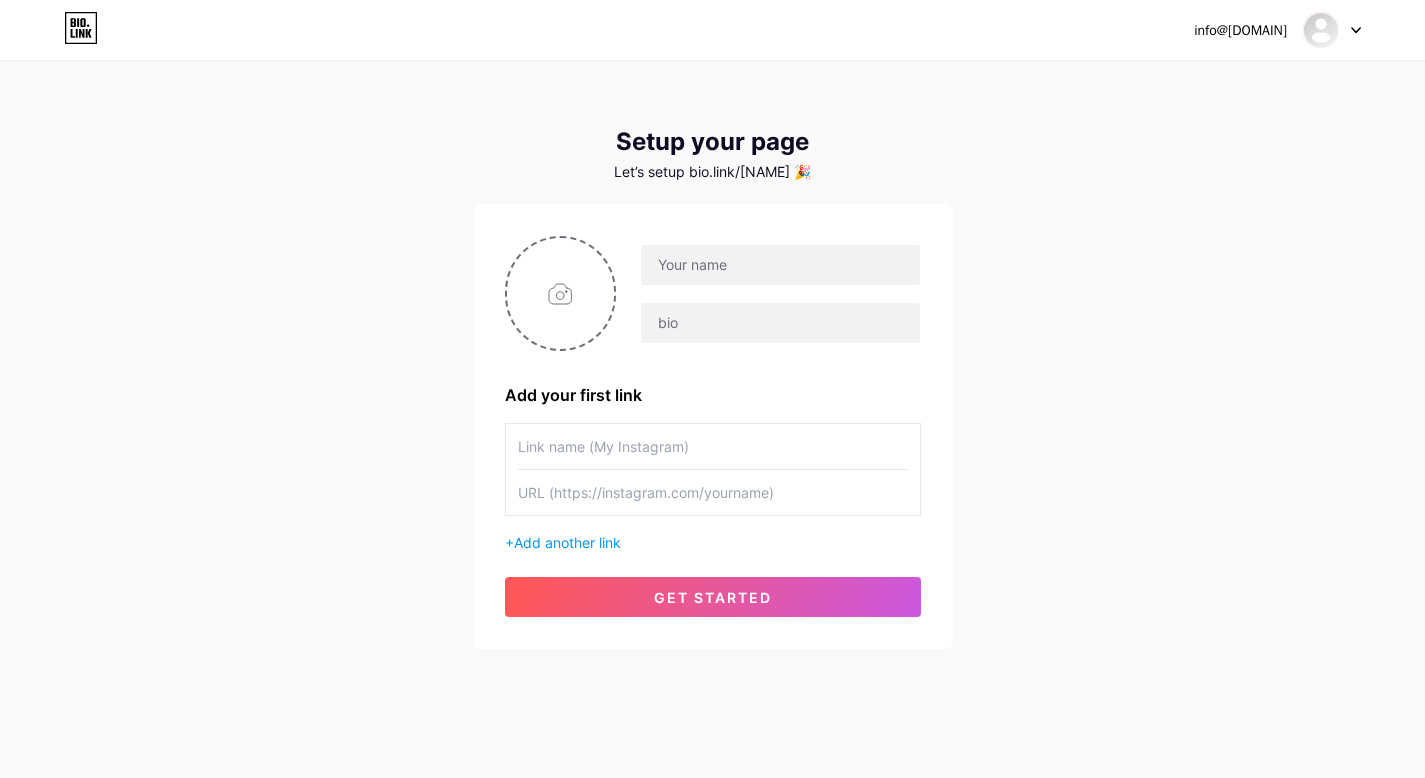 click on "[FIRST] [LAST]" at bounding box center (712, 973) 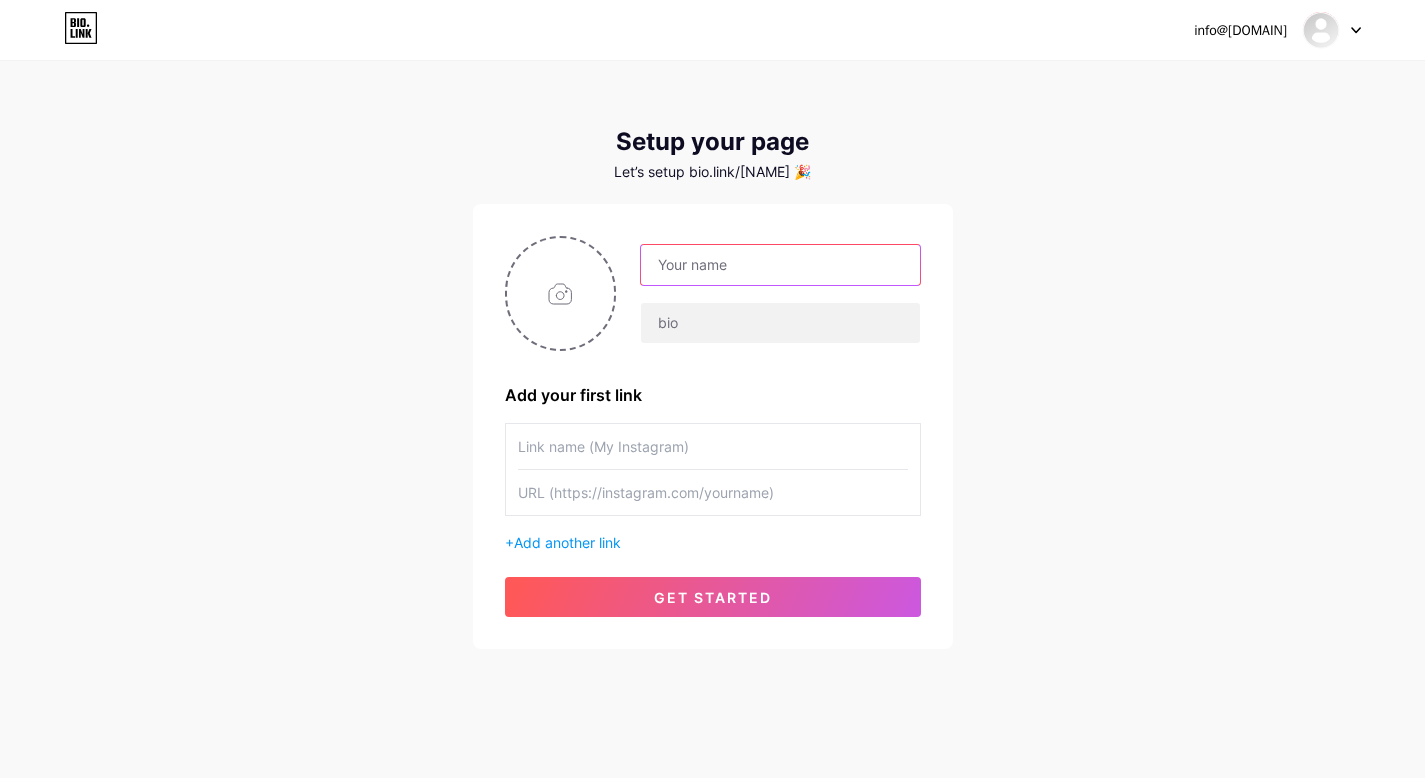 type on "[FIRST] [LAST]" 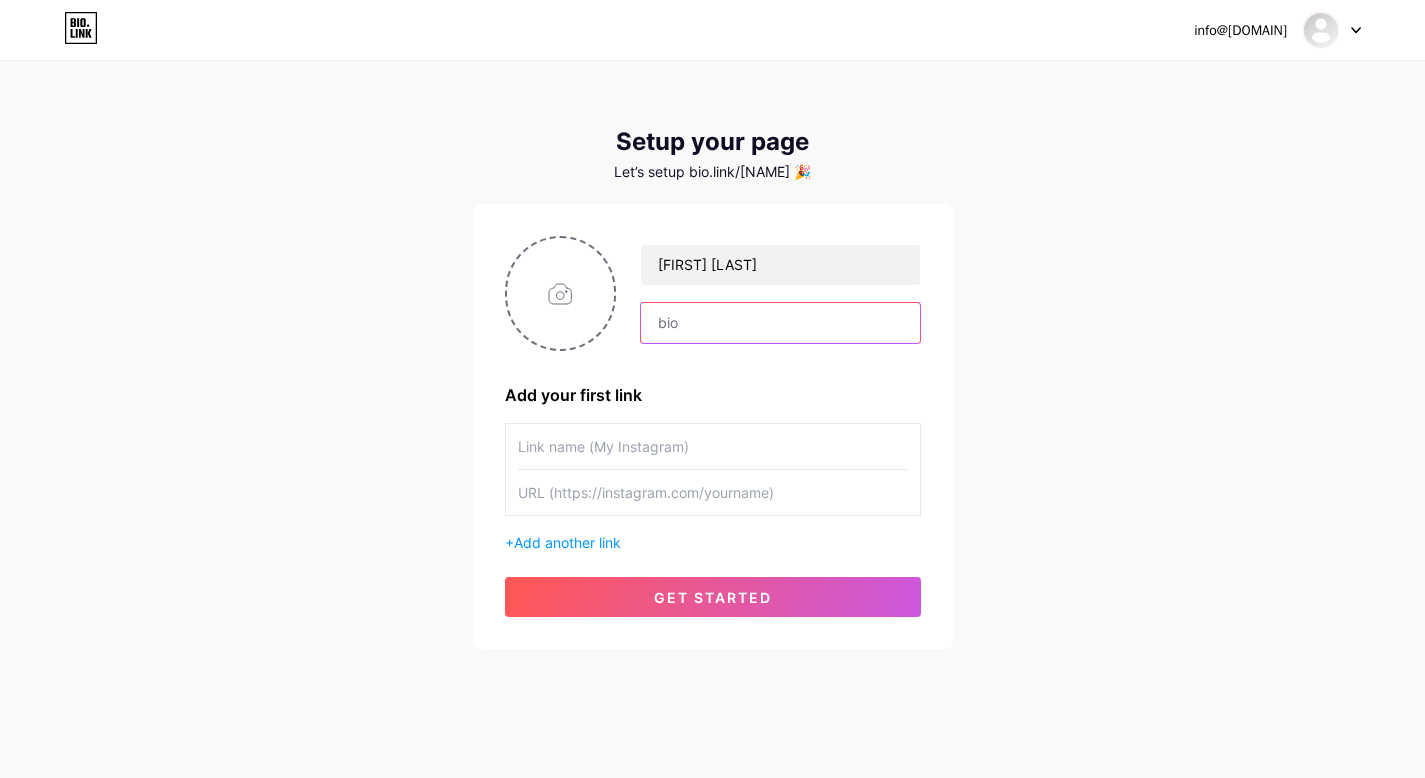click at bounding box center [780, 323] 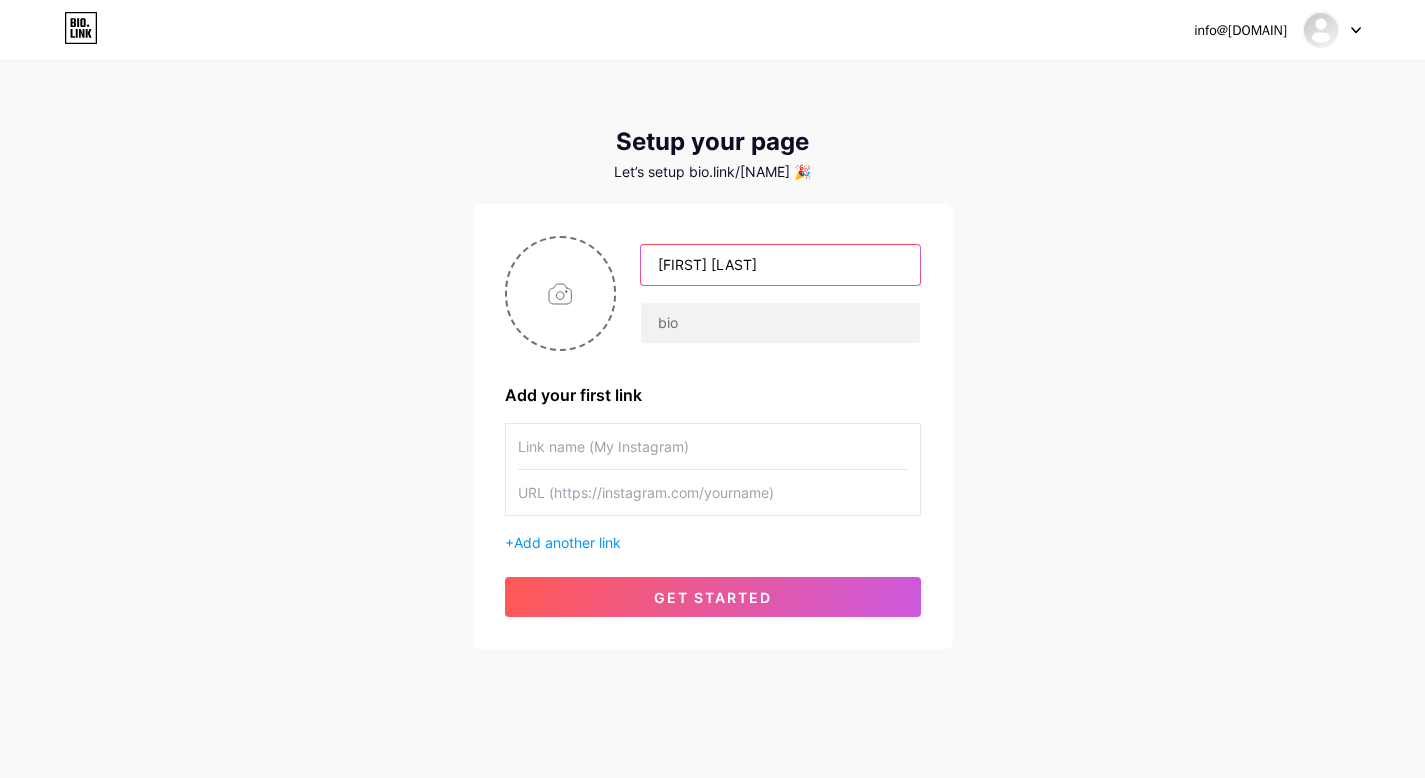 click on "[FIRST] [LAST]" at bounding box center [780, 265] 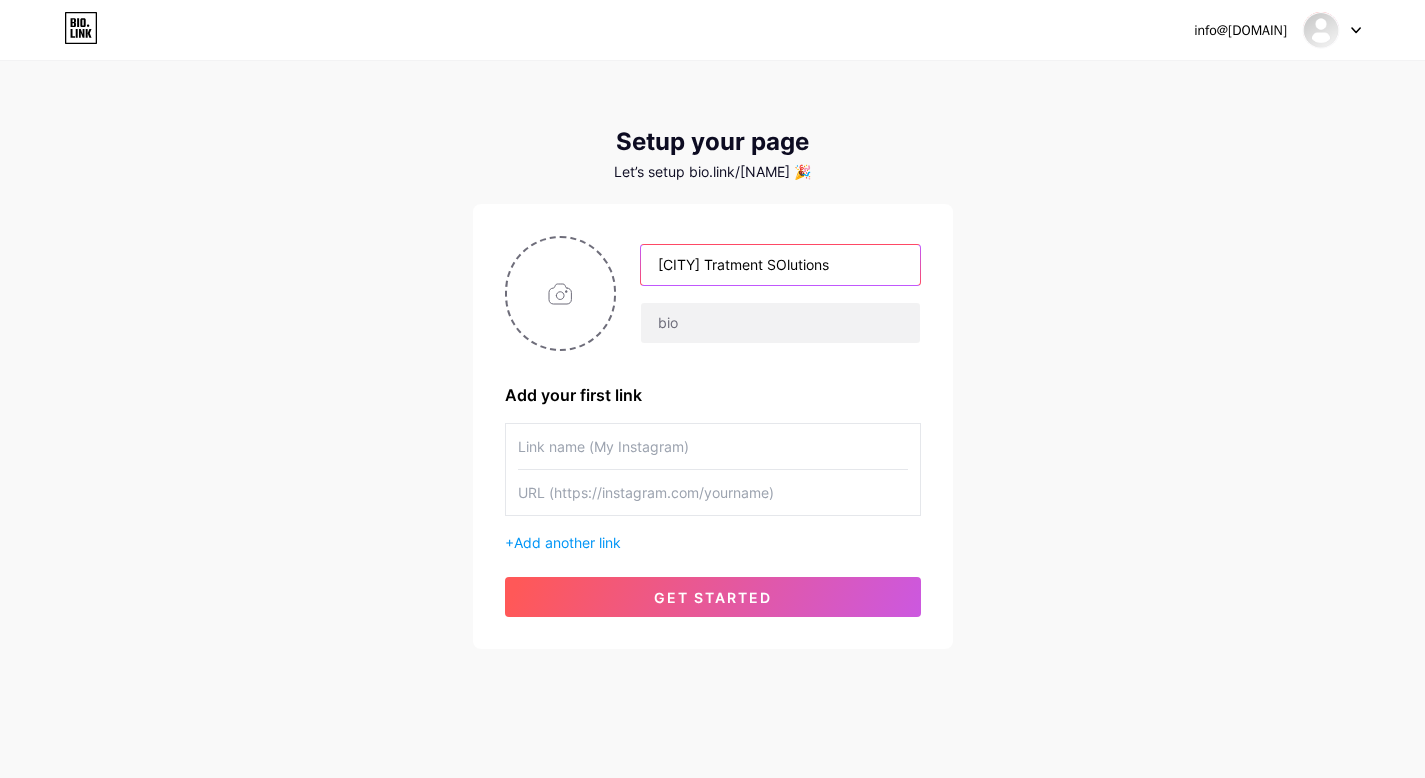 type on "[CITY] Tratment SOlutions" 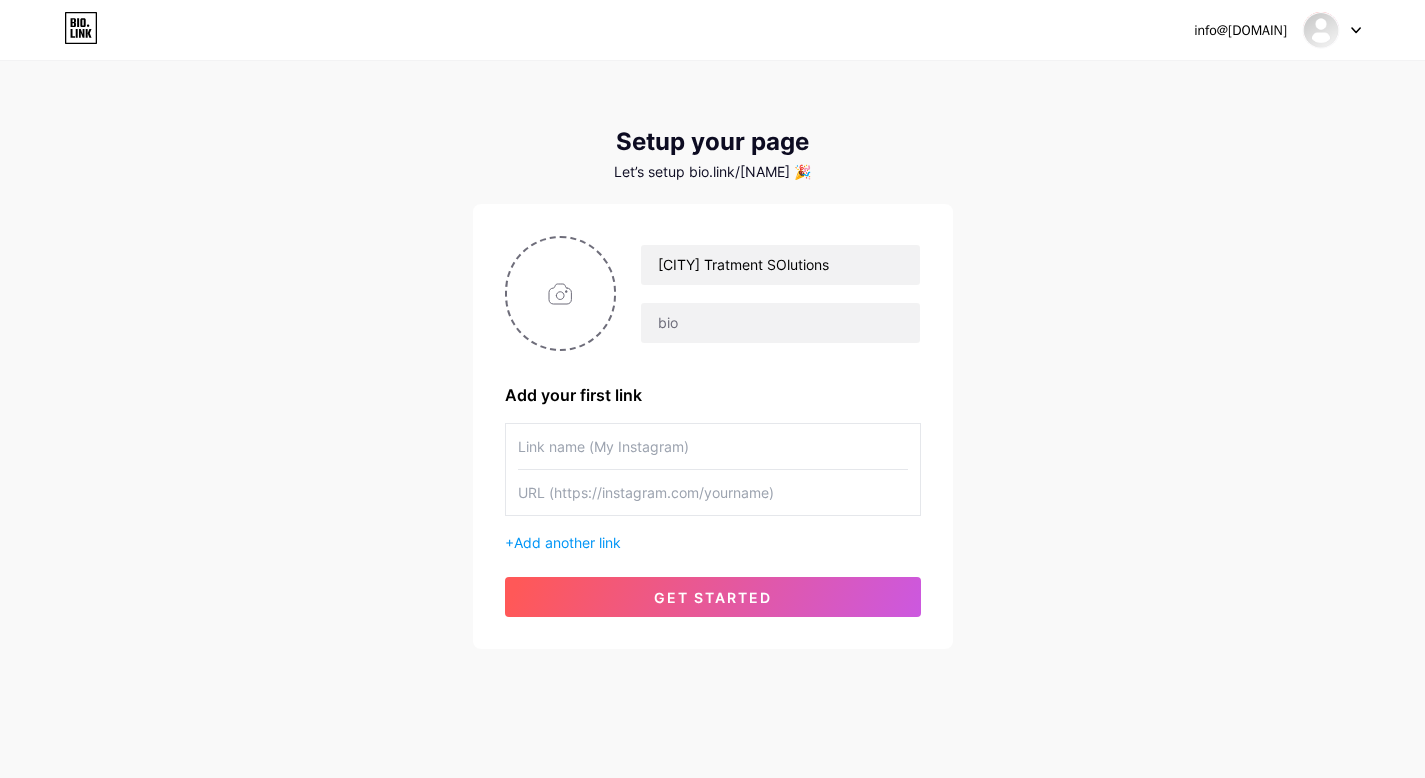 click on "[CITY] Tratment SOlutions" at bounding box center [768, 294] 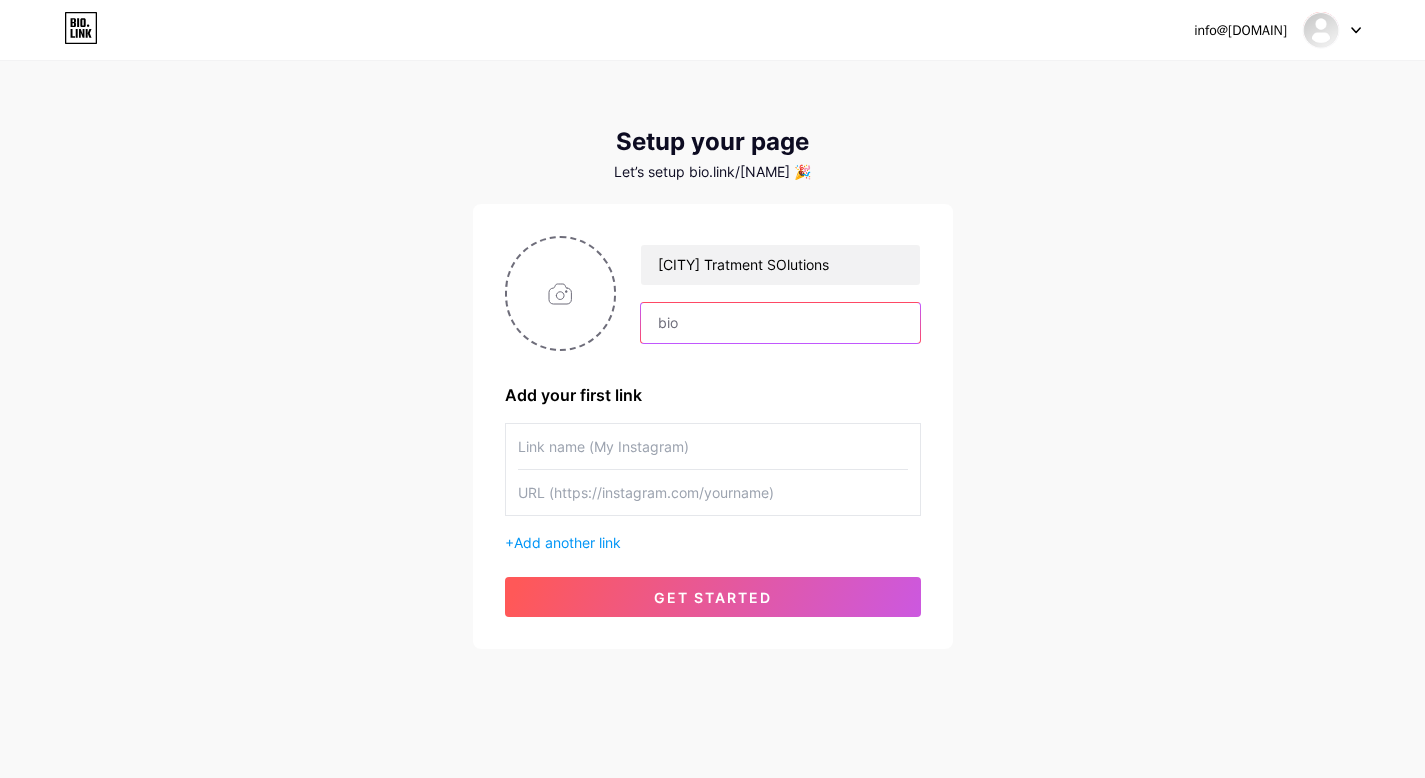 click at bounding box center (780, 323) 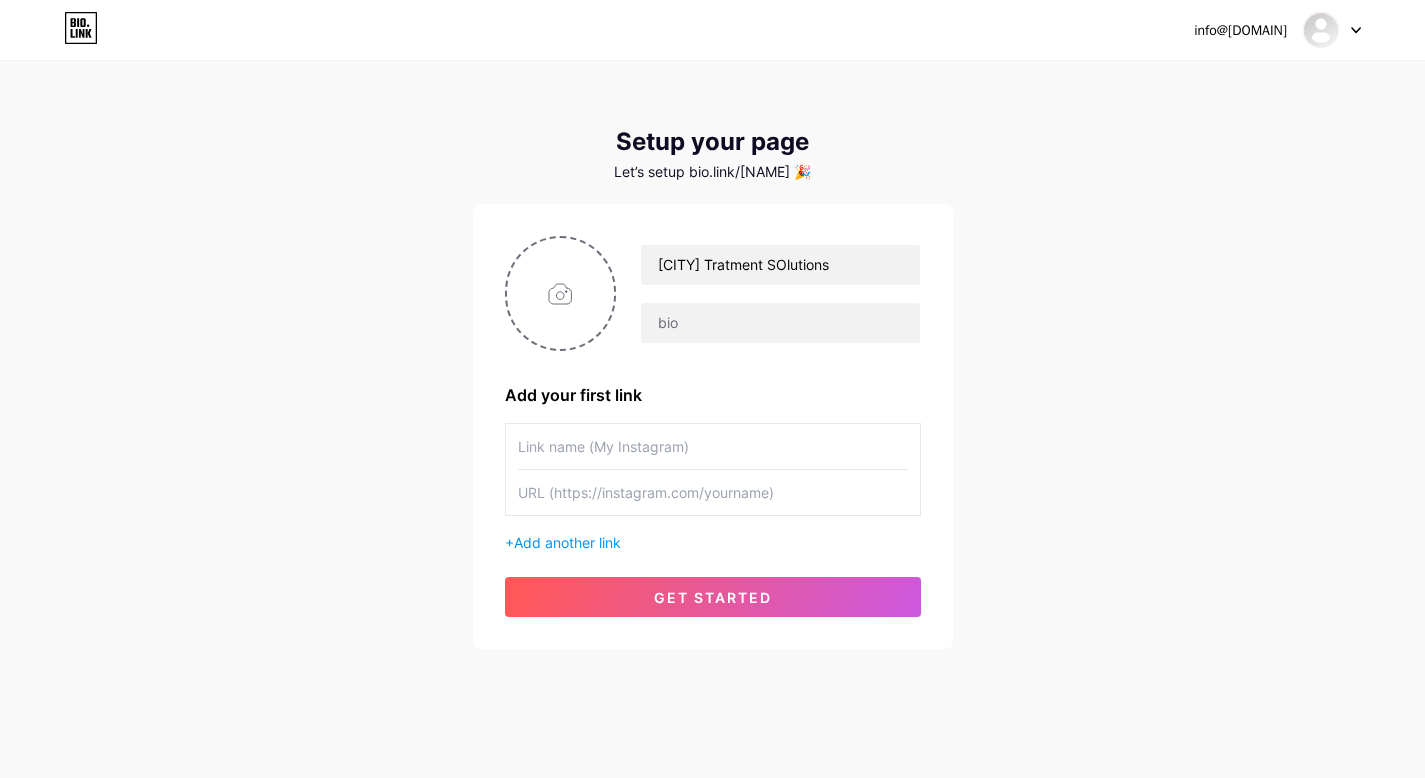 click at bounding box center [712, 805] 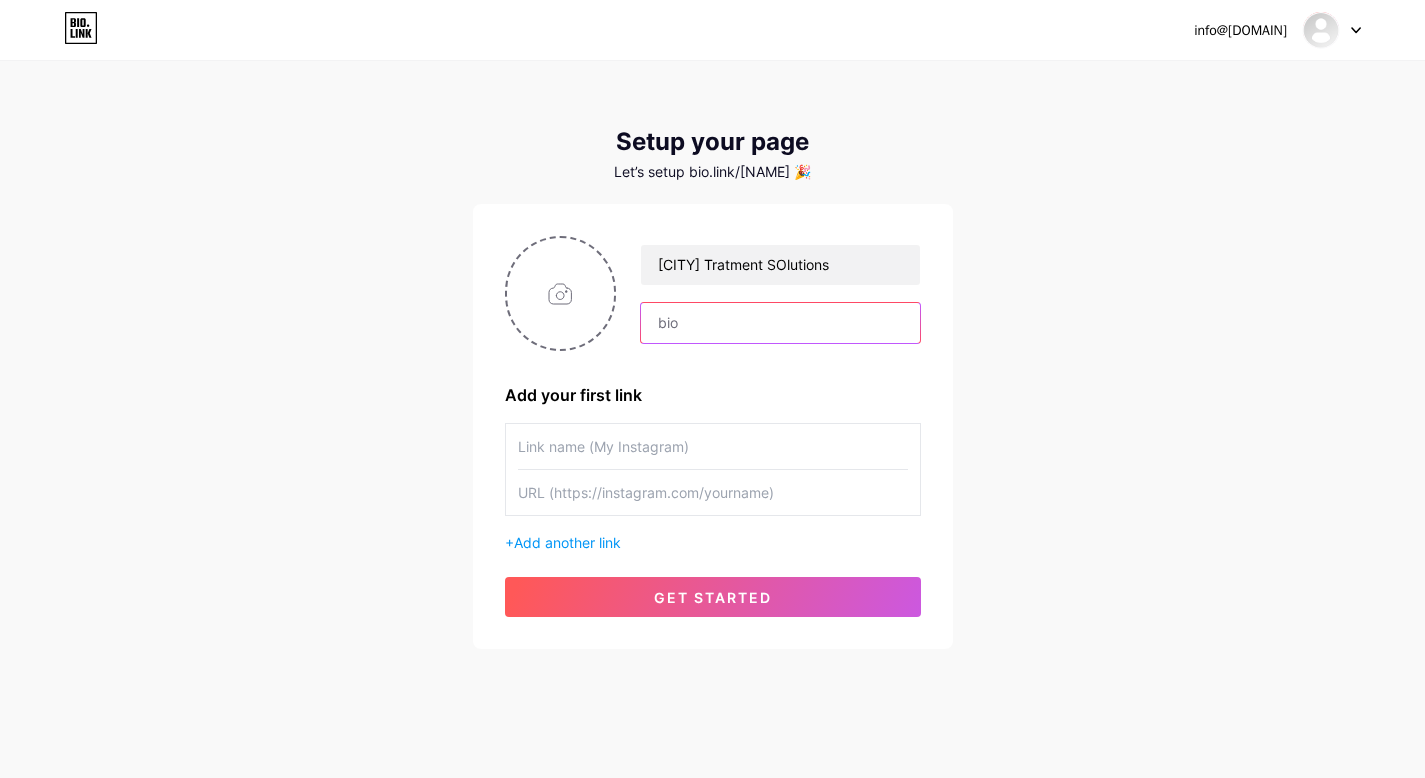 type on "[CITY] Treatment Solutions offers comprehensive and compassionate treatment for individuals struggling with addictive drugs in Central [STATE] and beyond. We understand the complex nature of addiction and address the underlying factors contributing to substance abuse. Contact us today to embark on your path to recovery!" 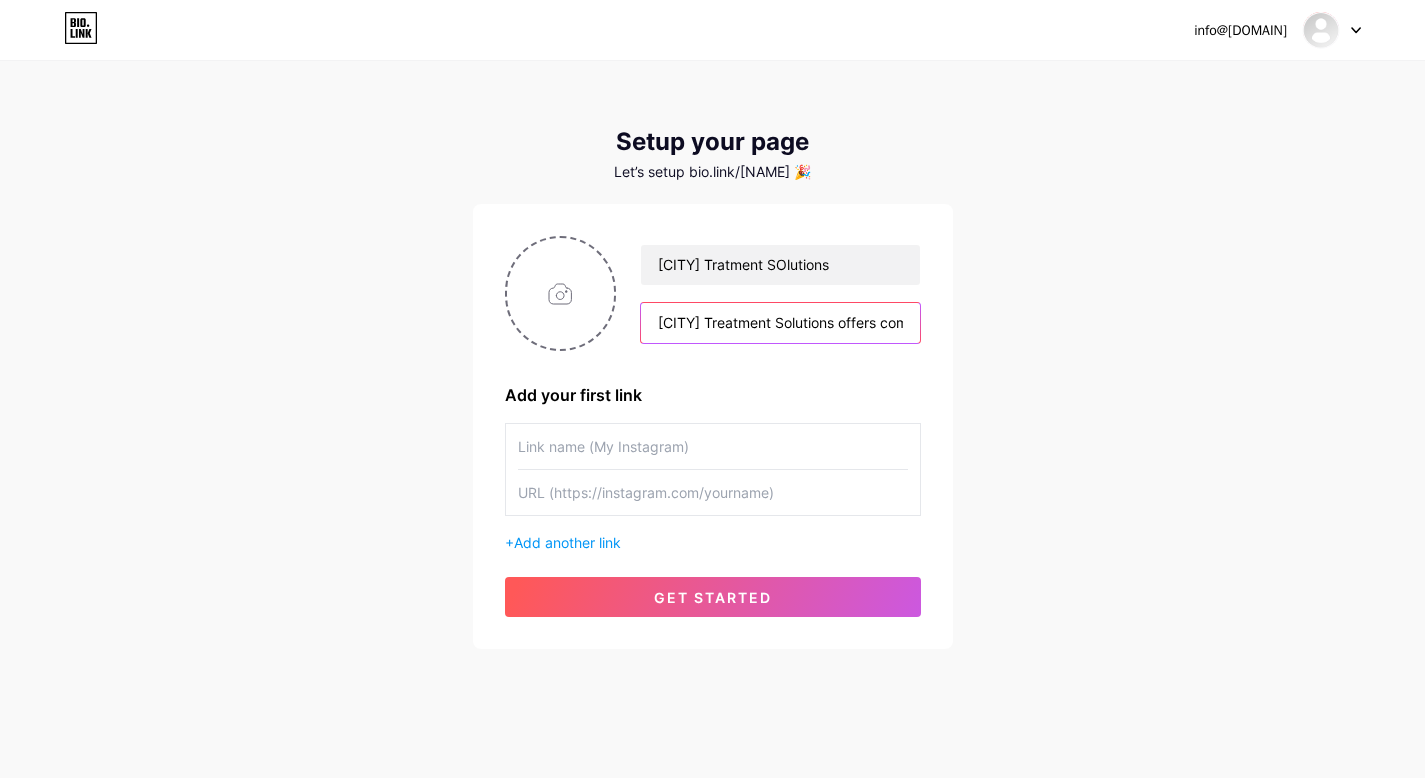 click on "[CITY] Treatment Solutions offers comprehensive and compassionate treatment for individuals struggling with addictive drugs in Central [STATE] and beyond. We understand the complex nature of addiction and address the underlying factors contributing to substance abuse. Contact us today to embark on your path to recovery!" at bounding box center [780, 323] 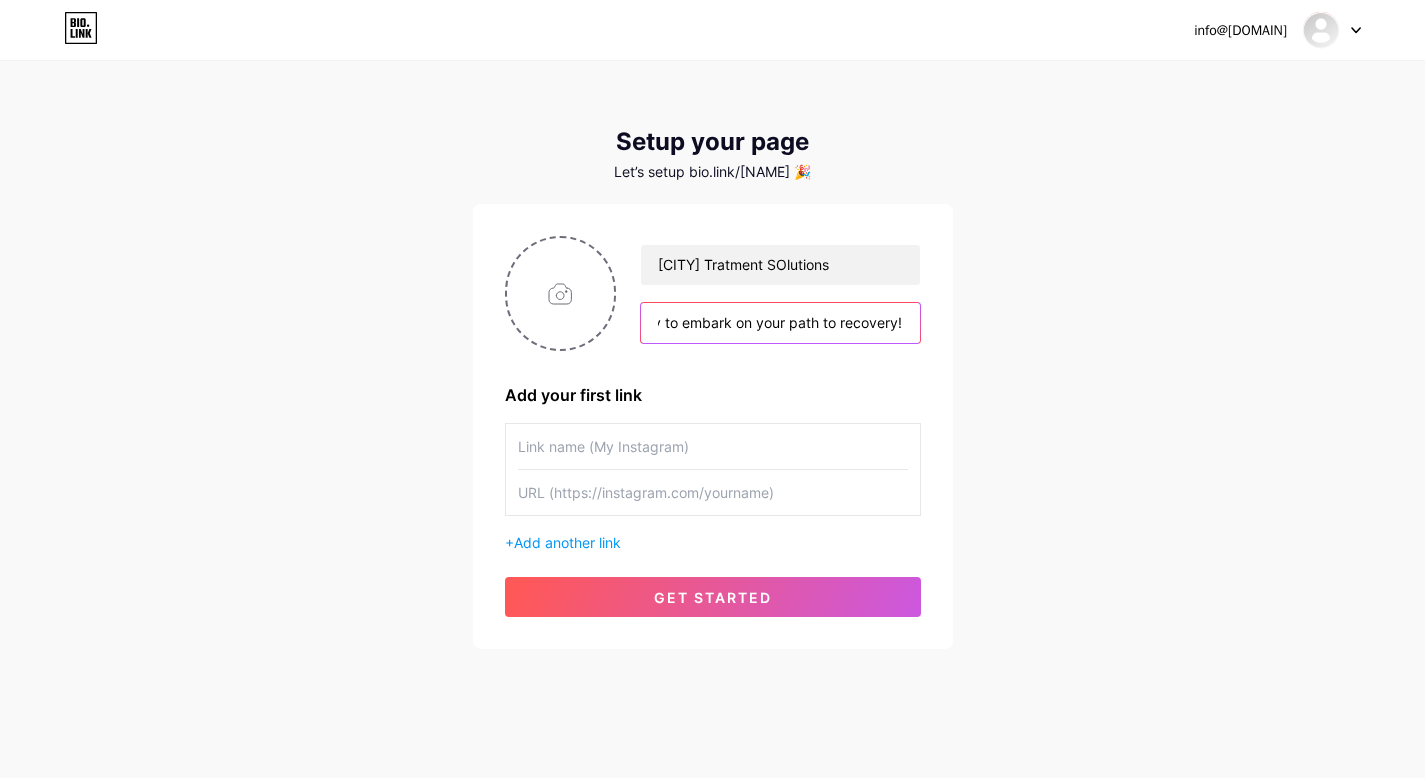 scroll, scrollTop: 0, scrollLeft: 1936, axis: horizontal 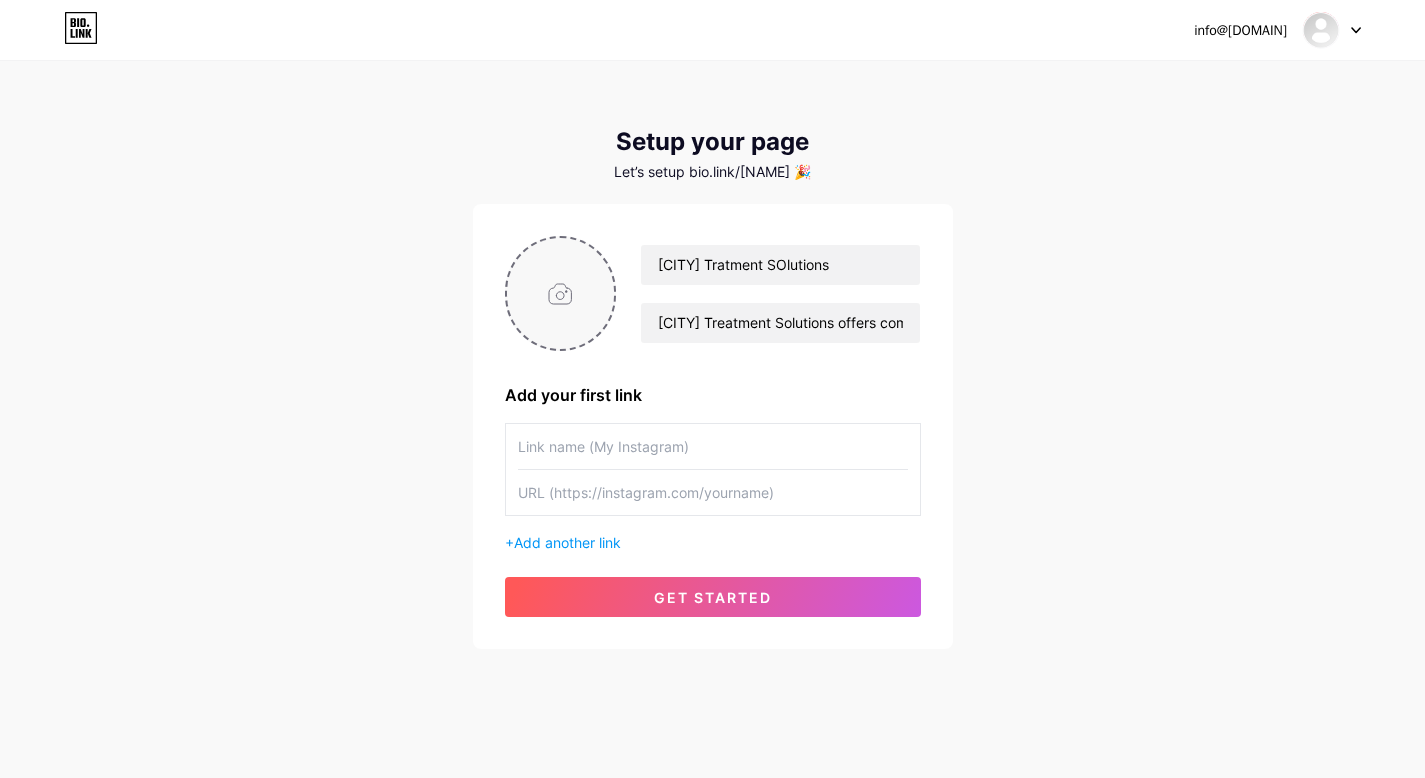 click at bounding box center (561, 293) 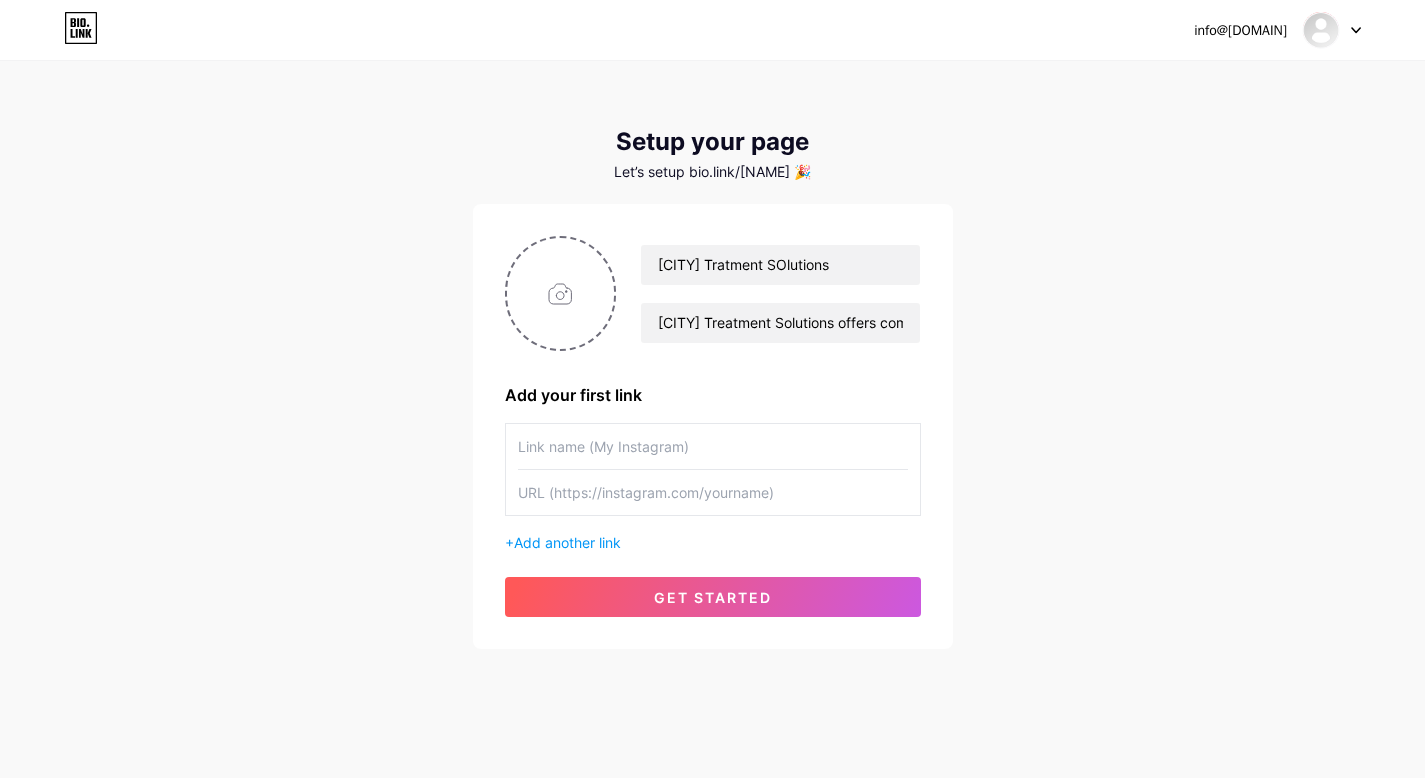 type on "C:\fakepath\download.png" 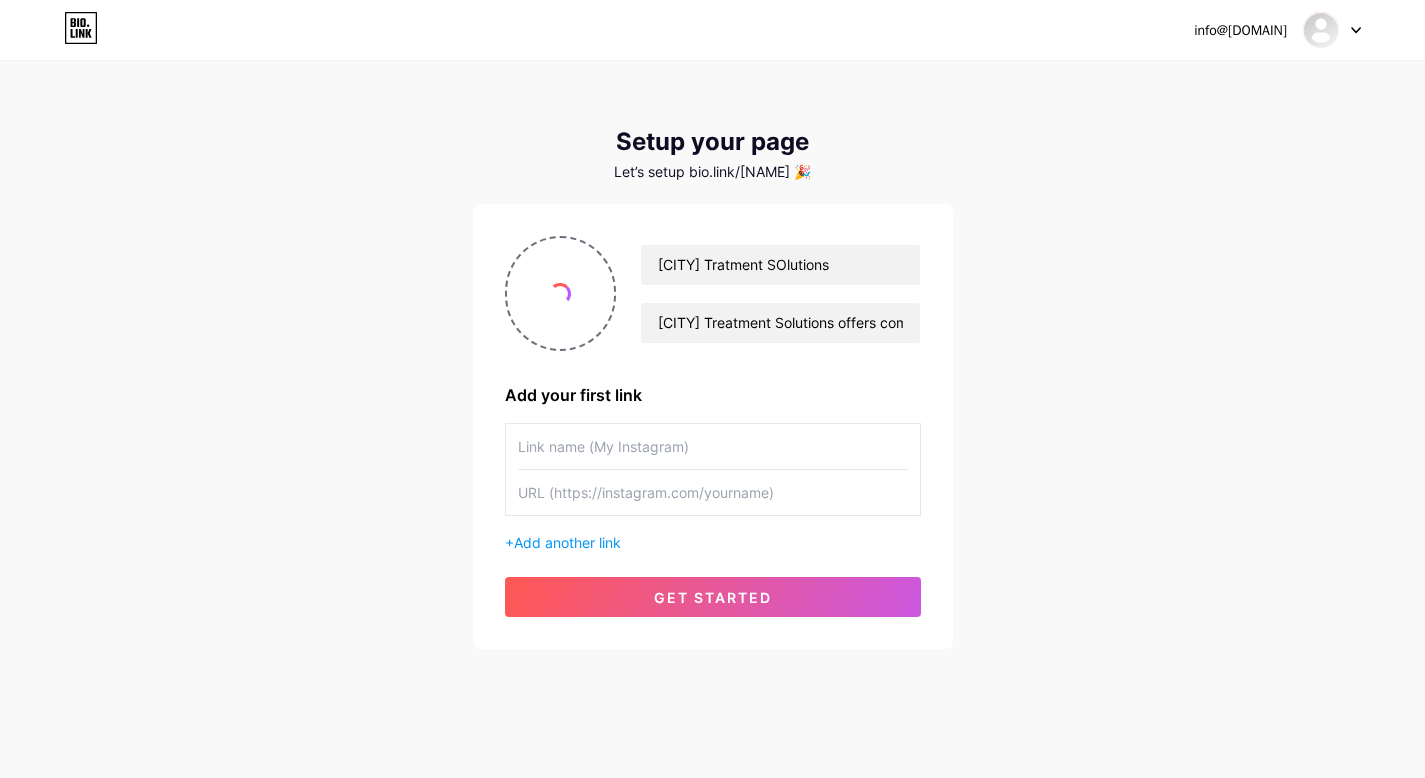 click at bounding box center [713, 446] 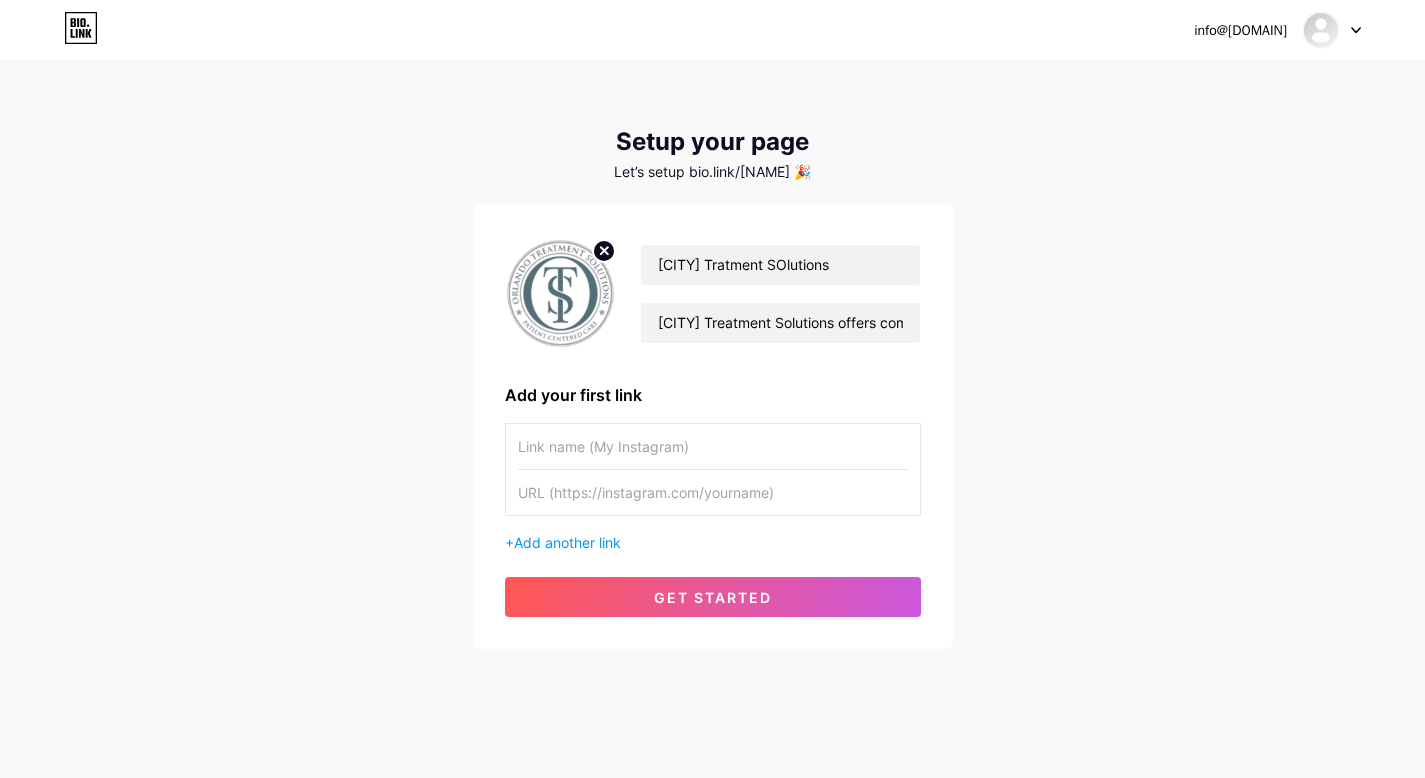 click at bounding box center (713, 446) 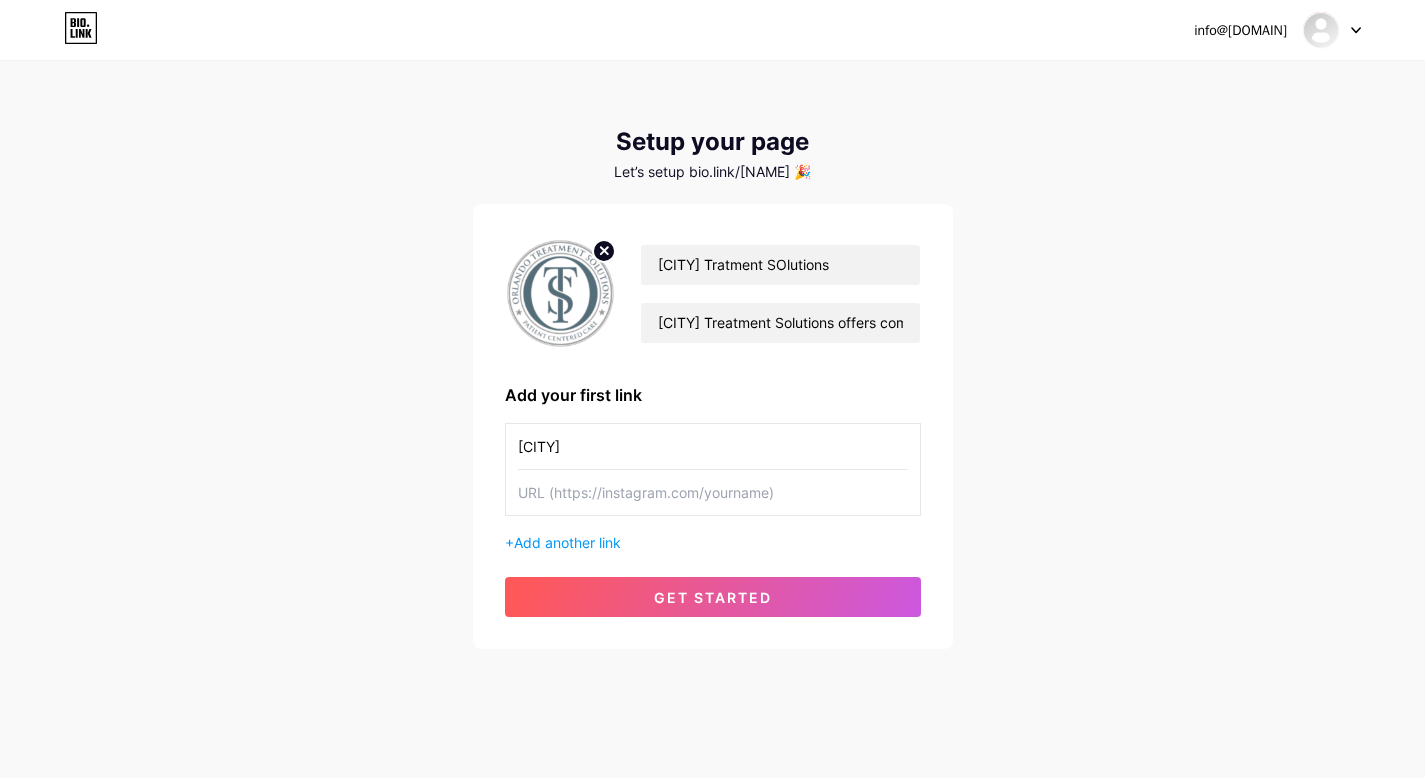 type on "[CITY]" 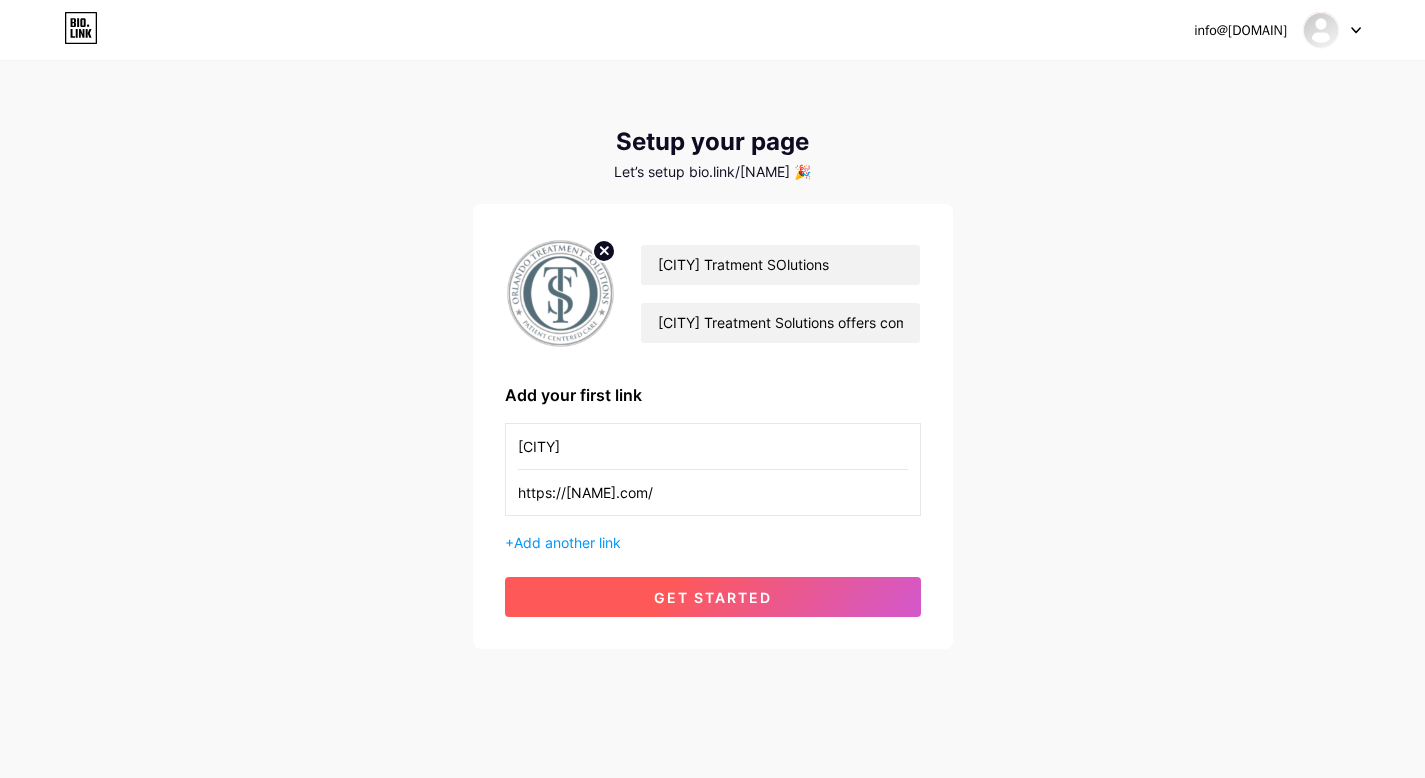 click on "get started" at bounding box center [713, 597] 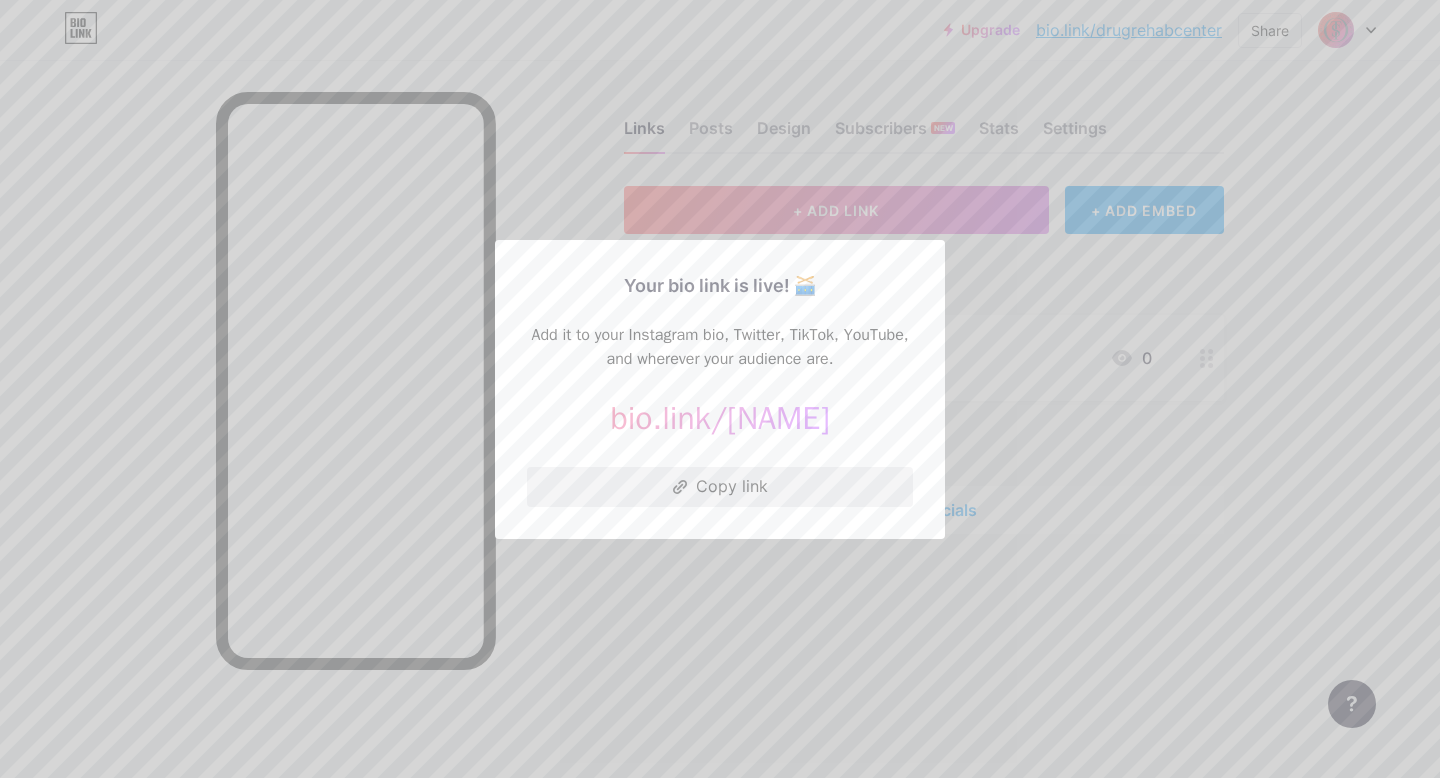 click on "Copy link" at bounding box center (720, 487) 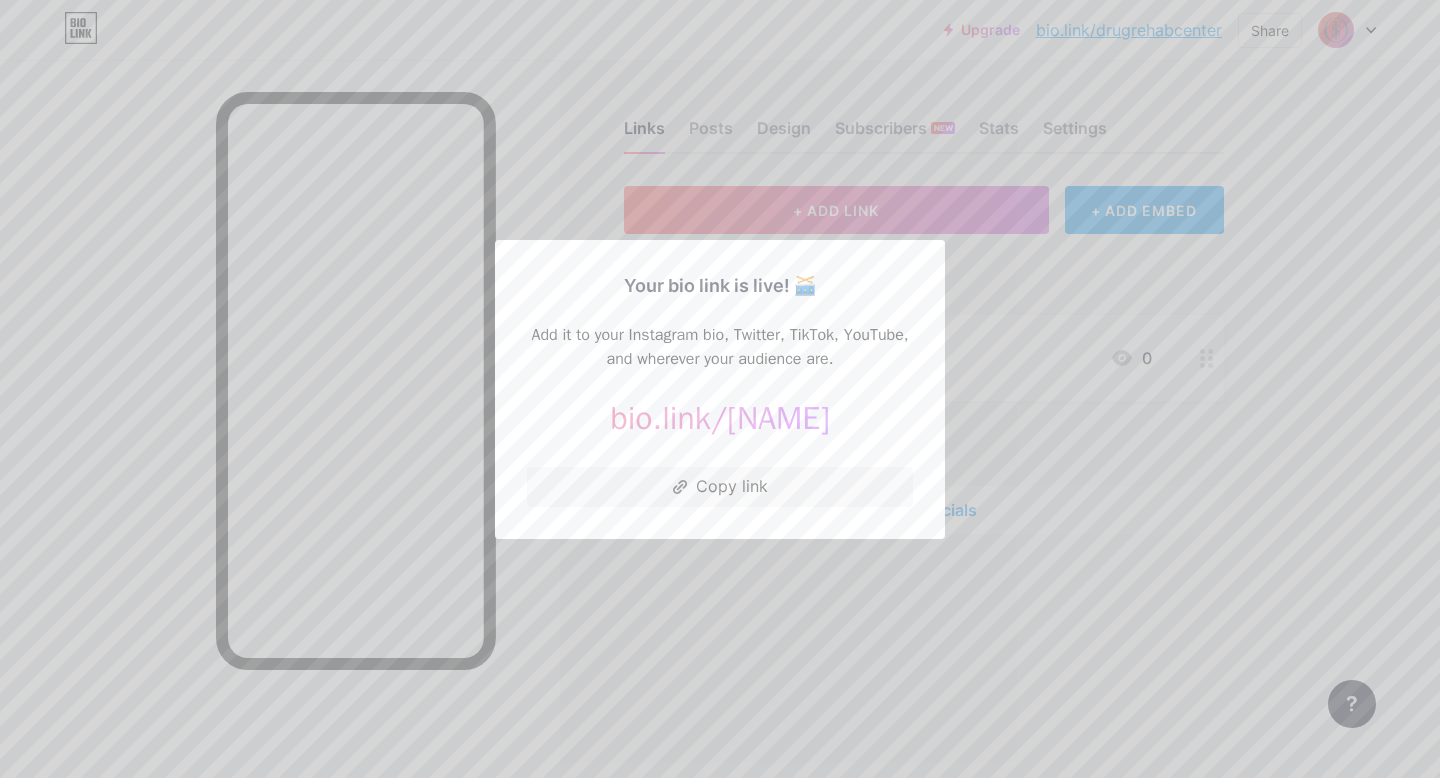 click at bounding box center (720, 389) 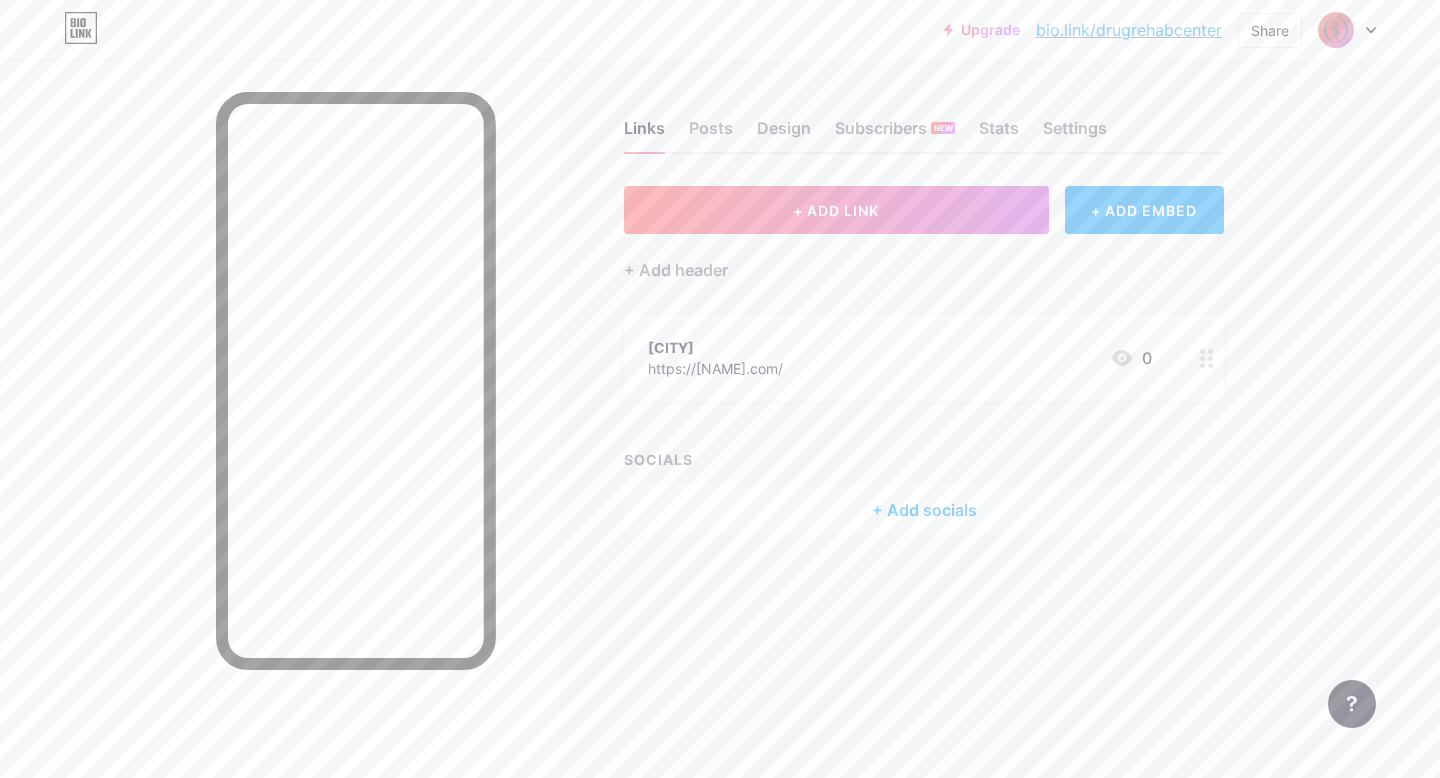 click 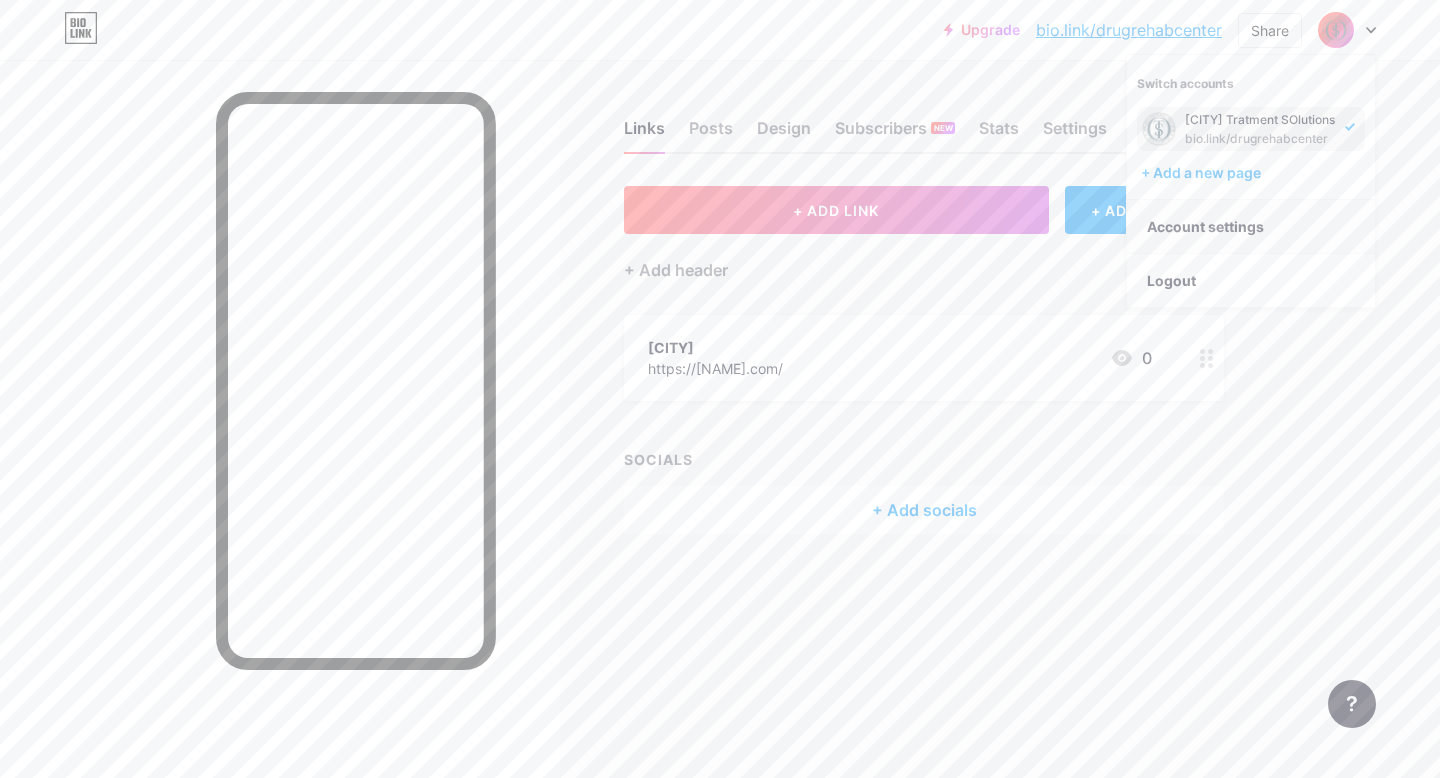 click on "Account settings" at bounding box center (1251, 227) 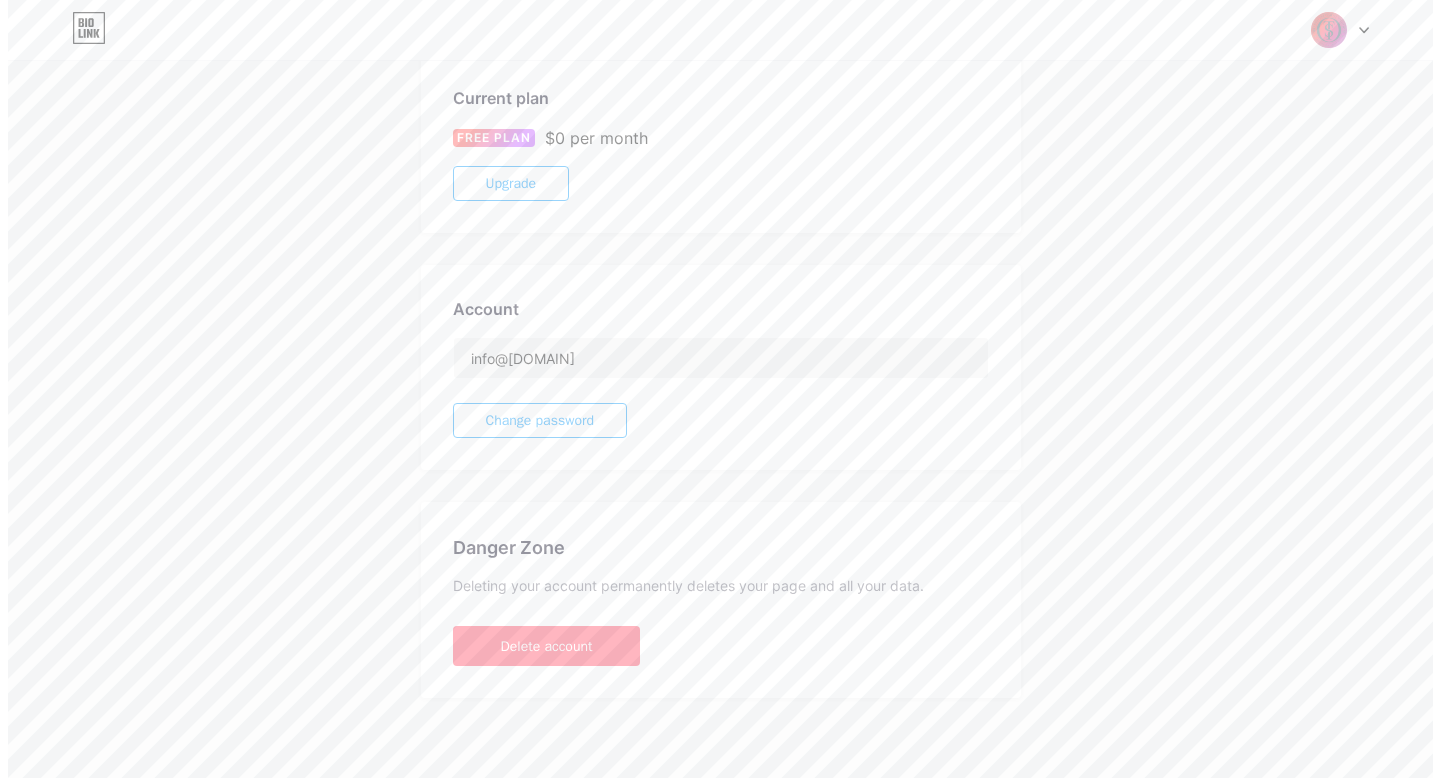 scroll, scrollTop: 0, scrollLeft: 0, axis: both 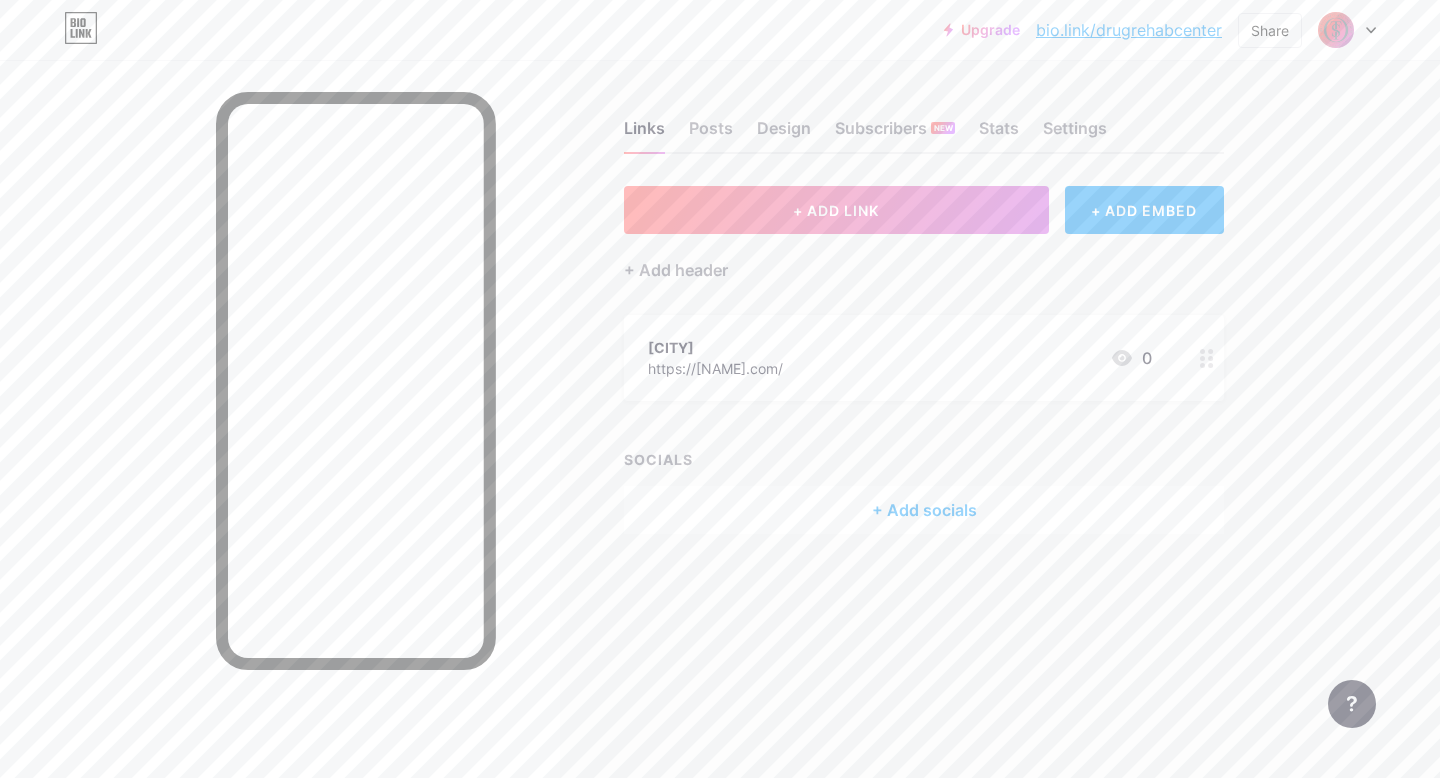 click 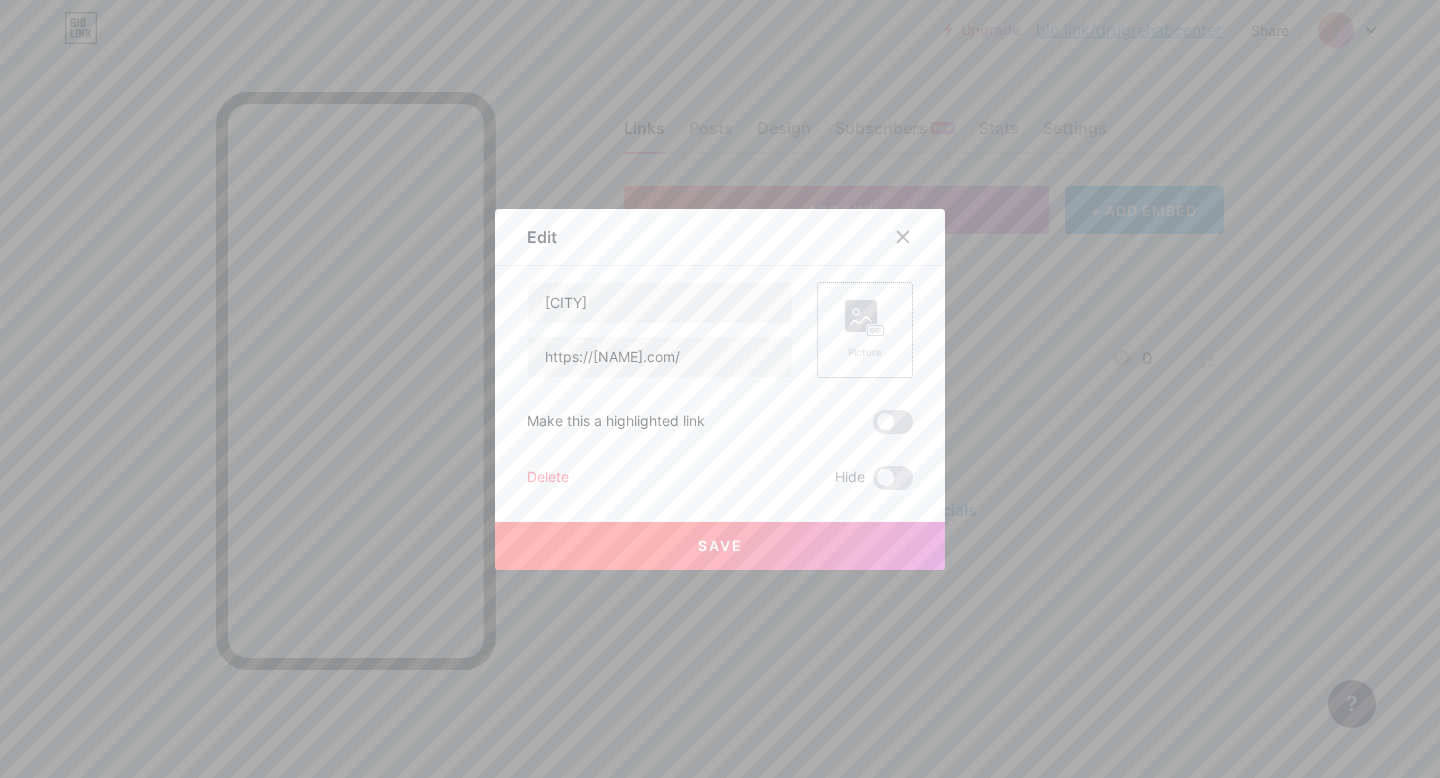 click 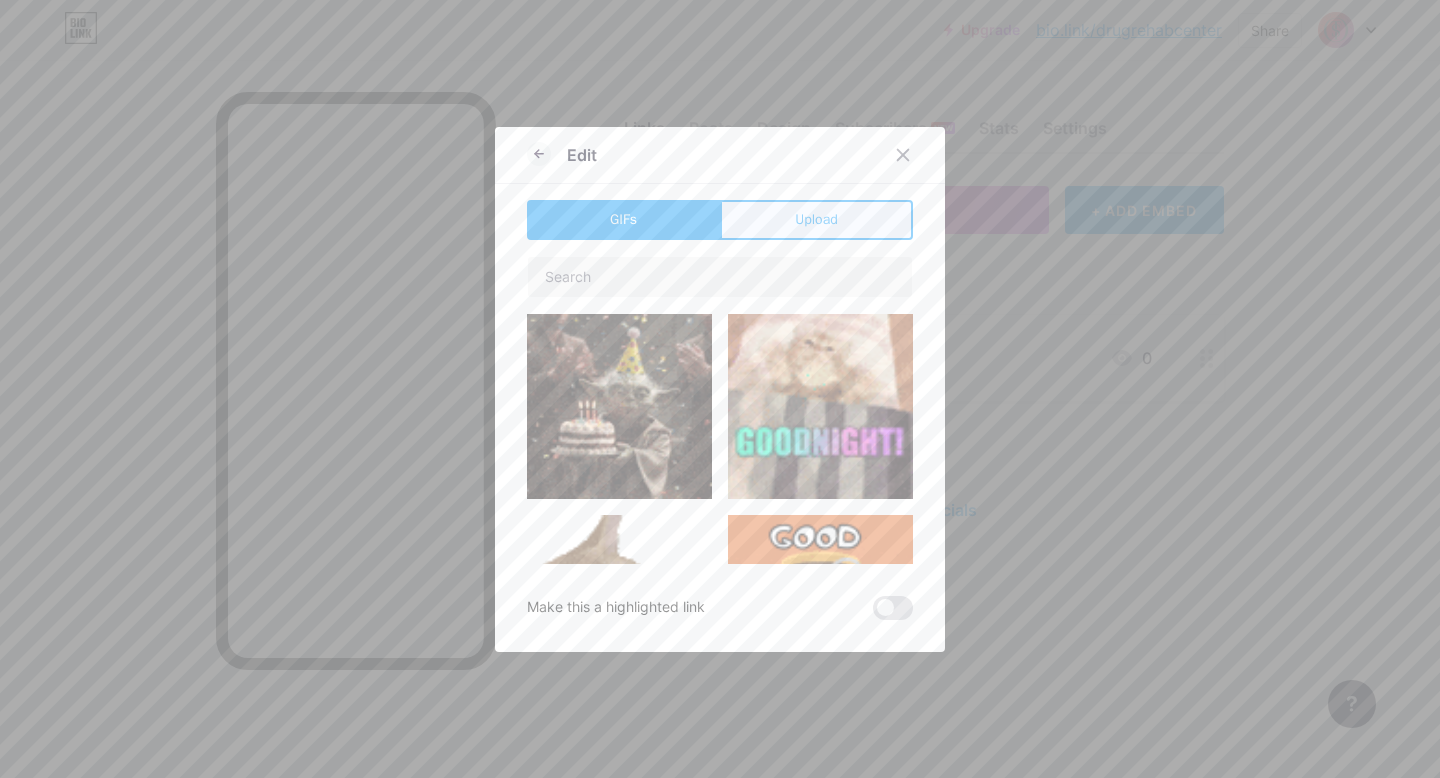 click on "Upload" at bounding box center (816, 219) 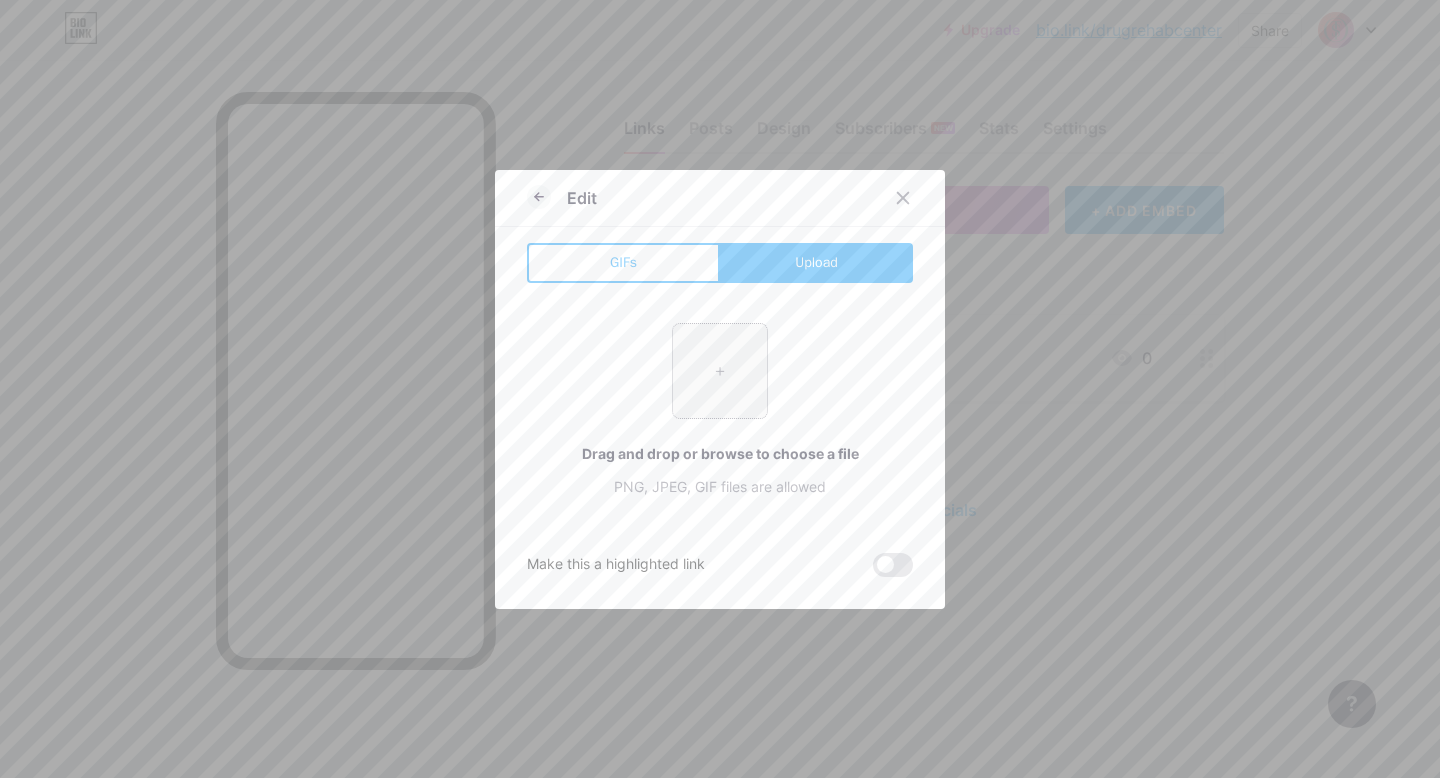 click at bounding box center (720, 371) 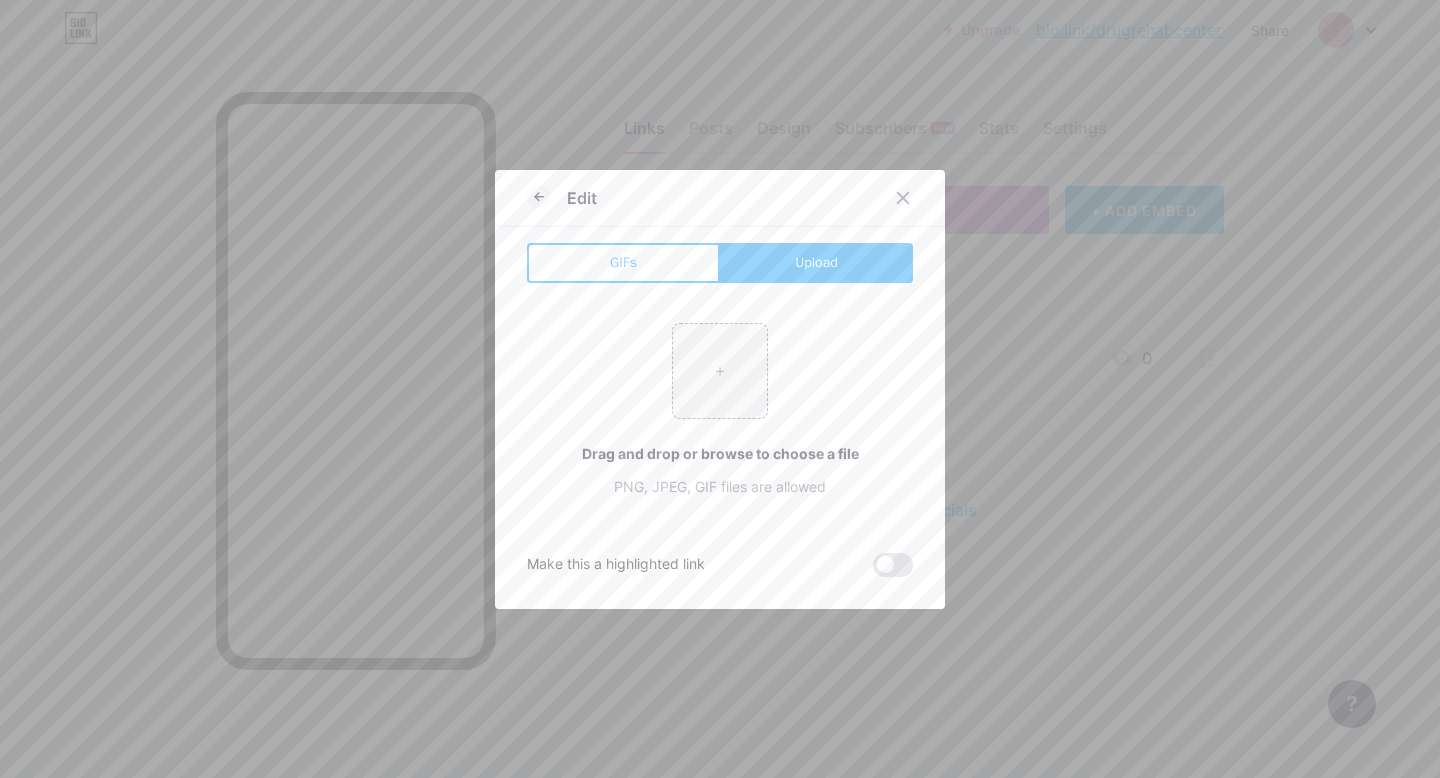 type on "C:\fakepath\[NAME]-7.jpg" 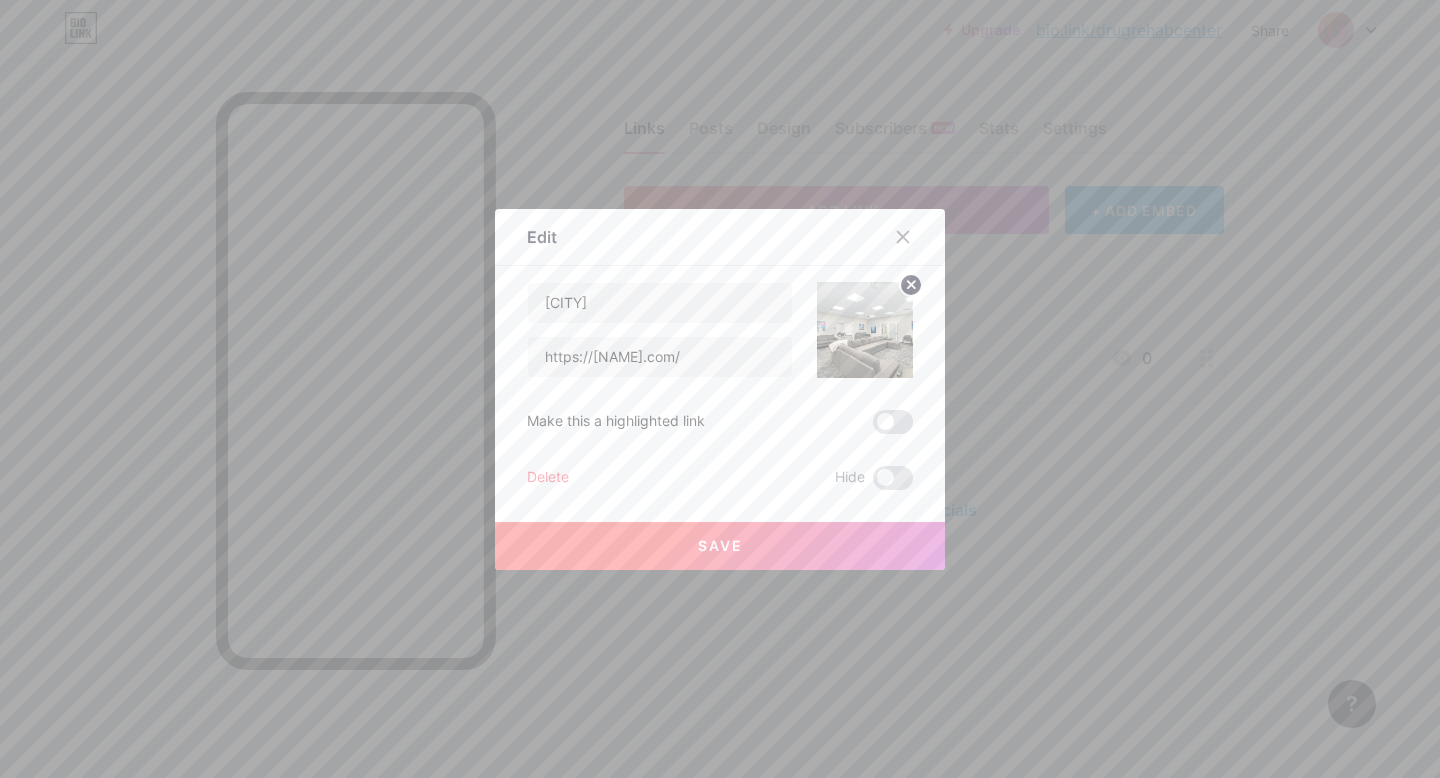 click on "Save" at bounding box center (720, 546) 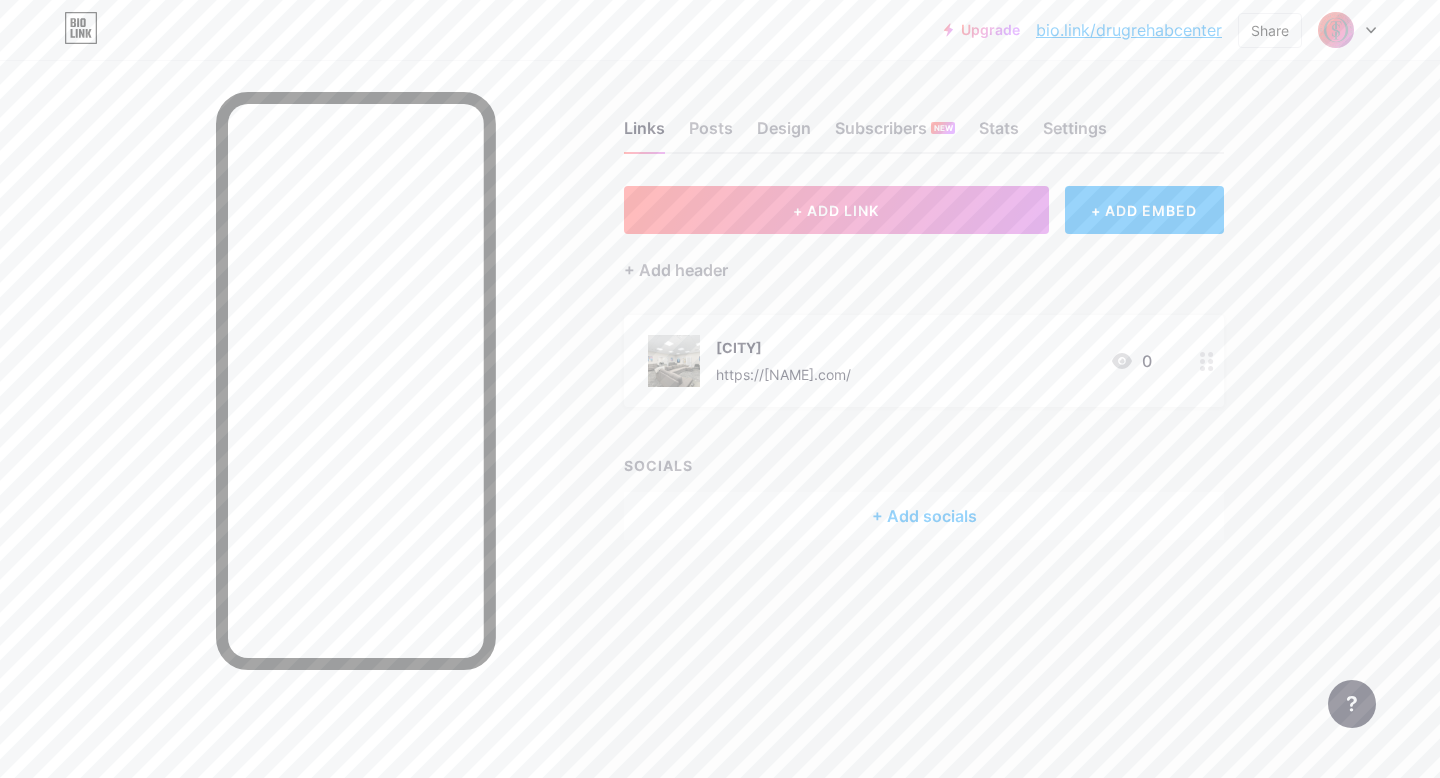 click on "+ Add socials" at bounding box center (924, 516) 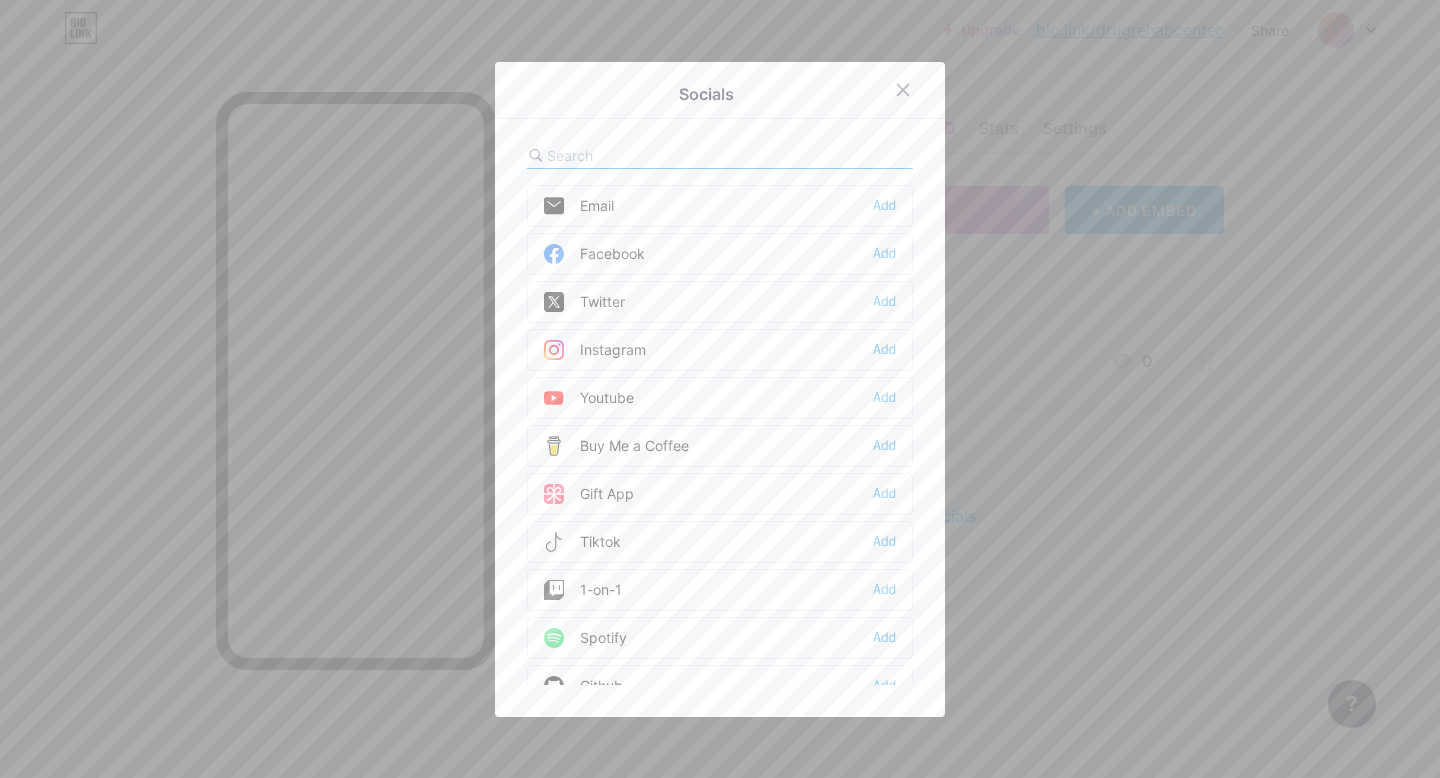 click on "Email
Add" at bounding box center (720, 206) 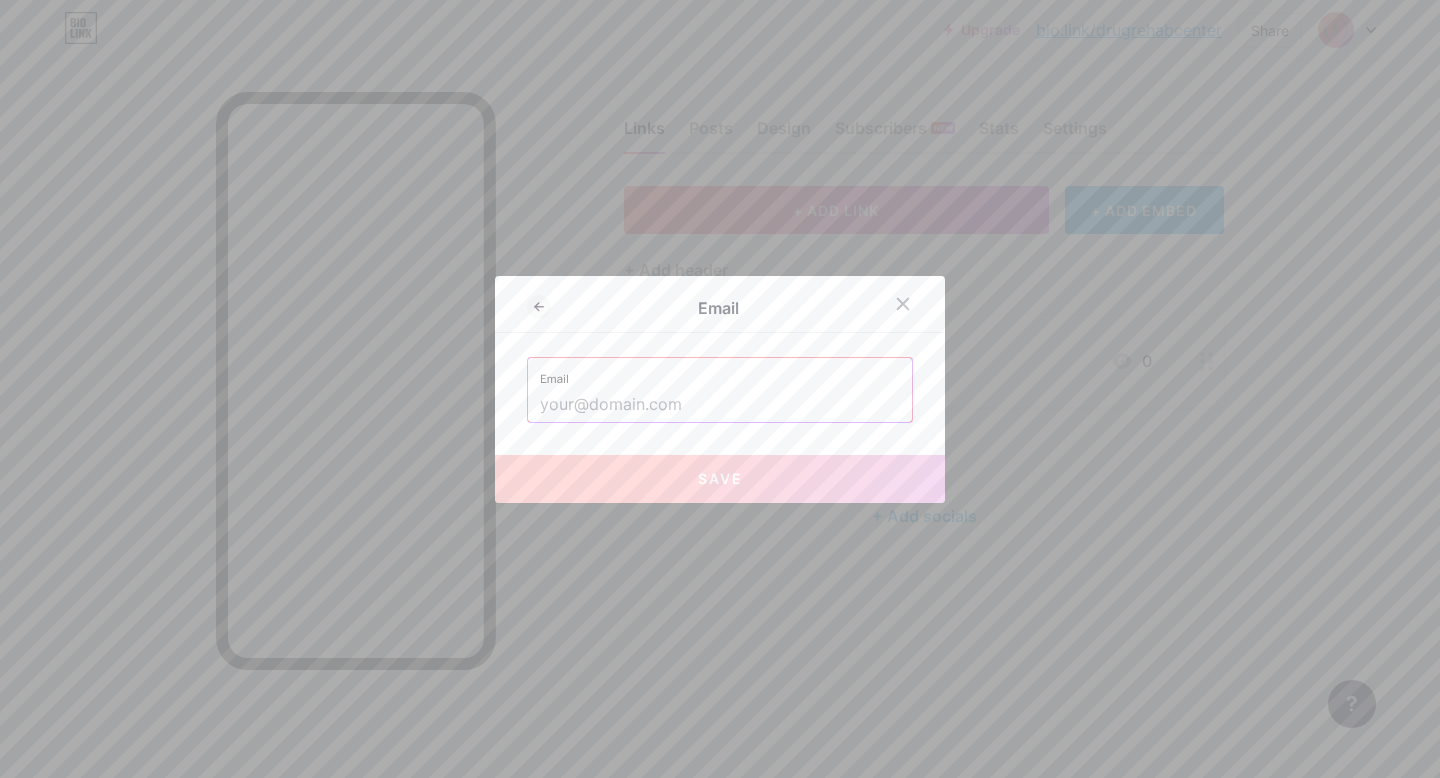 click at bounding box center [720, 405] 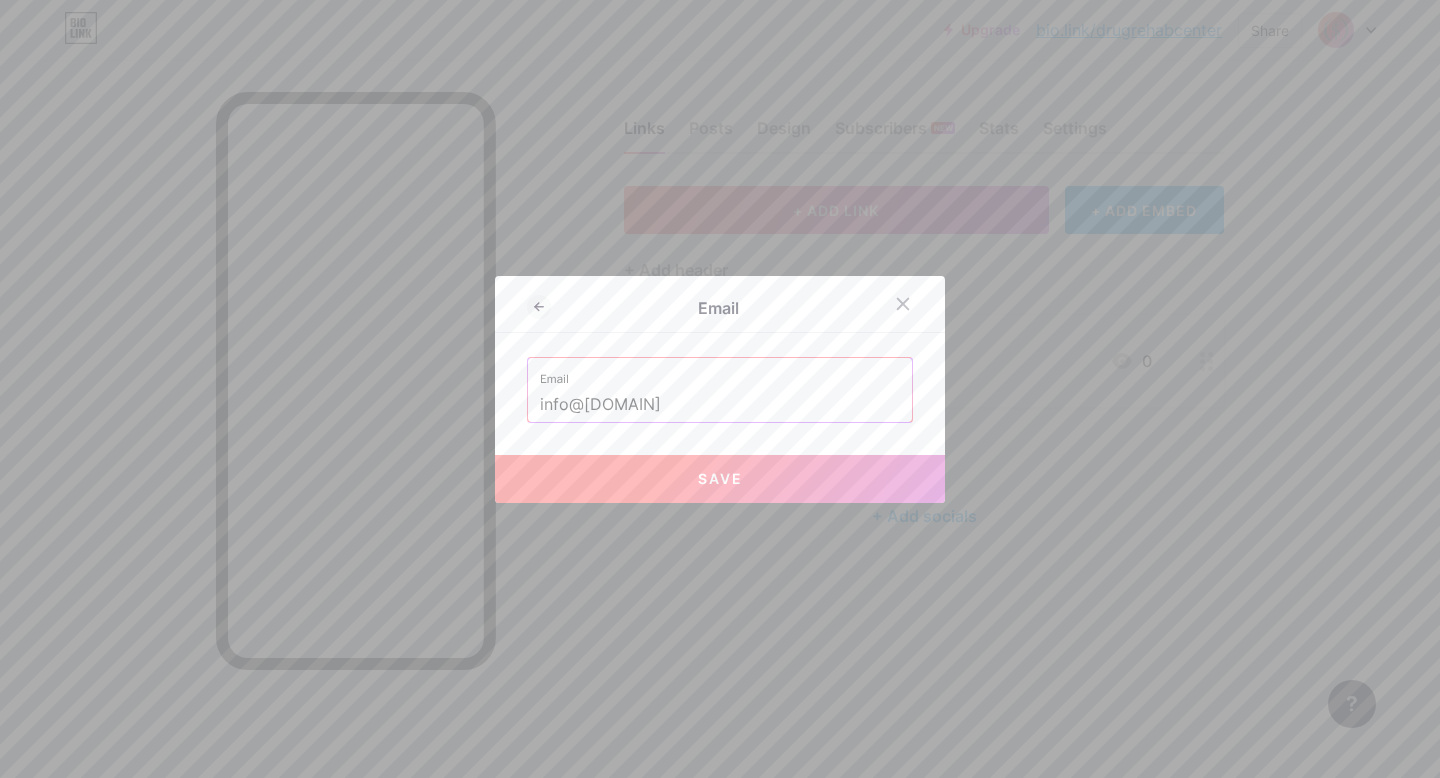 click on "Save" at bounding box center (720, 478) 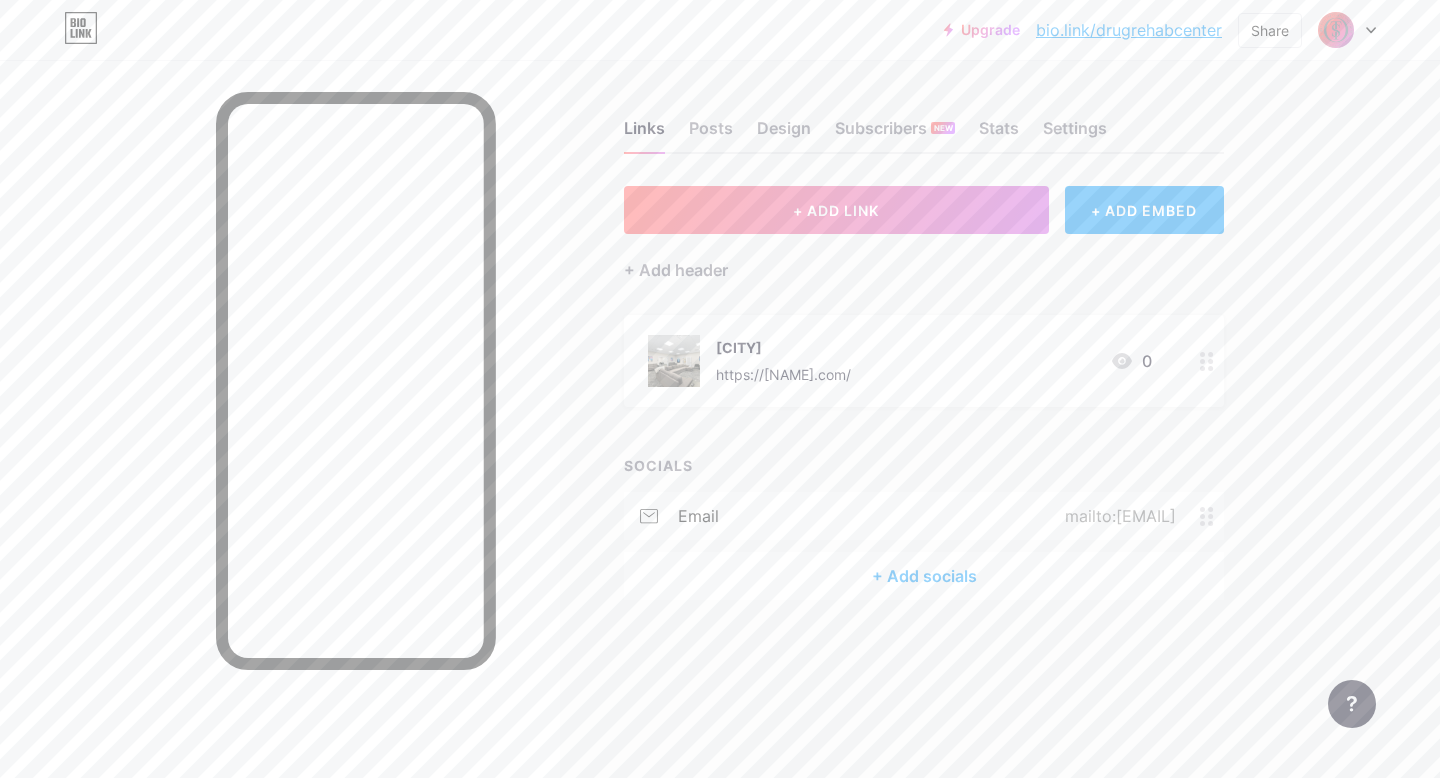 click on "+ Add socials" at bounding box center (924, 576) 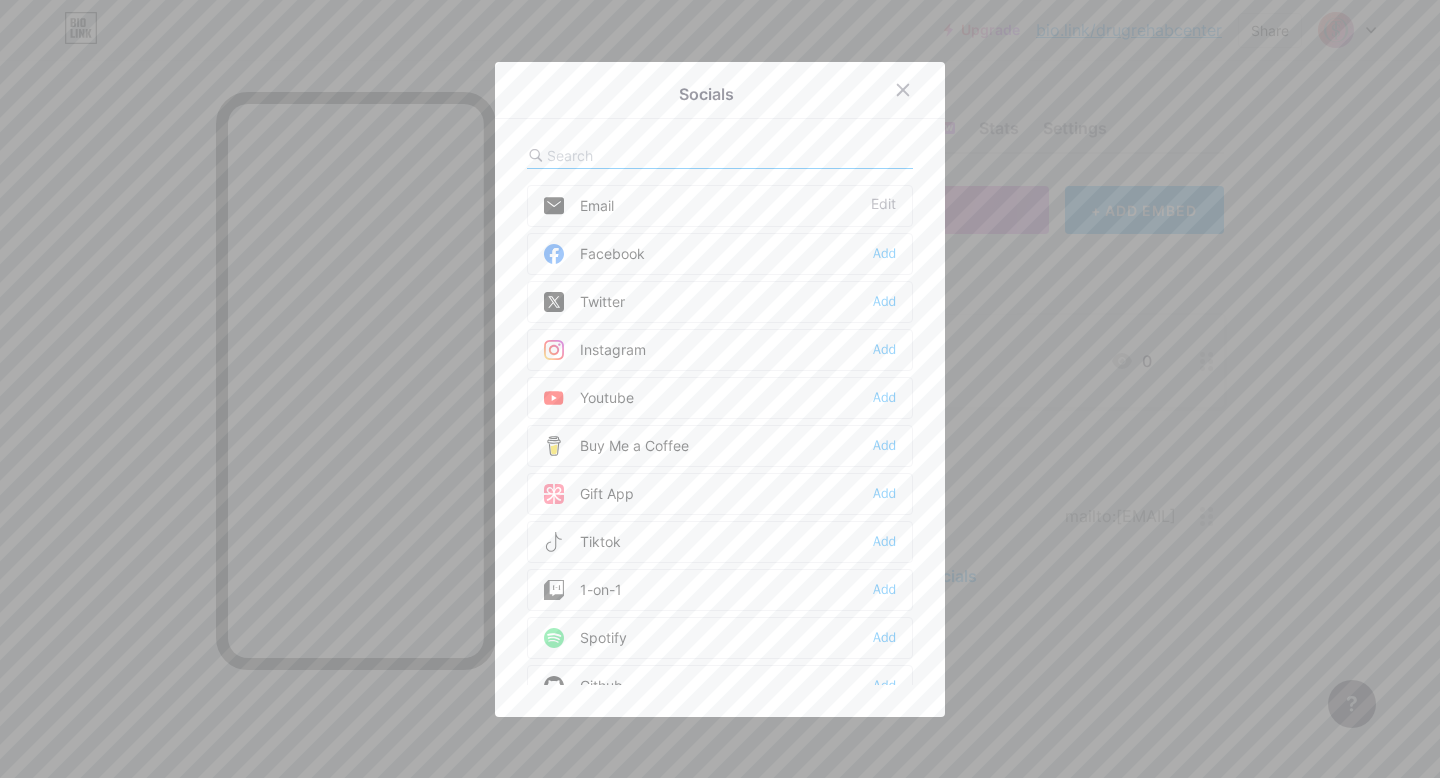 click on "Facebook
Add" at bounding box center [720, 254] 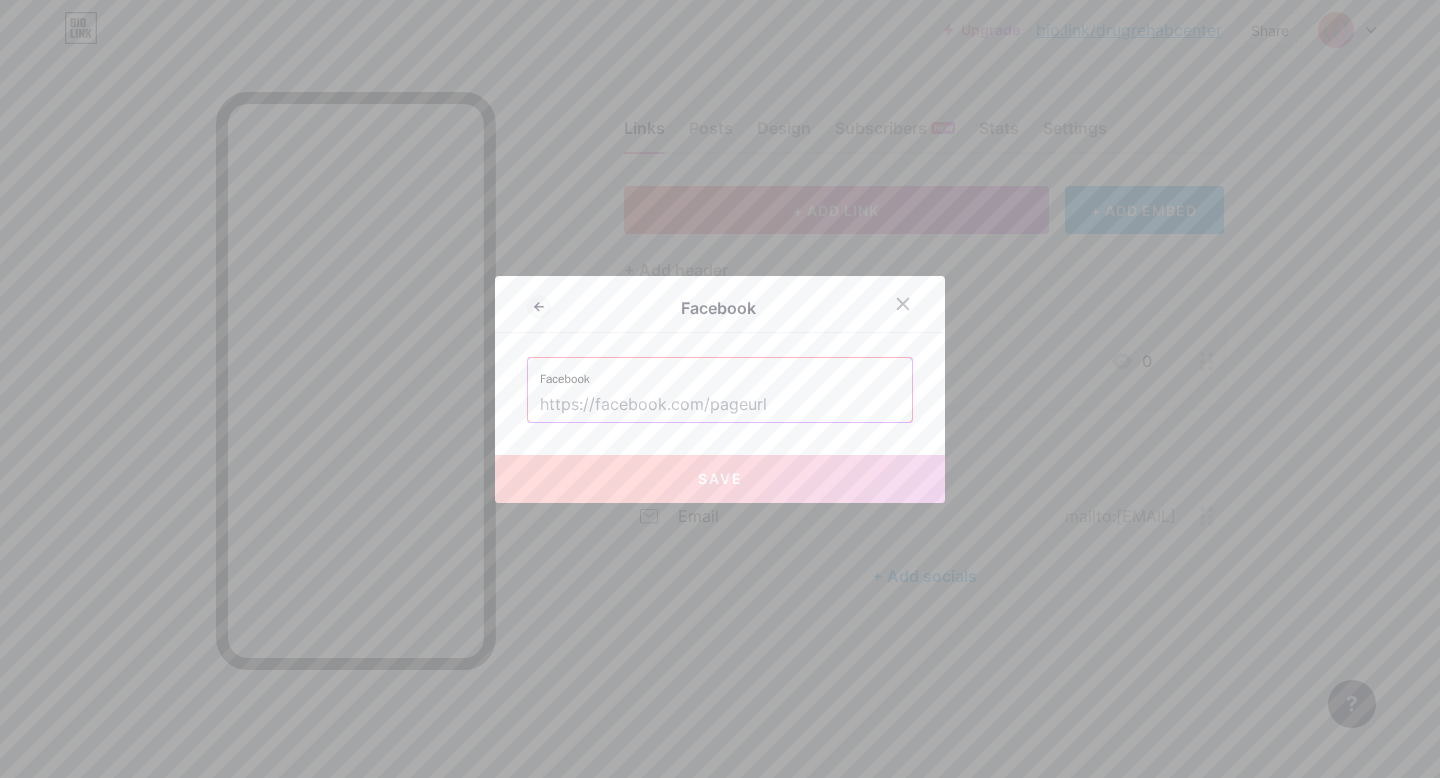 click on "Facebook" at bounding box center [720, 373] 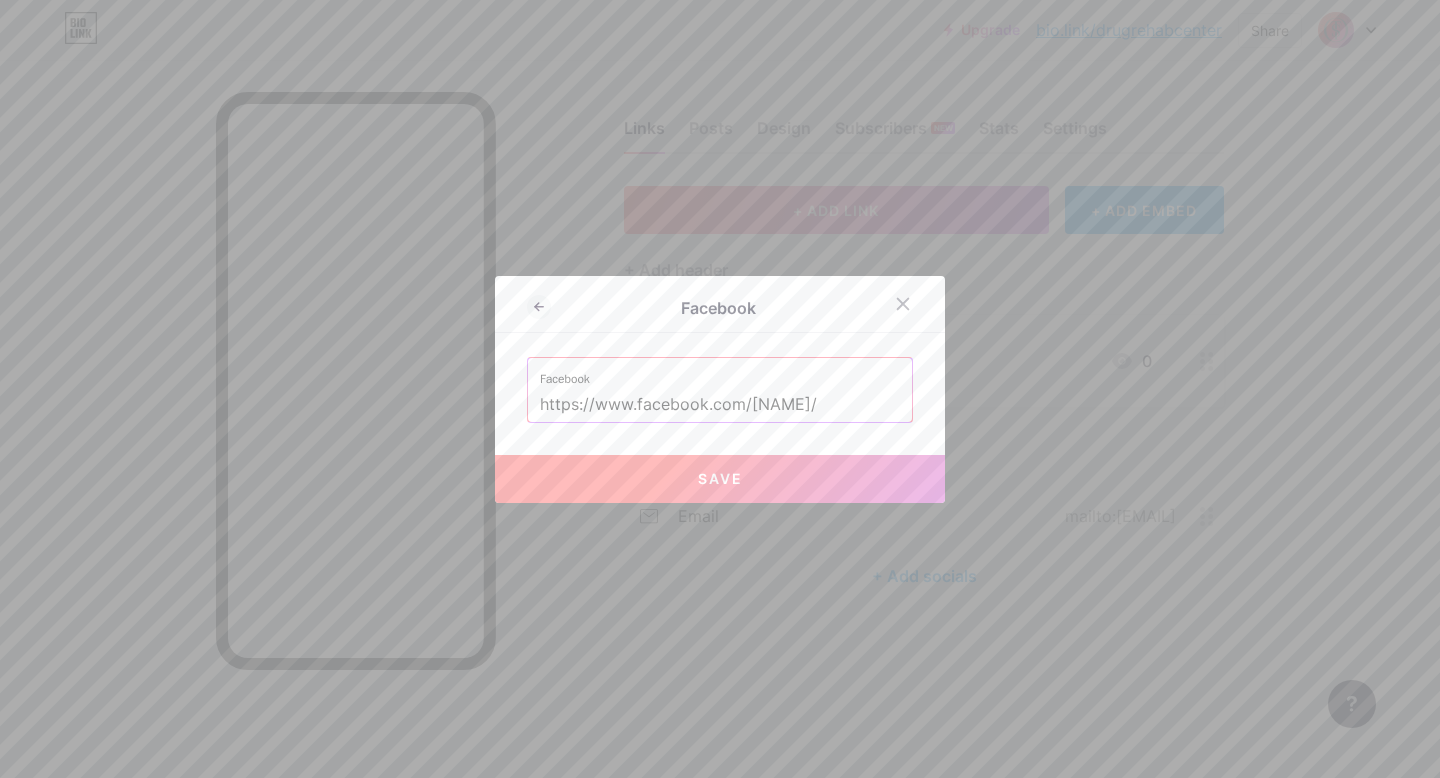 click on "Save" at bounding box center [720, 479] 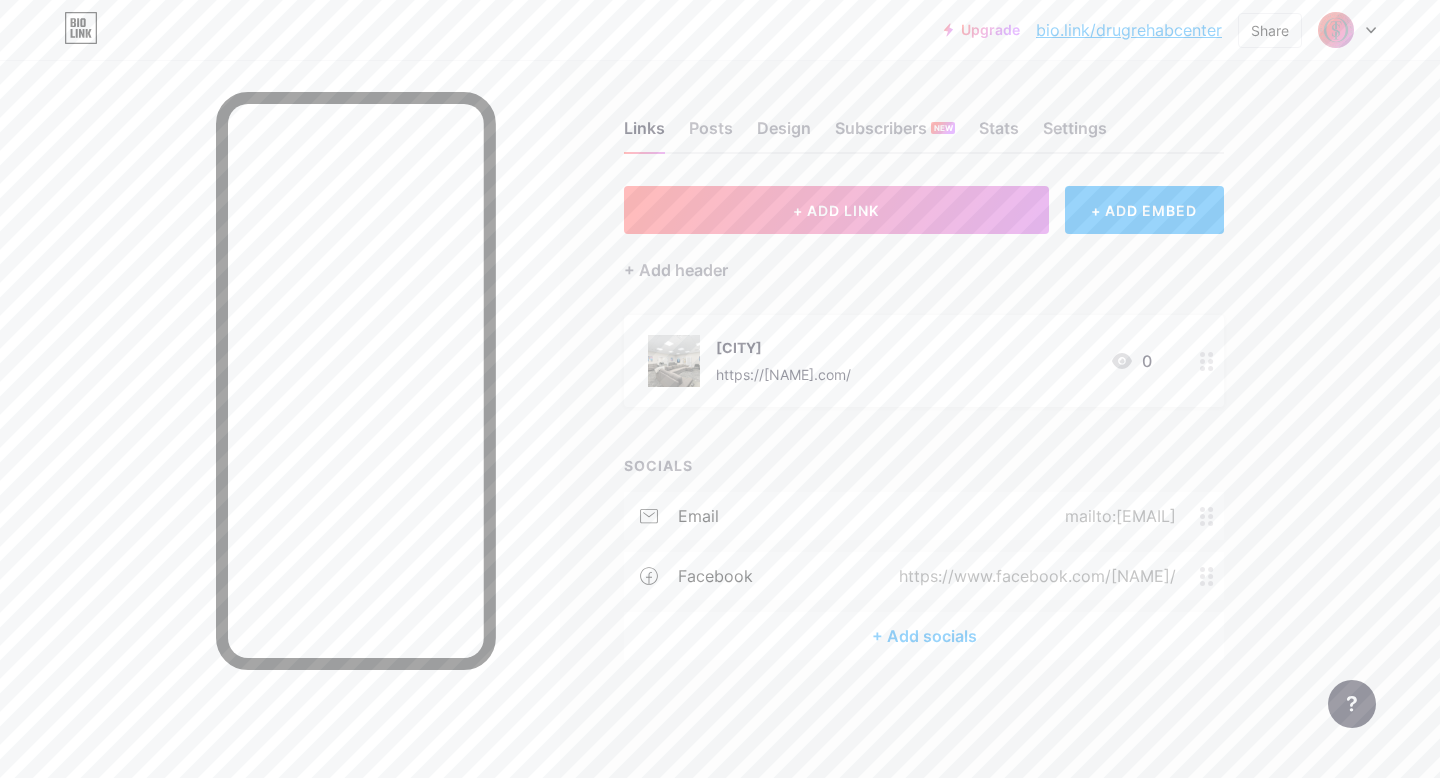 click on "+ Add socials" at bounding box center (924, 636) 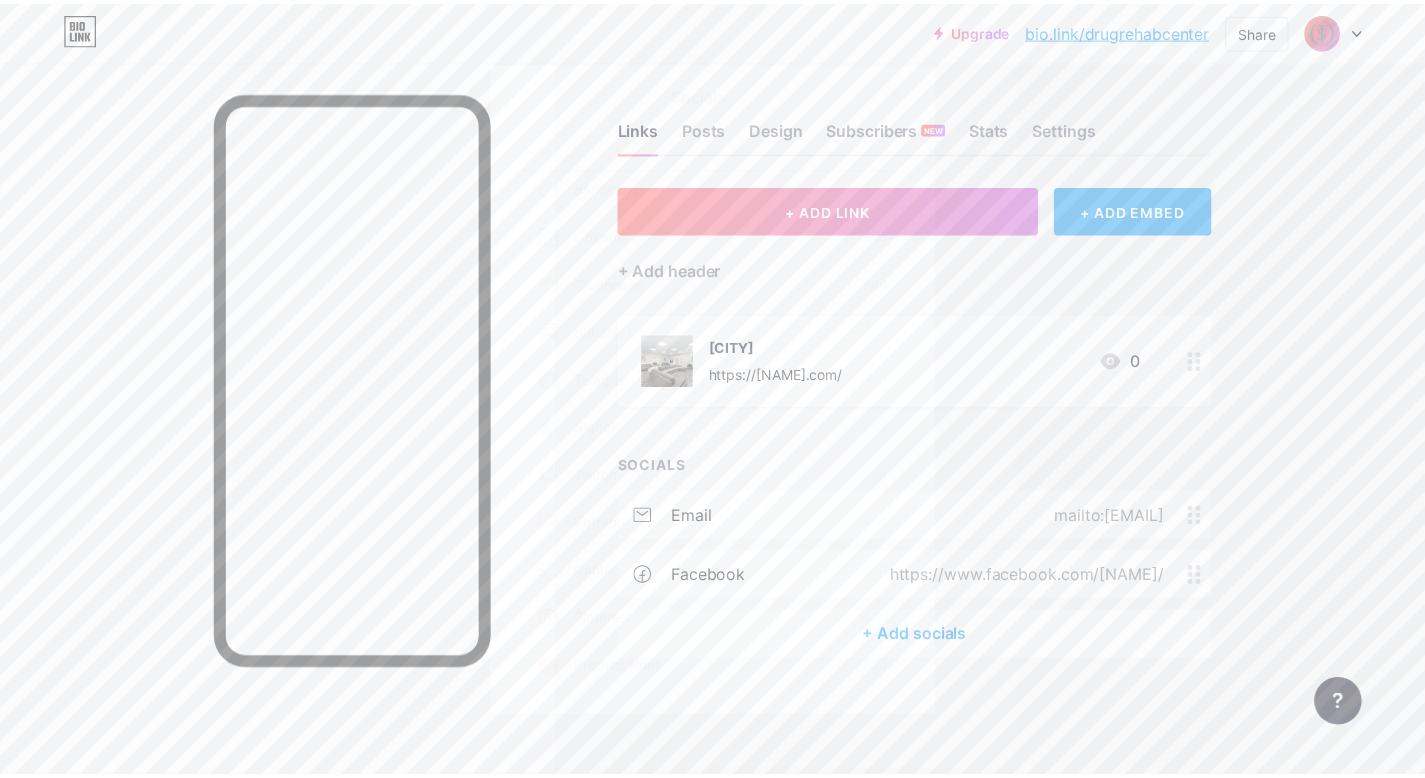 scroll, scrollTop: 919, scrollLeft: 0, axis: vertical 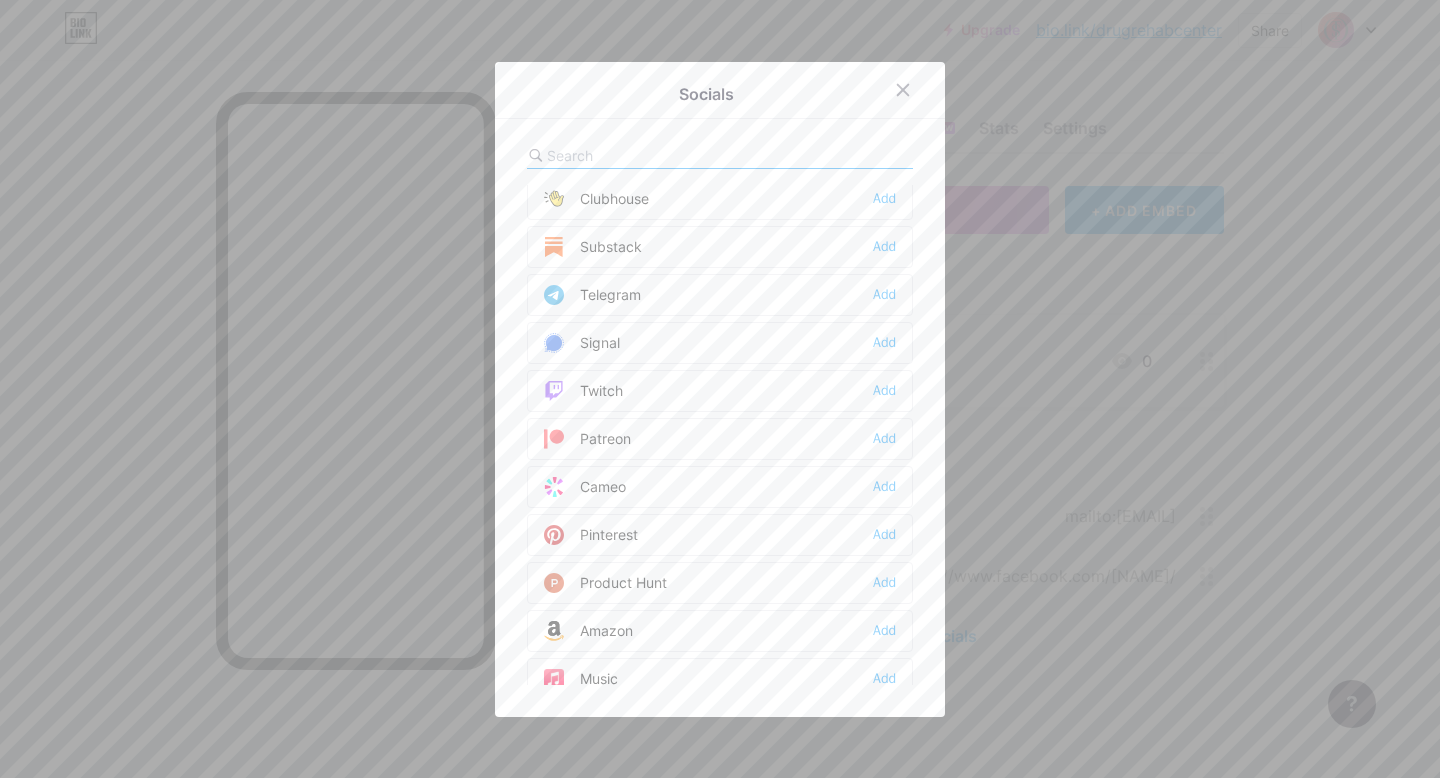 click on "Pinterest
Add" at bounding box center [720, 535] 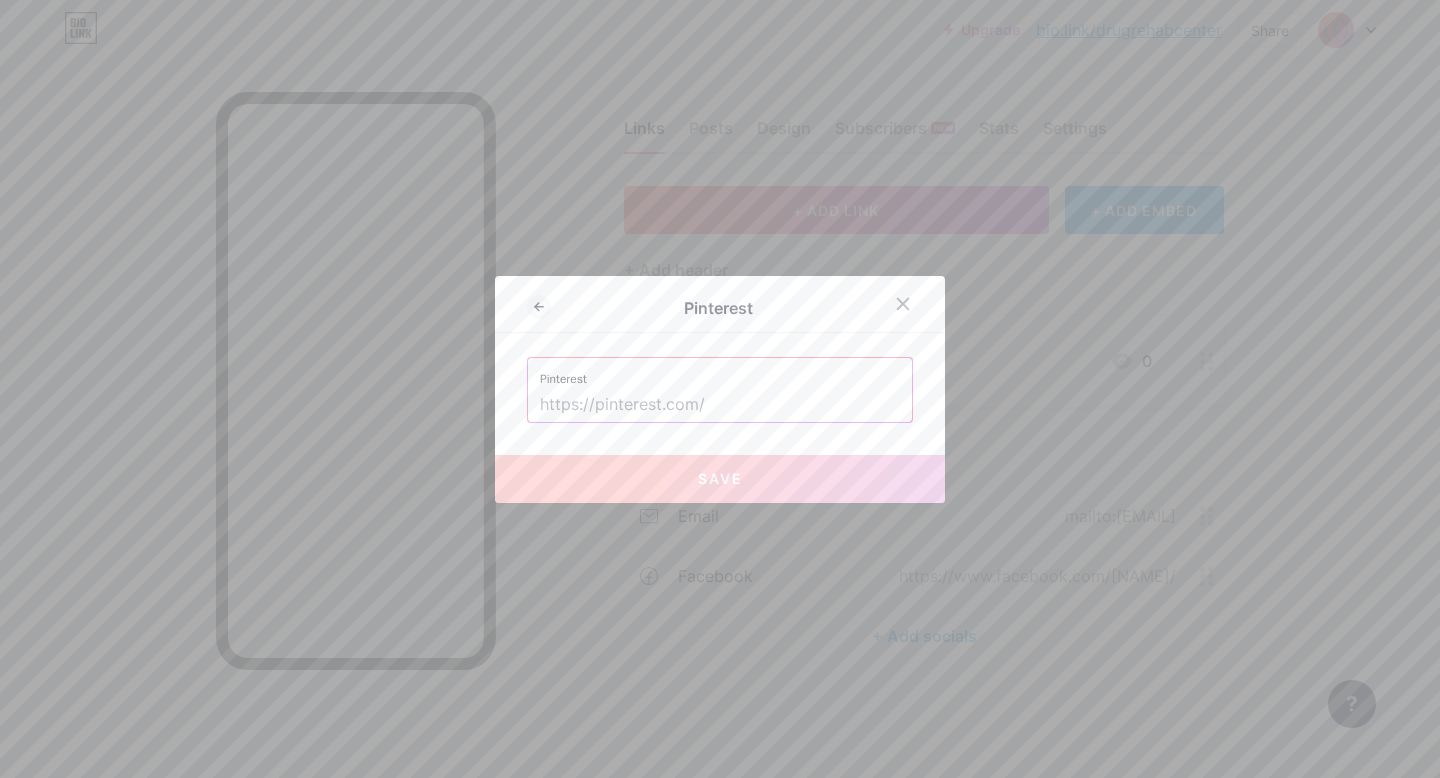 click on "Pinterest" at bounding box center [720, 373] 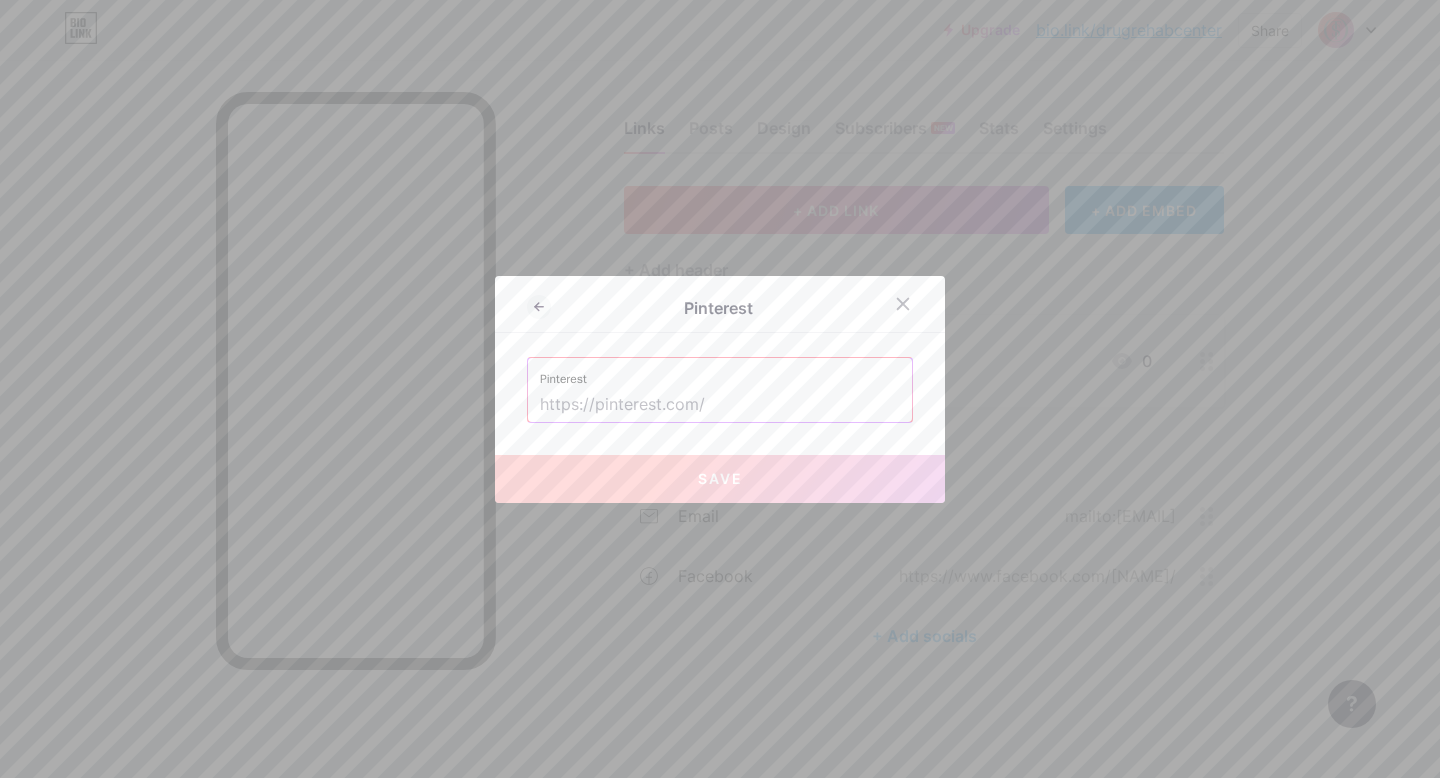 click at bounding box center (720, 790) 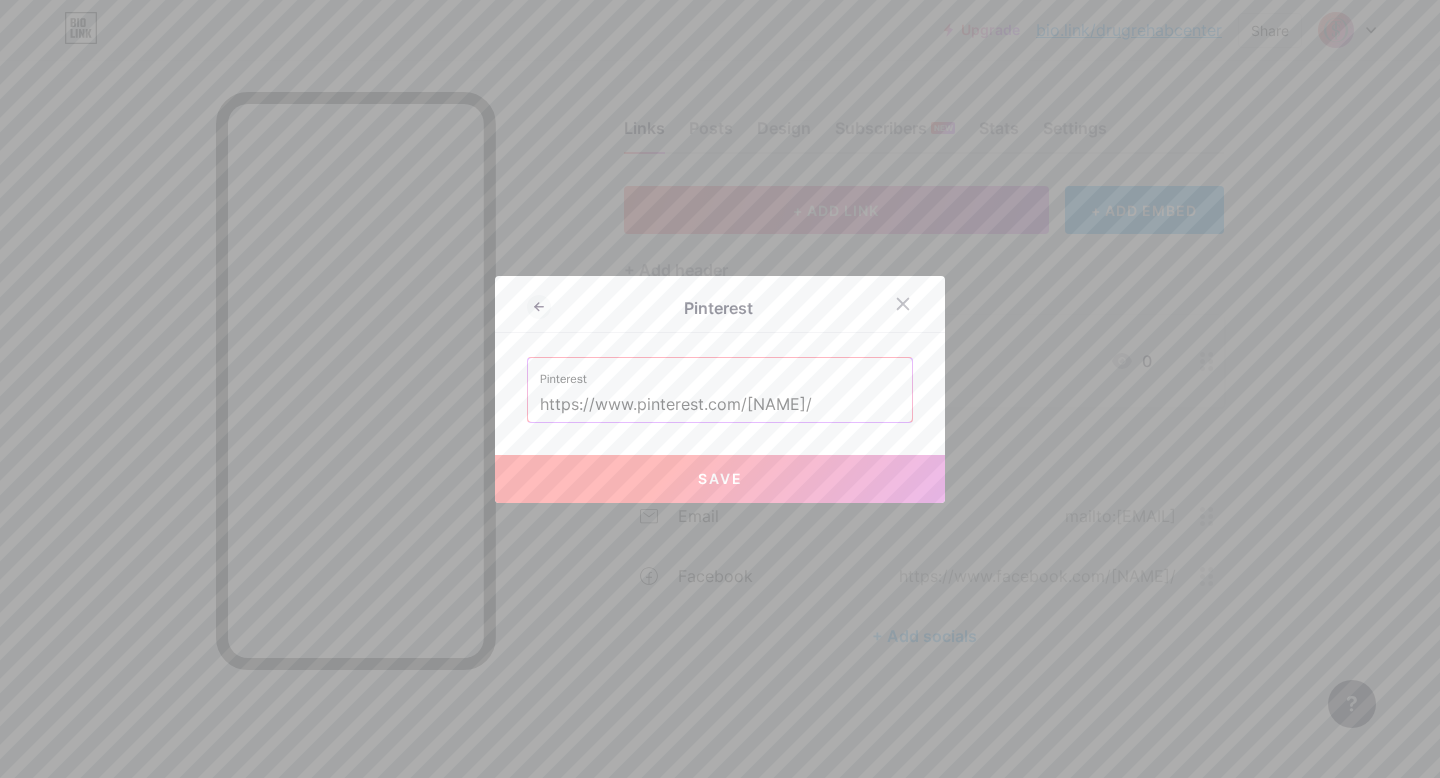 click on "Save" at bounding box center (720, 479) 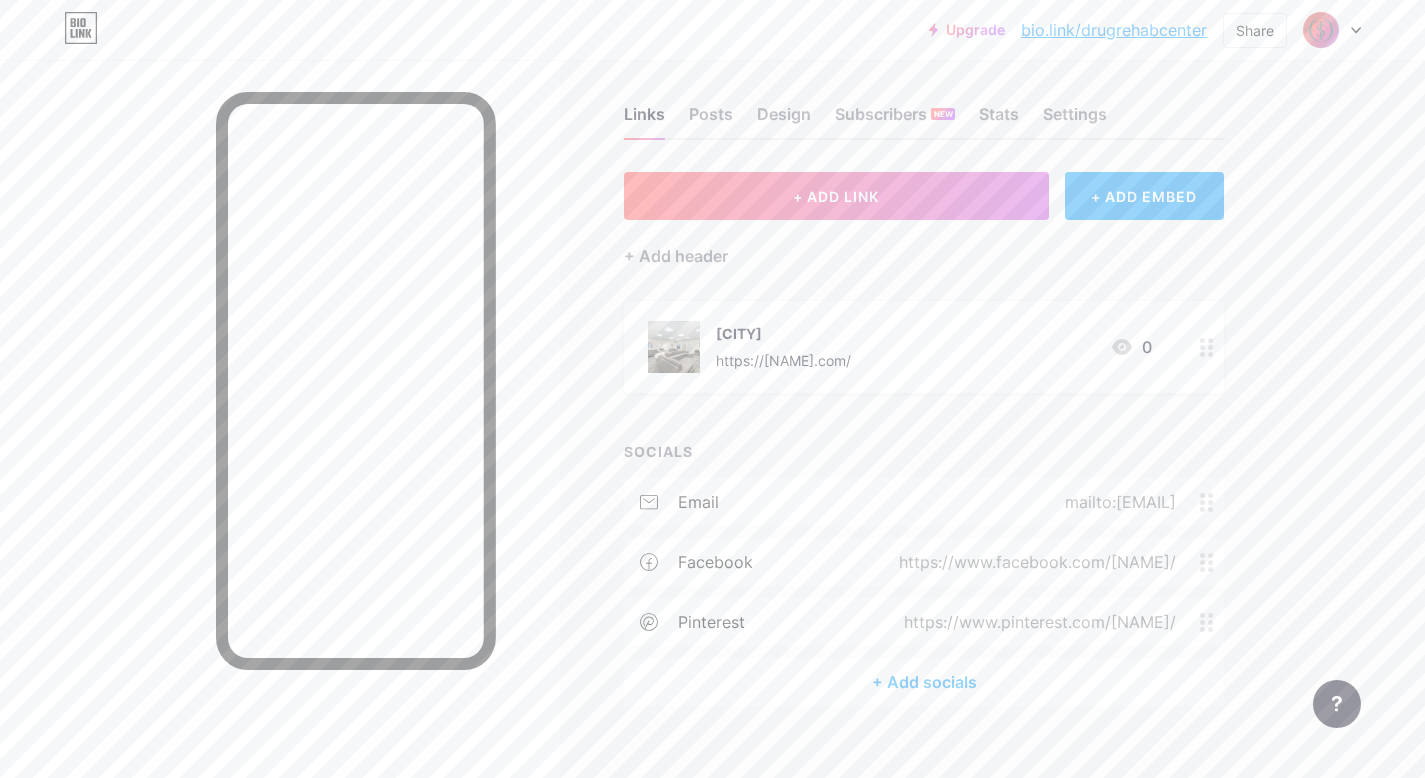 scroll, scrollTop: 0, scrollLeft: 0, axis: both 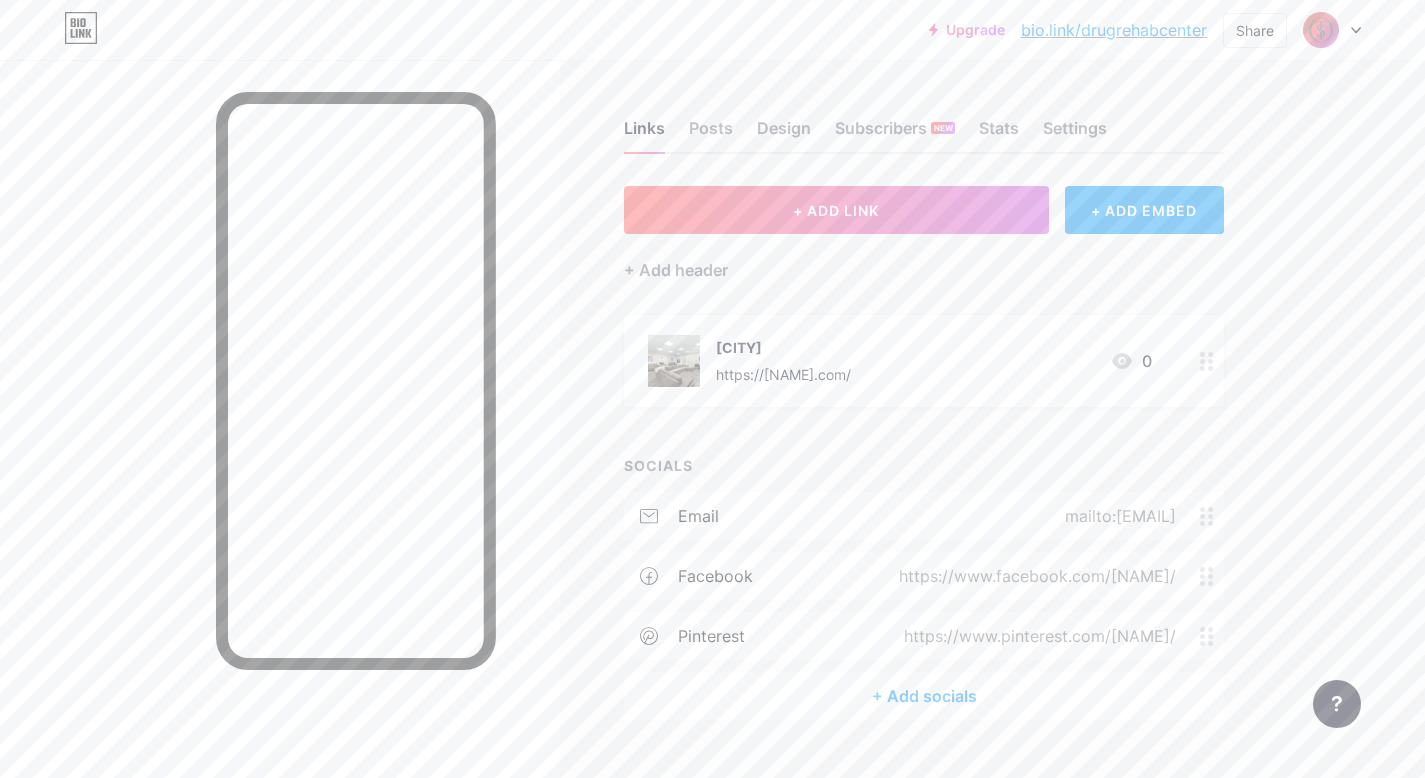 click on "Links
Posts
Design
Subscribers
NEW
Stats
Settings" at bounding box center (924, 119) 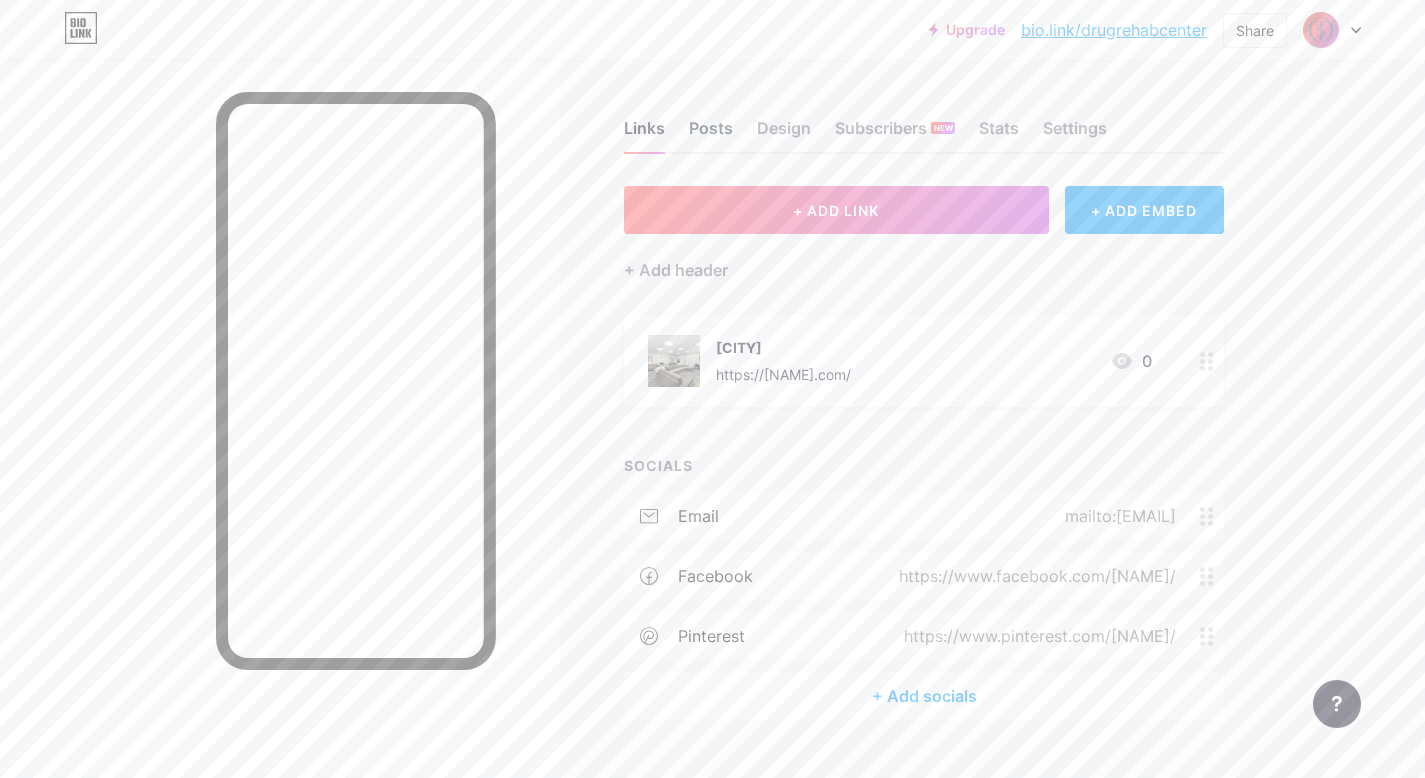 click on "Posts" at bounding box center [711, 134] 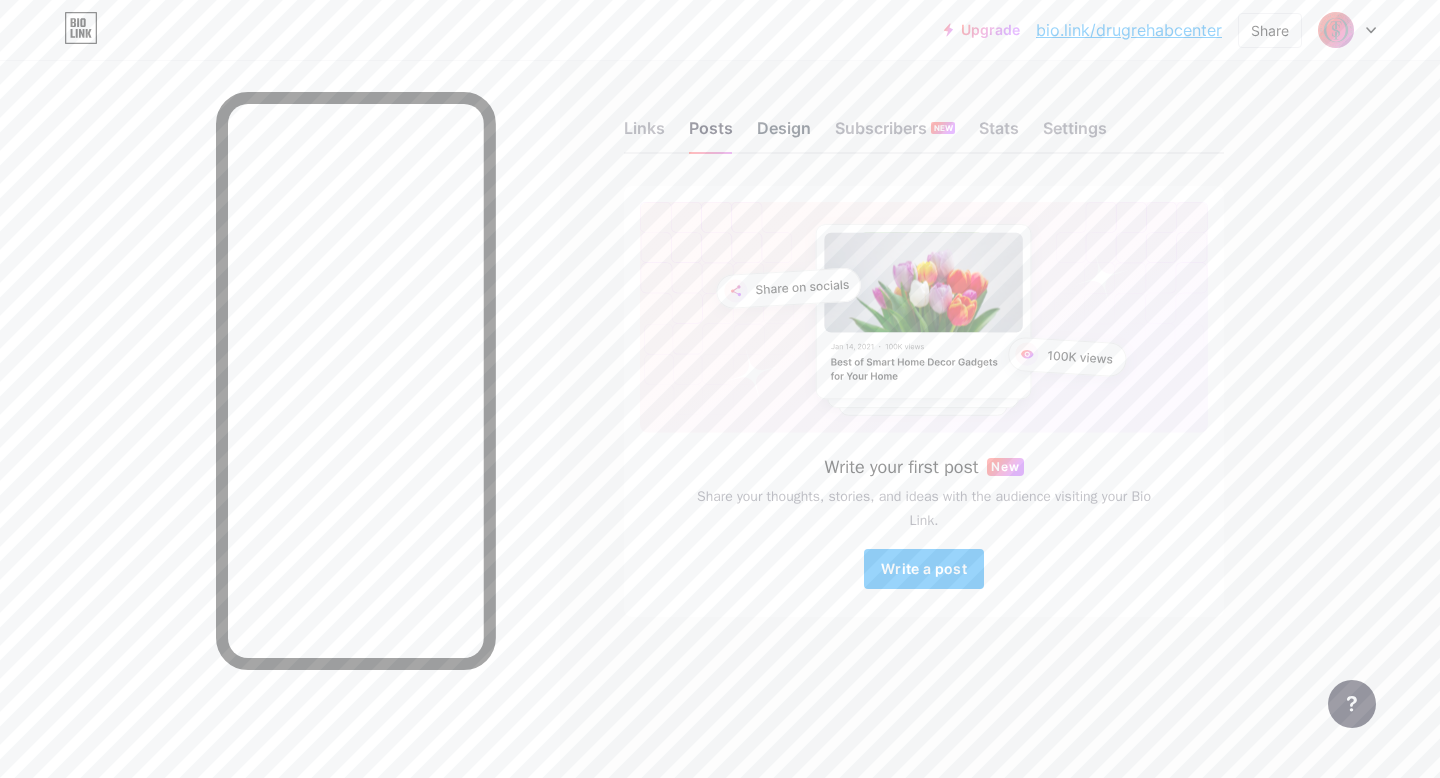 click on "Design" at bounding box center [784, 134] 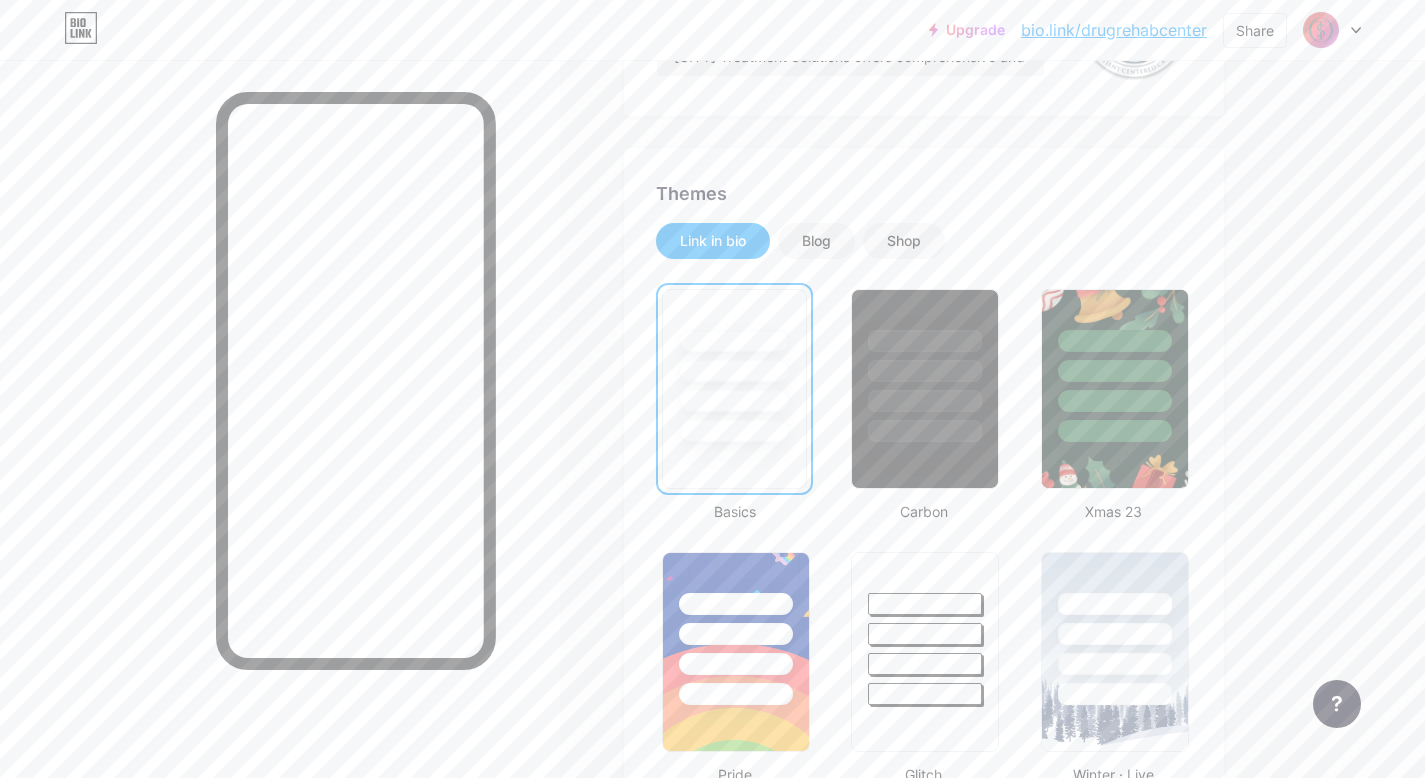 scroll, scrollTop: 391, scrollLeft: 0, axis: vertical 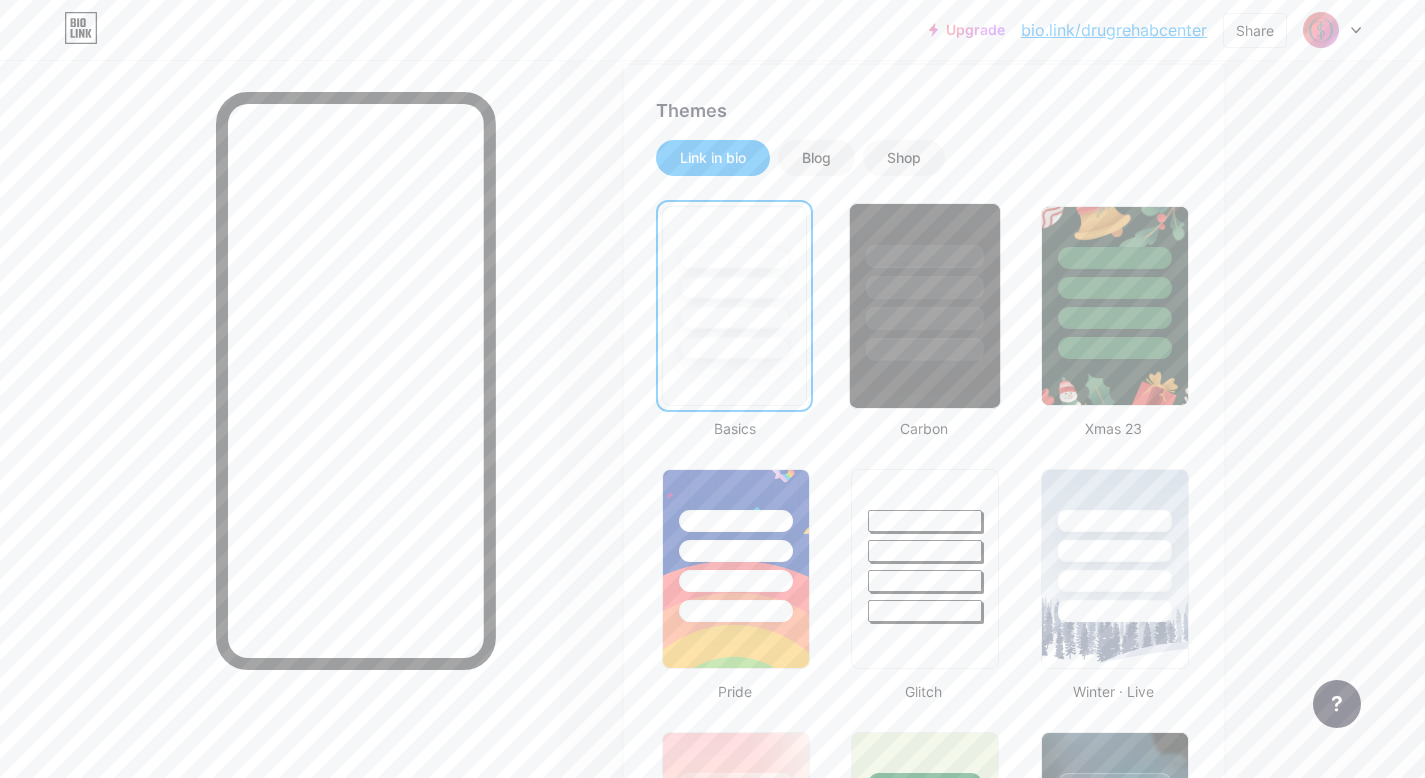 click at bounding box center [925, 349] 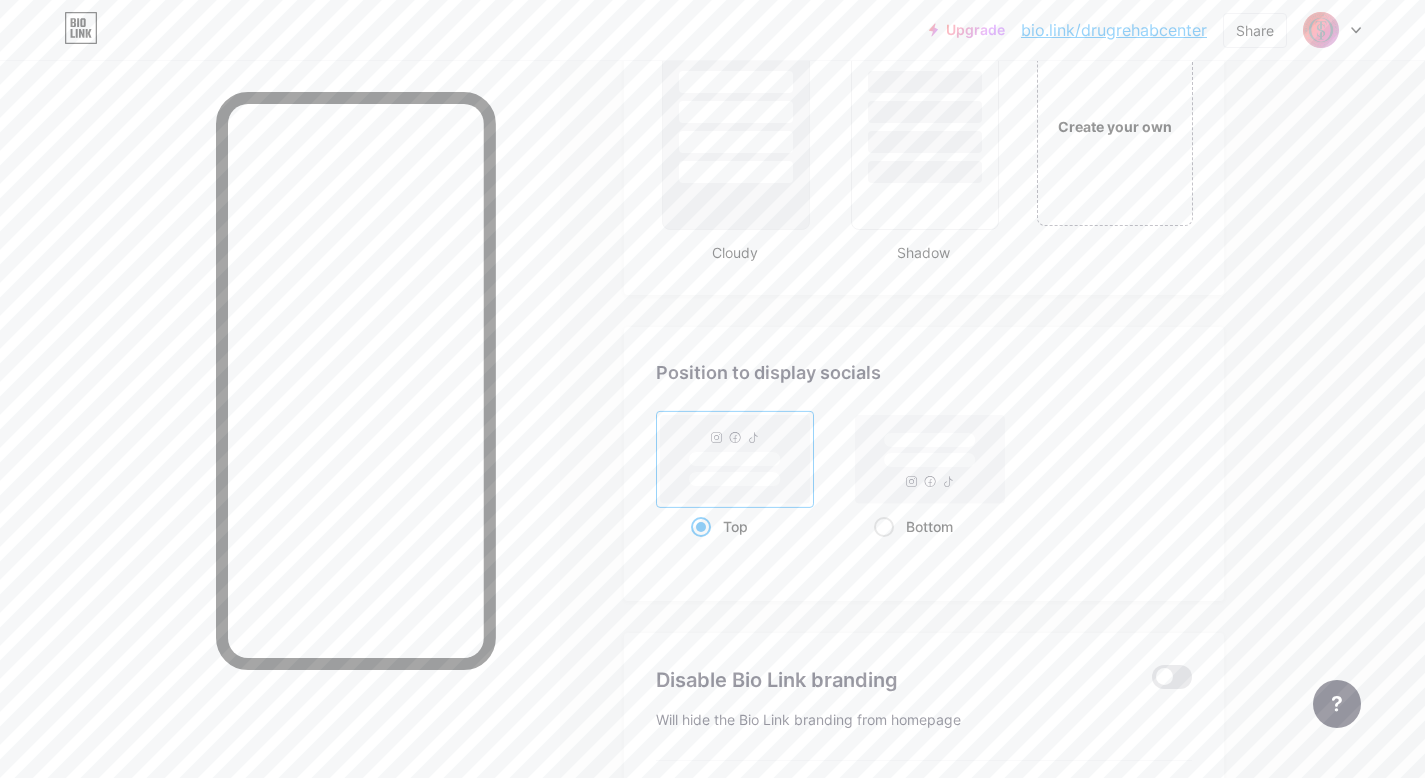 scroll, scrollTop: 2432, scrollLeft: 0, axis: vertical 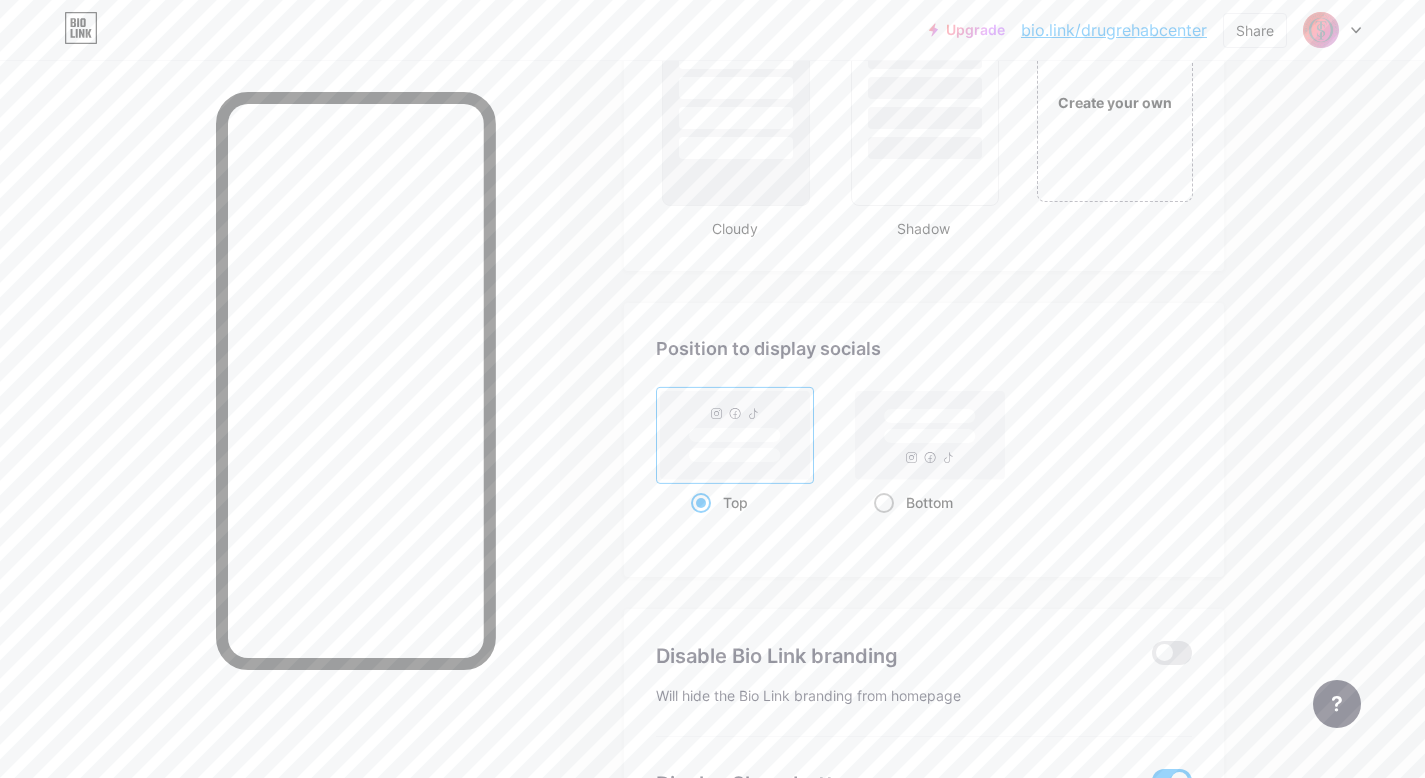 click 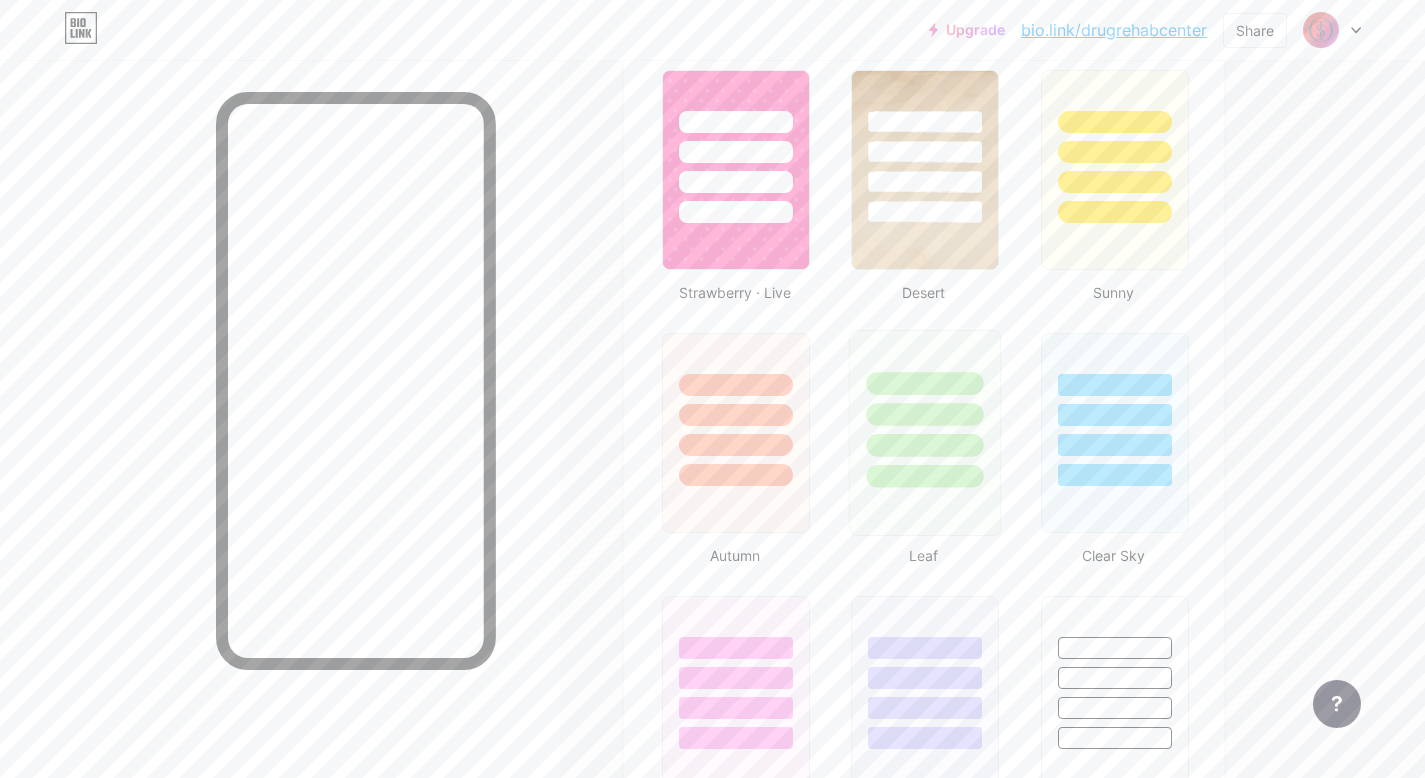 scroll, scrollTop: 0, scrollLeft: 0, axis: both 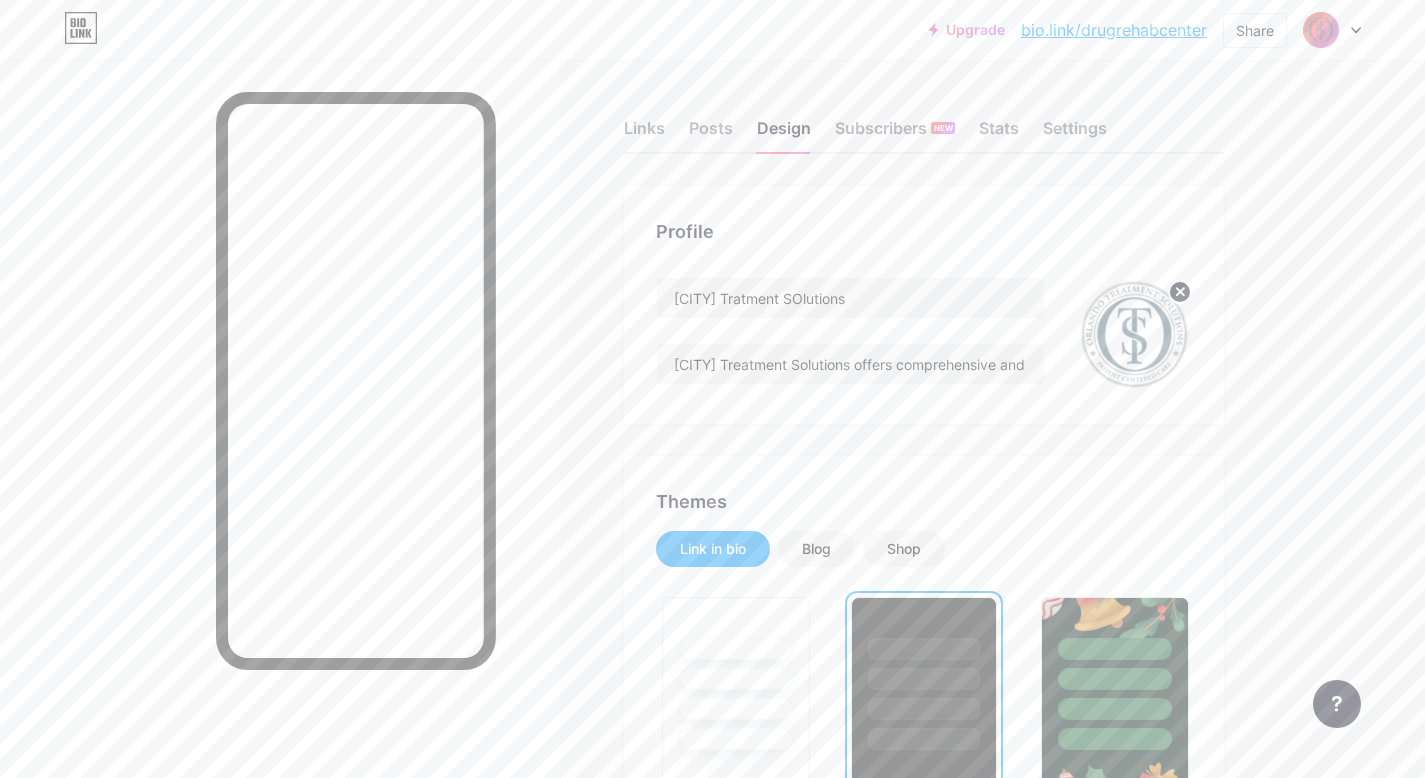 click 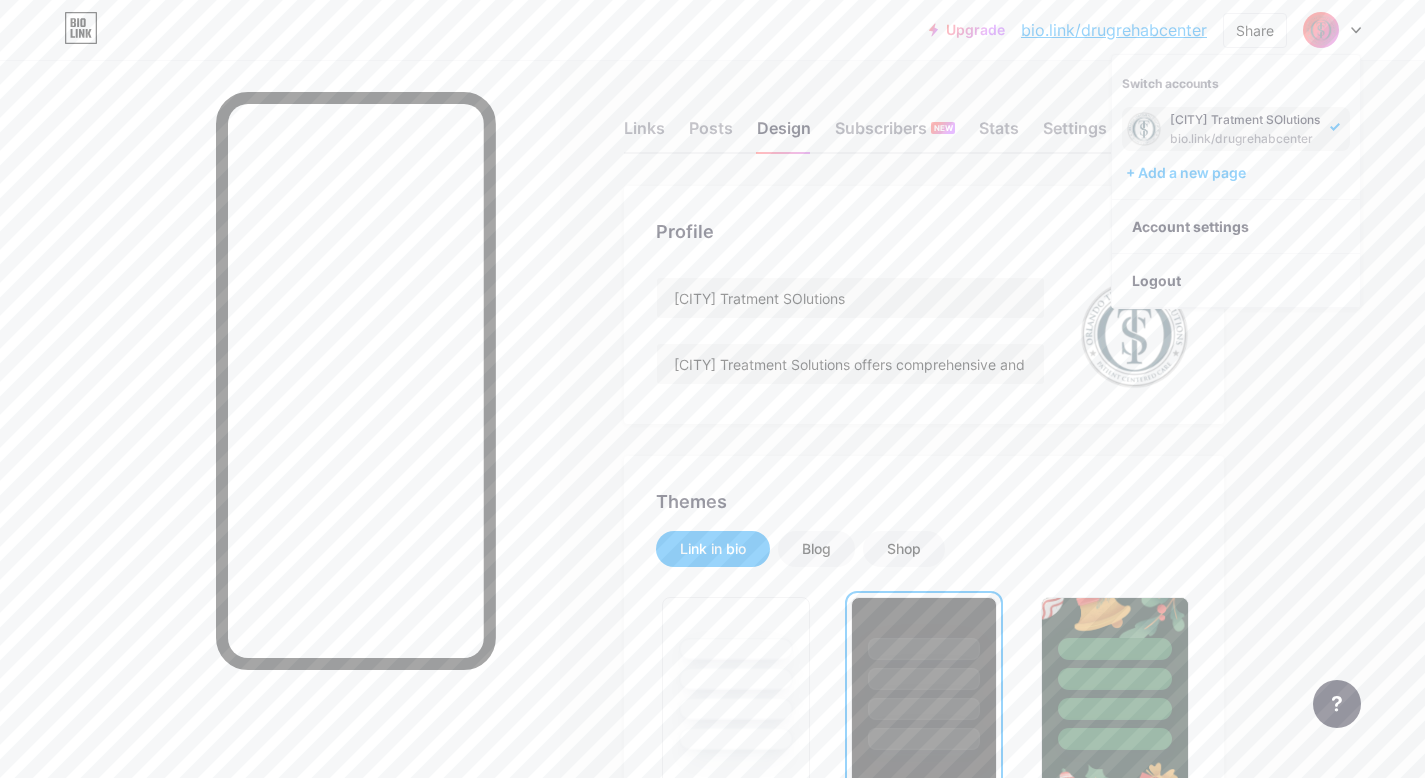 click on "[CITY] Tratment SOlutions" at bounding box center (1245, 120) 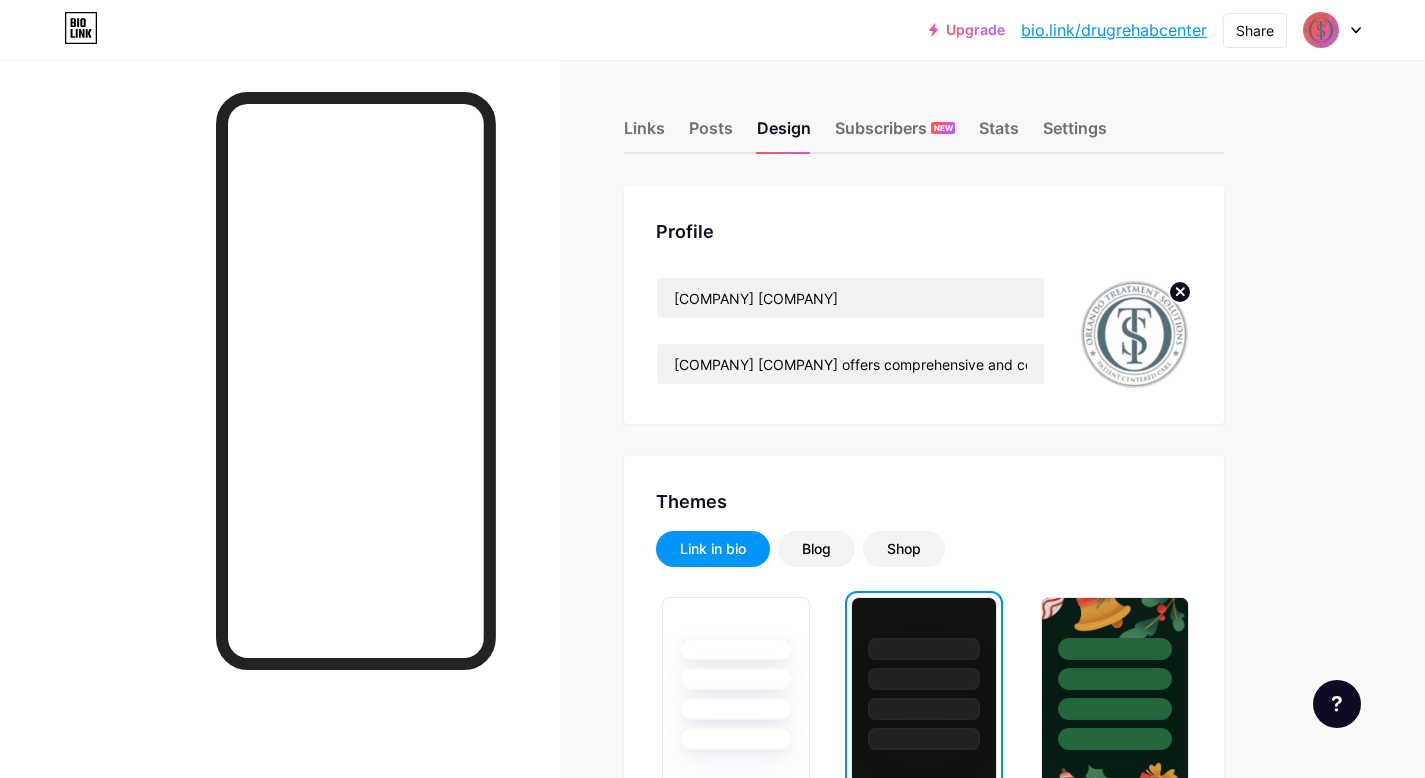 scroll, scrollTop: 0, scrollLeft: 0, axis: both 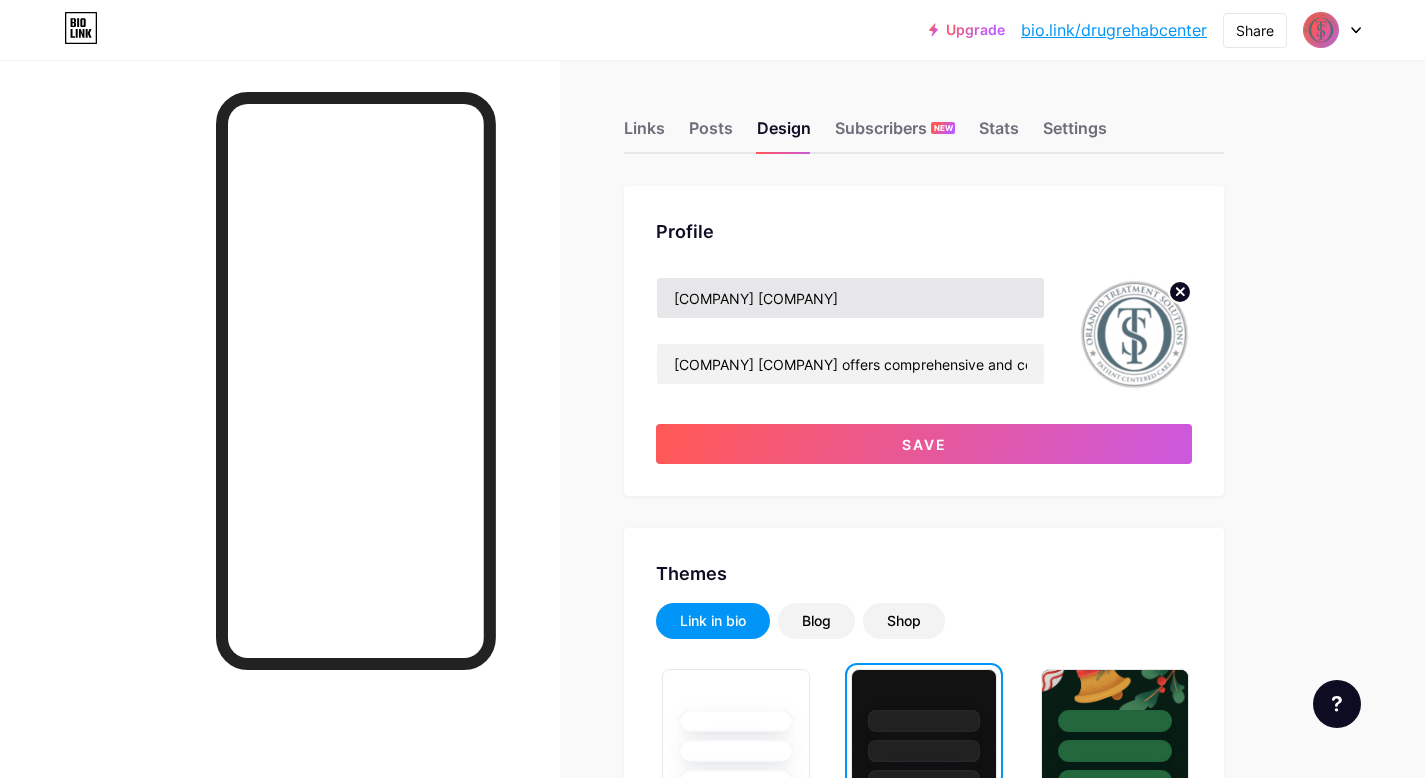 click on "Orlando Tratment Solutions" at bounding box center [850, 298] 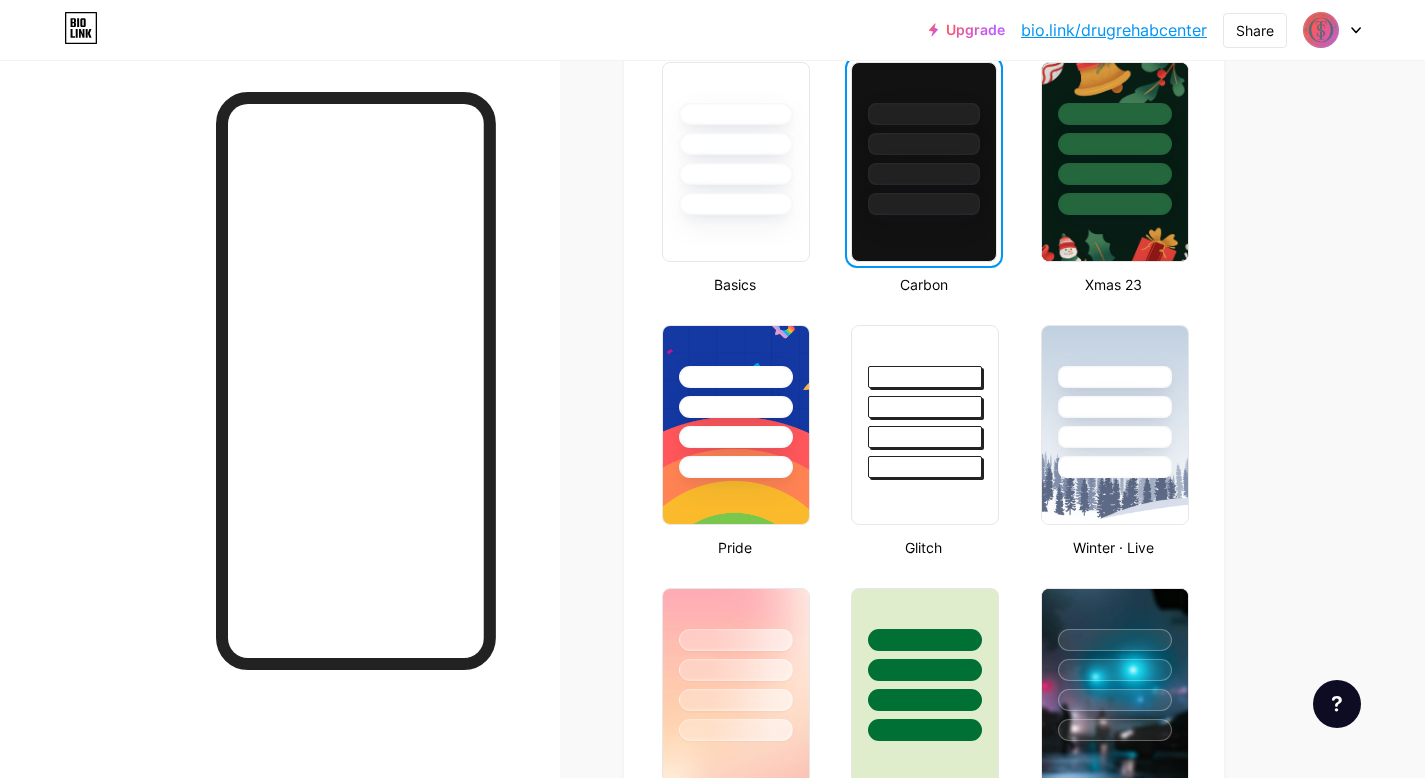 scroll, scrollTop: 650, scrollLeft: 0, axis: vertical 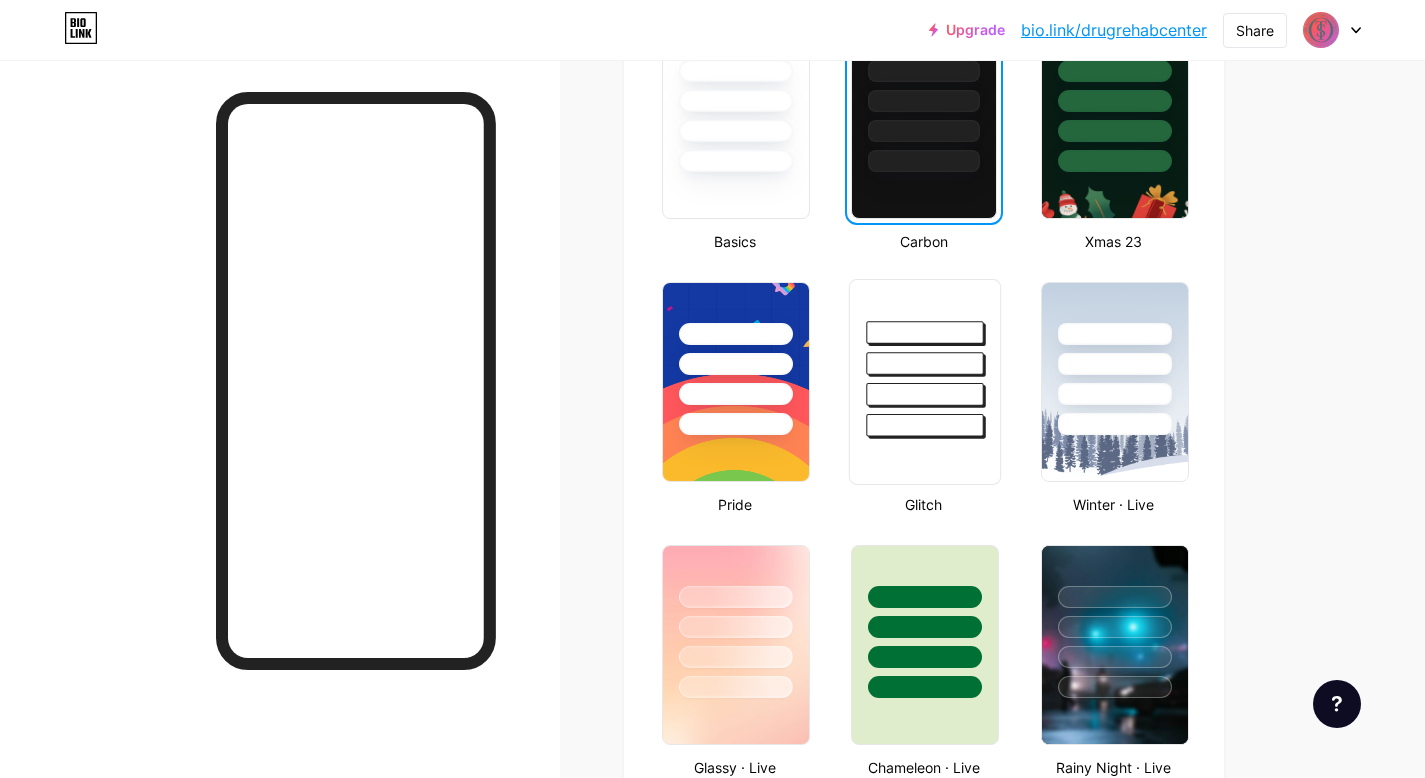 type on "[CITY] Treatment Solutions" 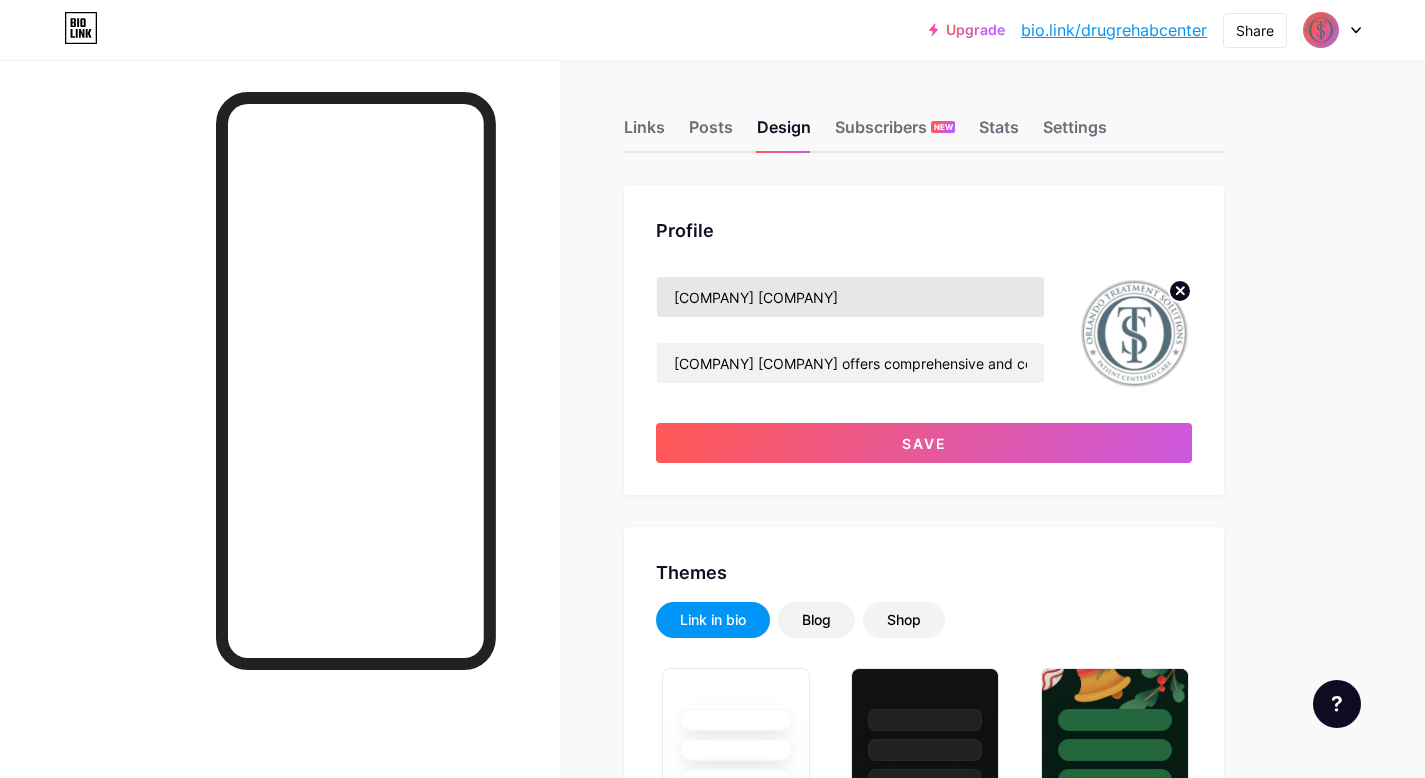 scroll, scrollTop: 0, scrollLeft: 0, axis: both 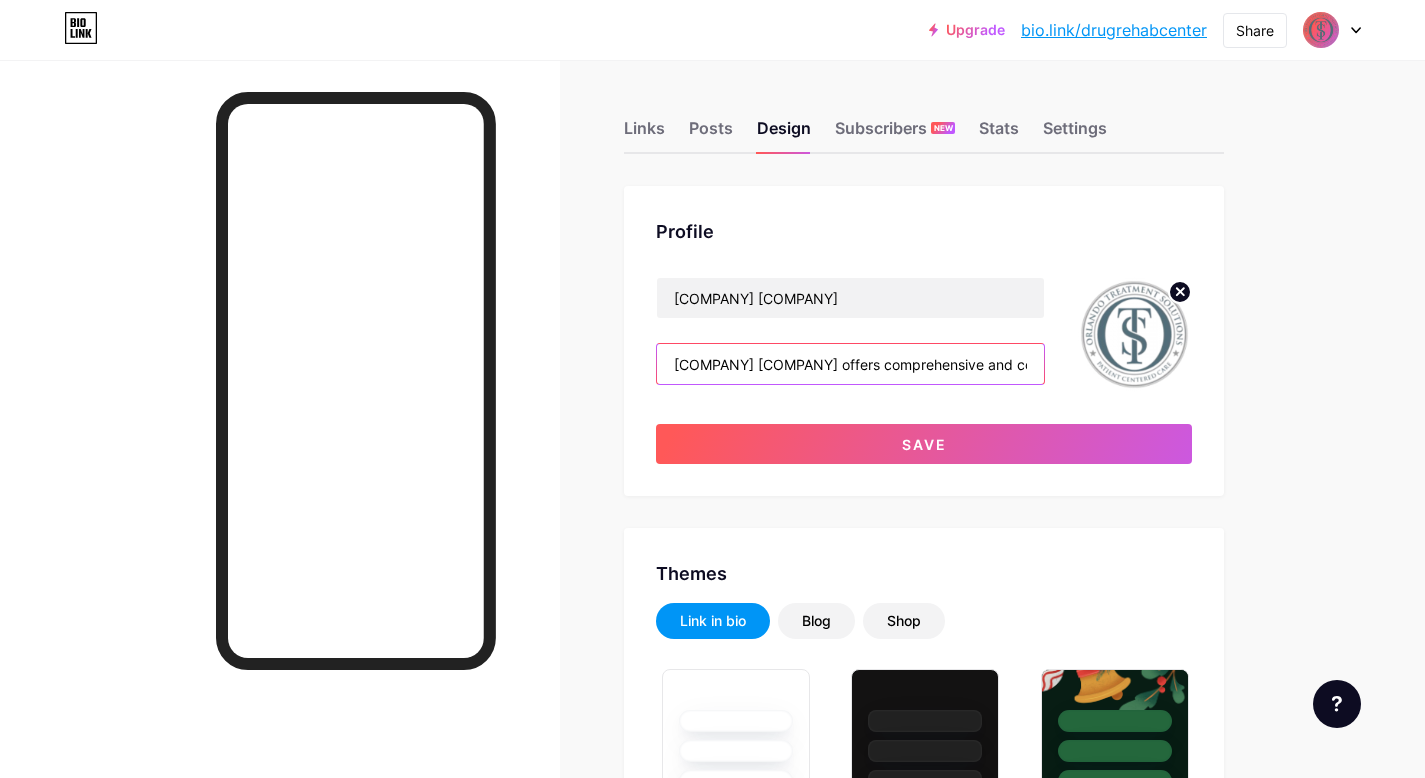 click on "[CITY] Treatment Solutions offers comprehensive and compassionate treatment for individuals struggling with addictive drugs in Central [STATE] and beyond. We understand the complex nature of addiction and address the underlying factors contributing to substance abuse. Contact us today to embark on your path to recovery!" at bounding box center (850, 364) 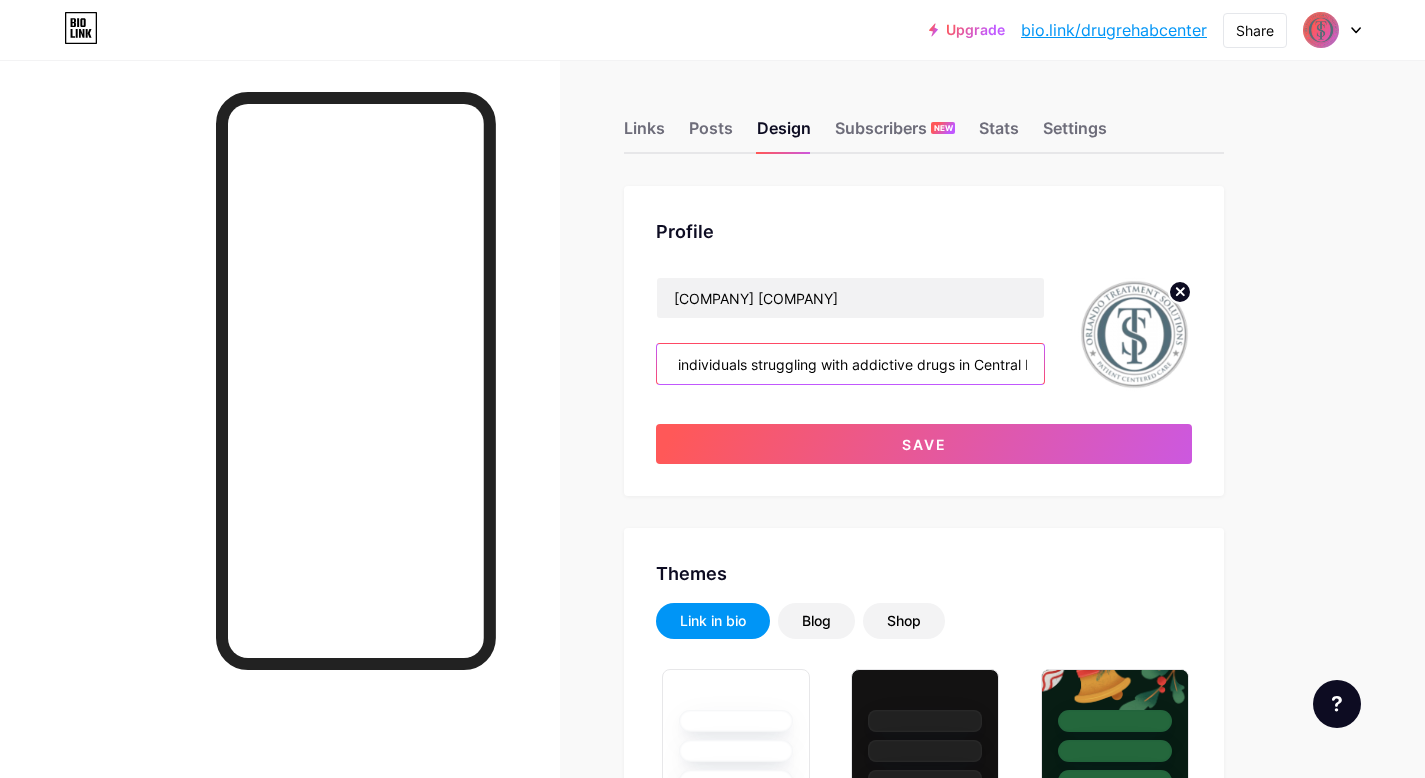click on "[CITY] Treatment Solutions offers comprehensive and compassionate treatment for individuals struggling with addictive drugs in Central [STATE] and beyond. We understand the complex nature of addiction and address the underlying factors contributing to substance abuse. Contact us today to embark on your path to recovery!" at bounding box center (850, 364) 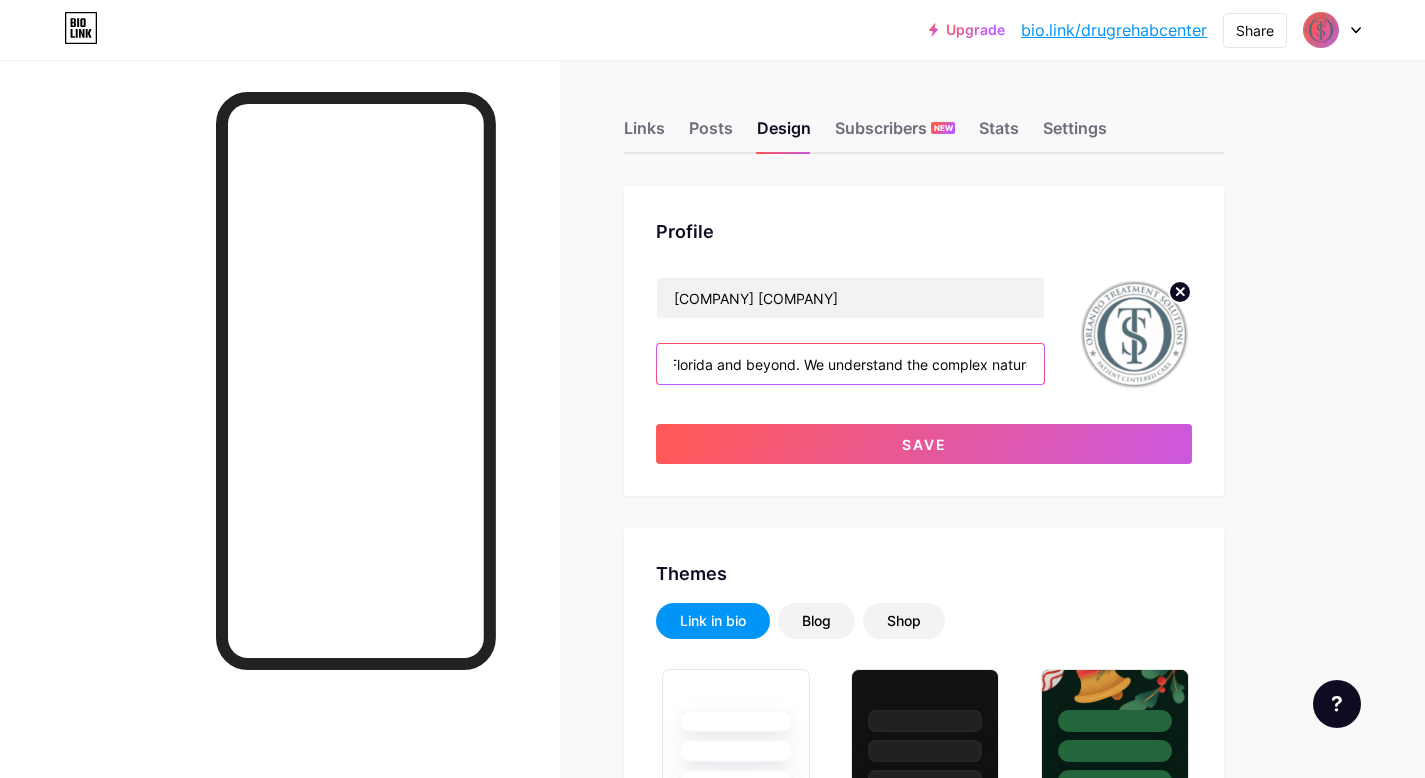 scroll, scrollTop: 0, scrollLeft: 893, axis: horizontal 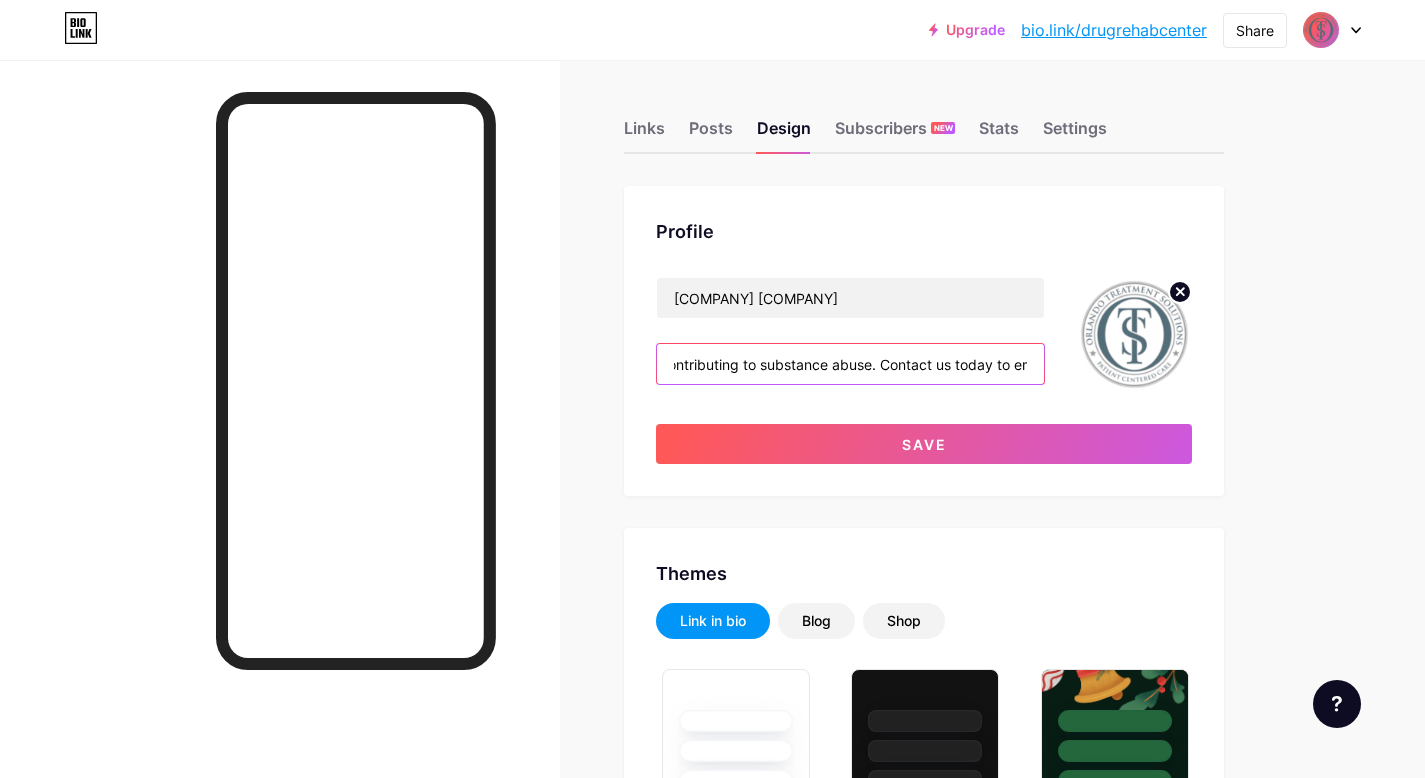 drag, startPoint x: 835, startPoint y: 364, endPoint x: 913, endPoint y: 364, distance: 78 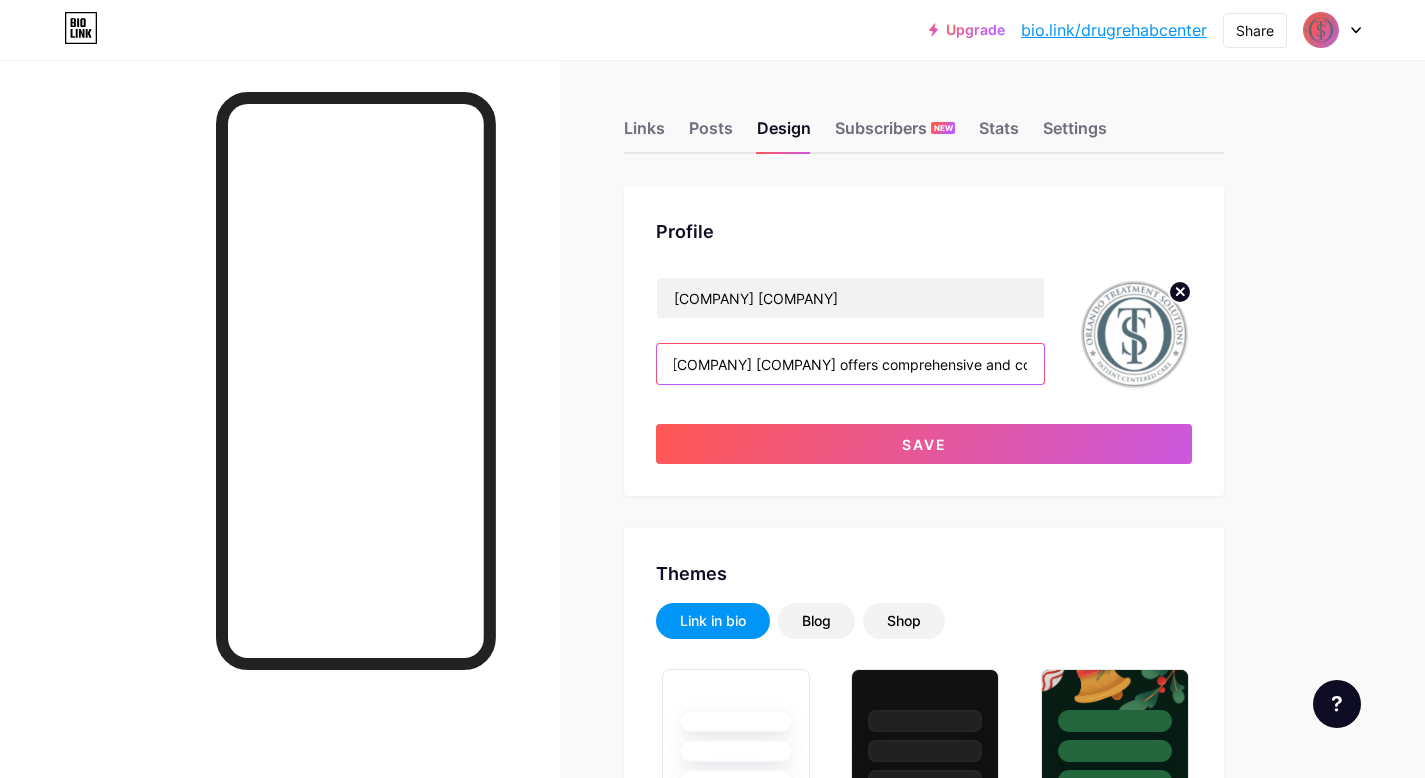 scroll, scrollTop: 0, scrollLeft: 0, axis: both 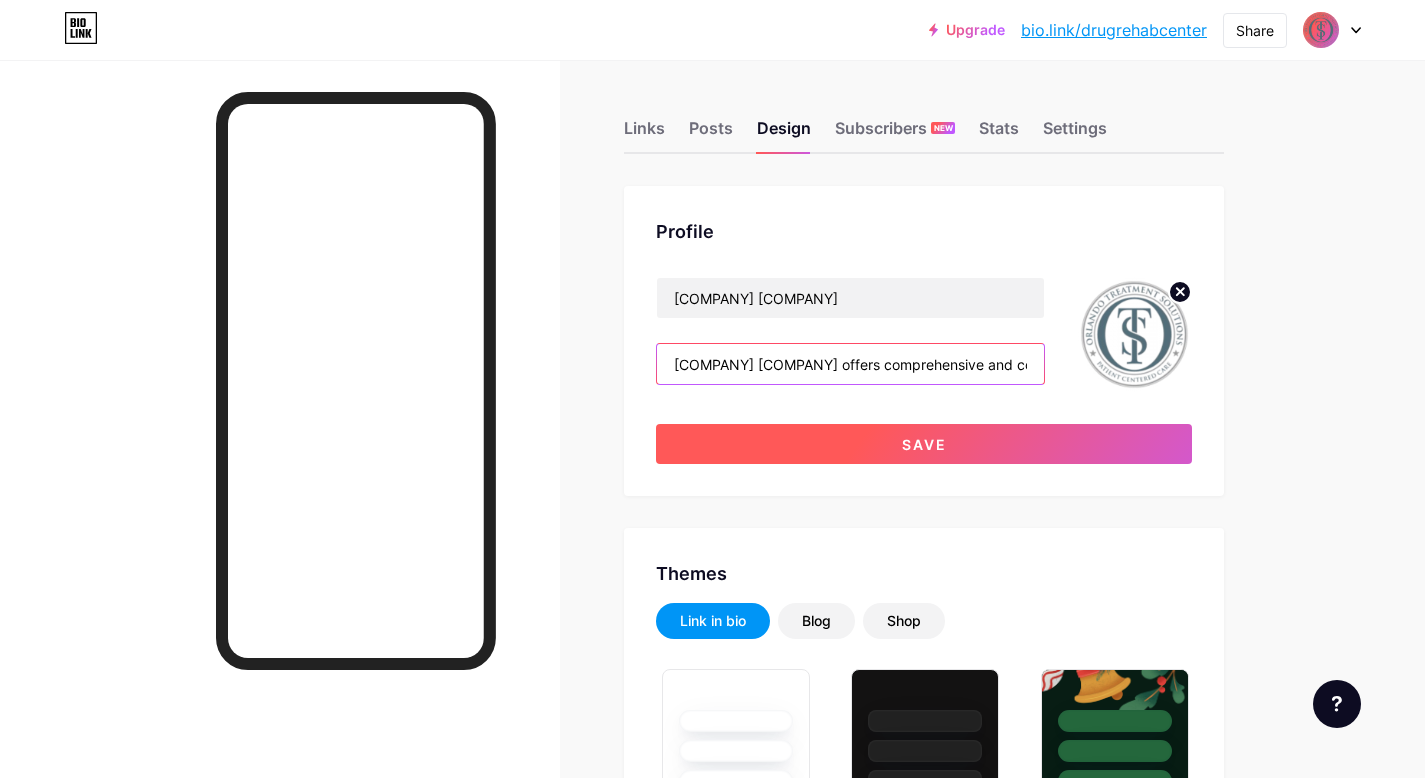 type on "Orlando Treatment Solutions offers comprehensive and compassionate treatment for individuals struggling with addictive drugs in Central Florida and beyond.  Contact us today to embark on your path to recovery!" 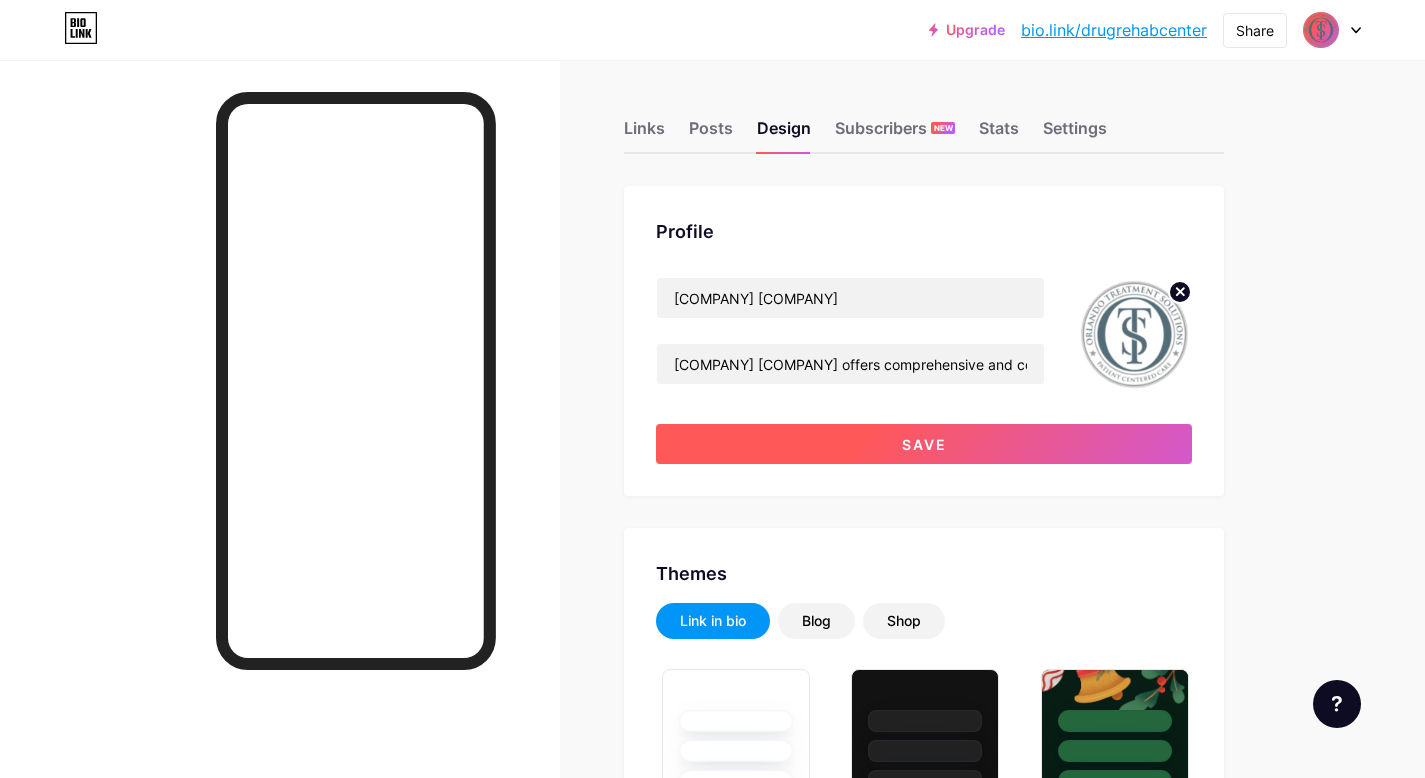 click on "Save" at bounding box center (924, 444) 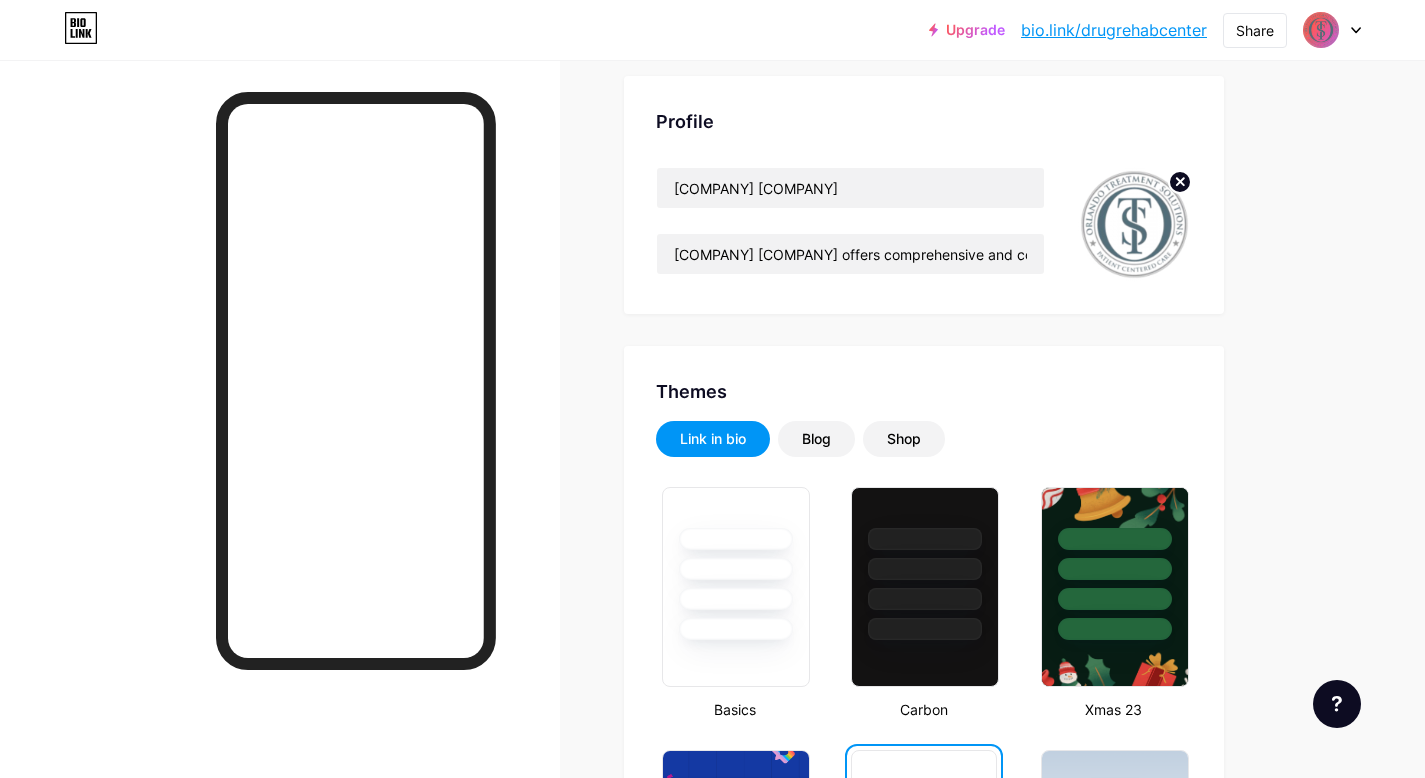 scroll, scrollTop: 0, scrollLeft: 0, axis: both 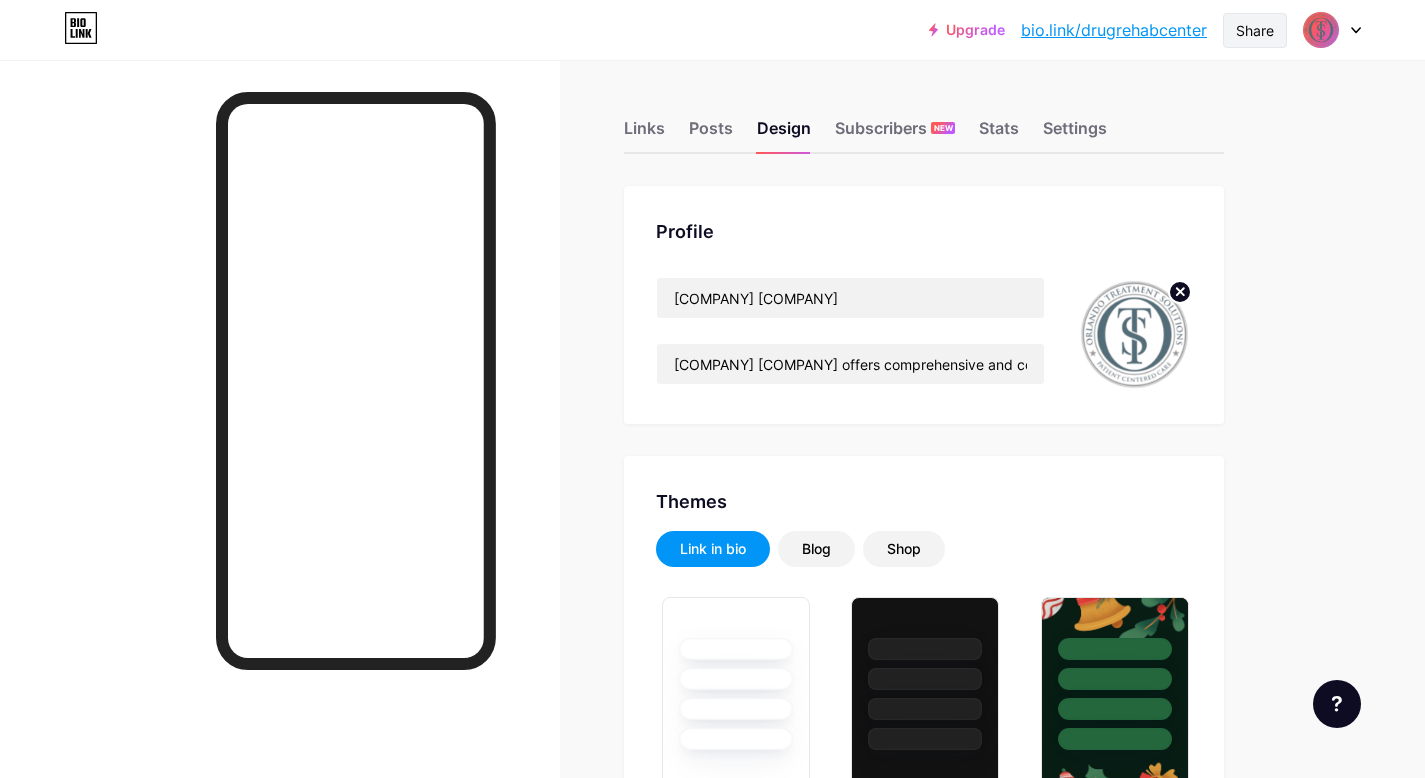 click on "Share" at bounding box center [1255, 30] 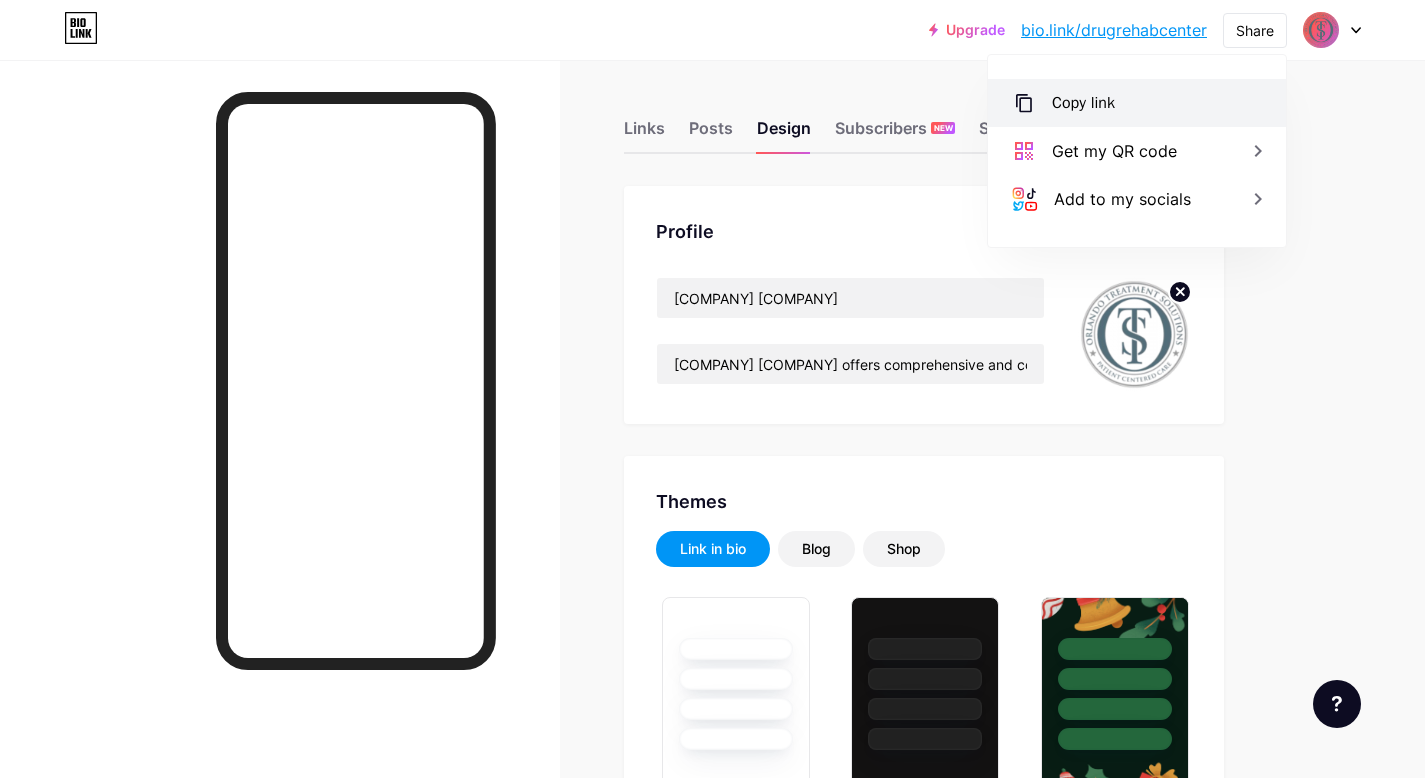 click on "Copy link" at bounding box center (1083, 103) 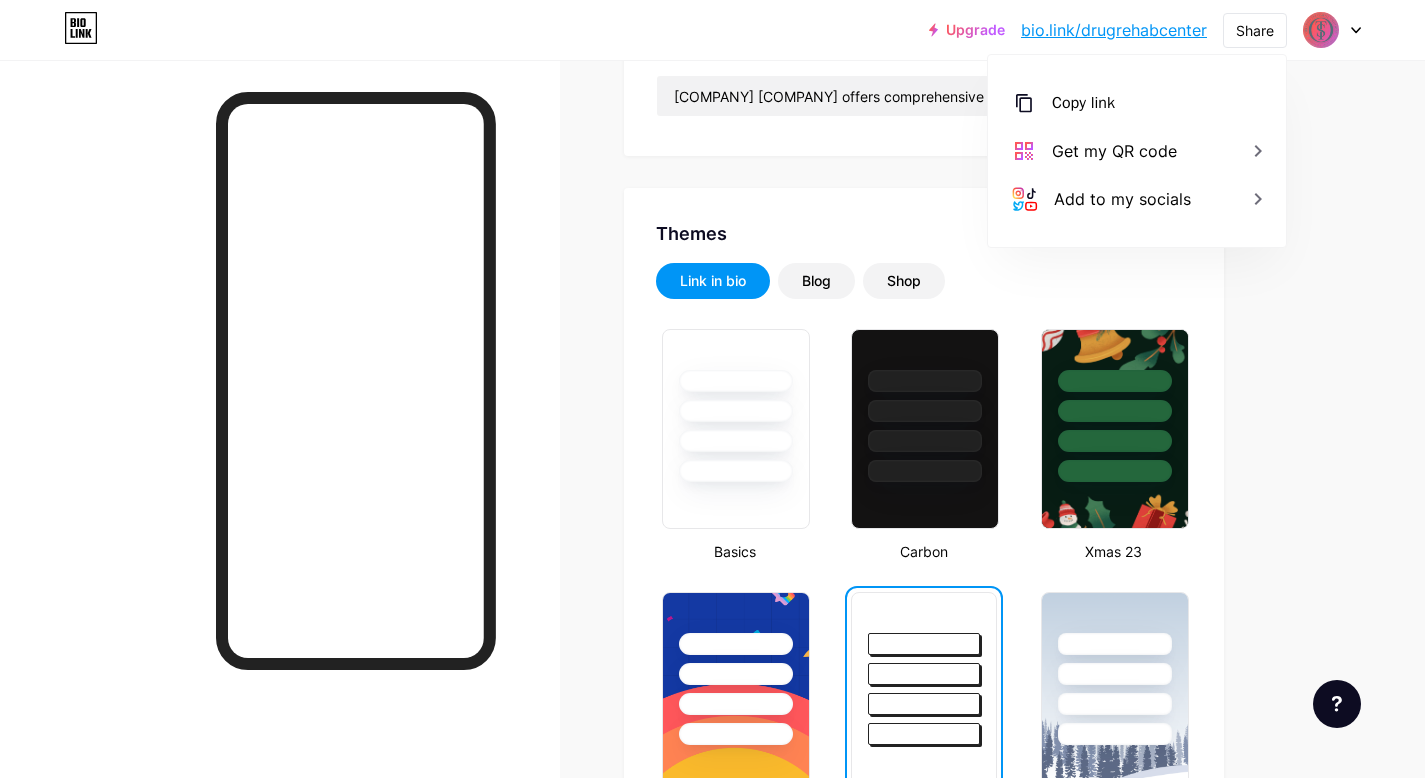 scroll, scrollTop: 0, scrollLeft: 0, axis: both 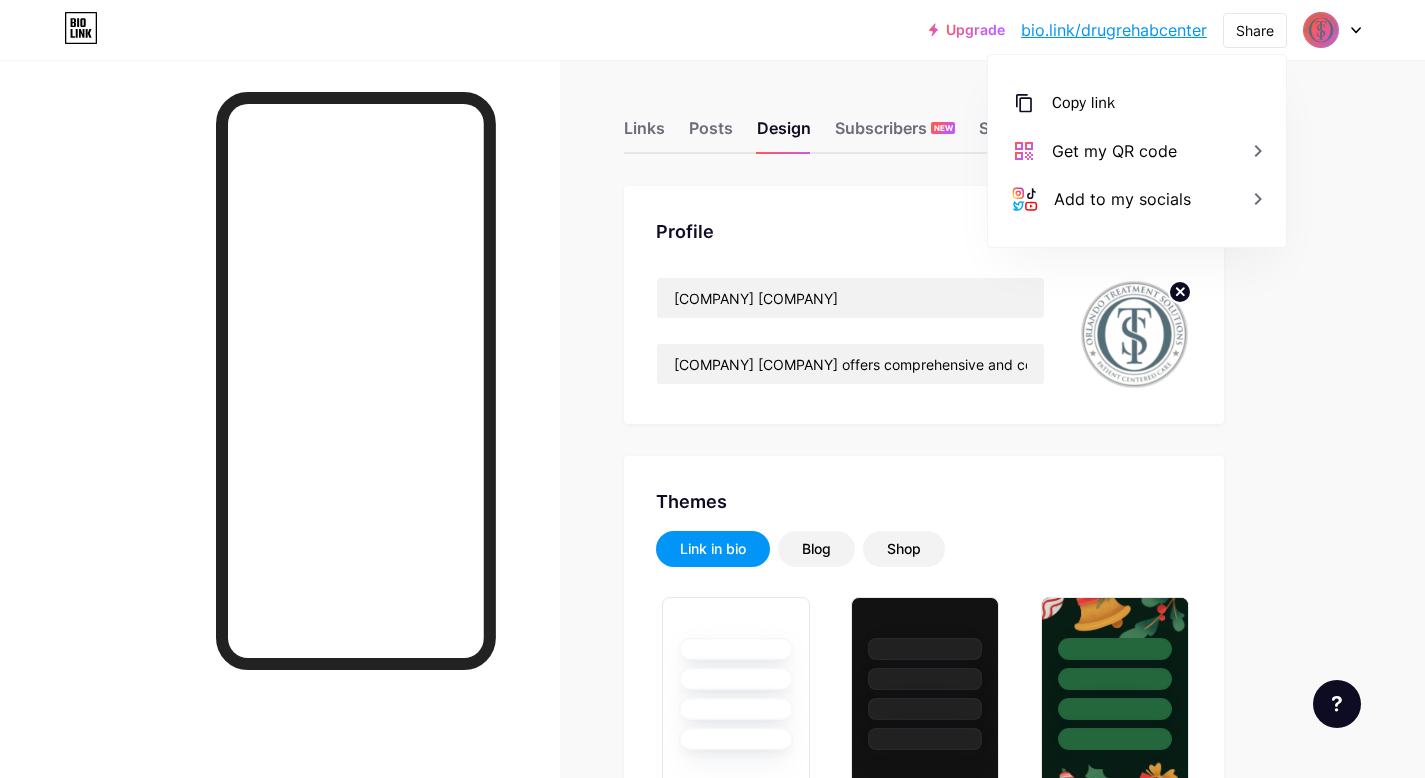 click on "Upgrade   bio.link/drugre...   bio.link/drugrehabcenter   Share
Copy link   https://bio.link/drugrehabcenter
Get my QR code
Add to my socials                   Switch accounts     Orlando Treatment Solutions   bio.link/drugrehabcenter       + Add a new page        Account settings   Logout   Link Copied
Links
Posts
Design
Subscribers
NEW
Stats
Settings     Profile   Orlando Treatment Solutions     Orlando Treatment Solutions offers comprehensive and compassionate treatment for individuals struggling with addictive drugs in Central Florida and beyond.  Contact us today to embark on your path to recovery!                   Themes   Link in bio   Blog   Shop       Basics       Carbon       Xmas 23       Pride       Glitch       Winter · Live" at bounding box center (712, 1698) 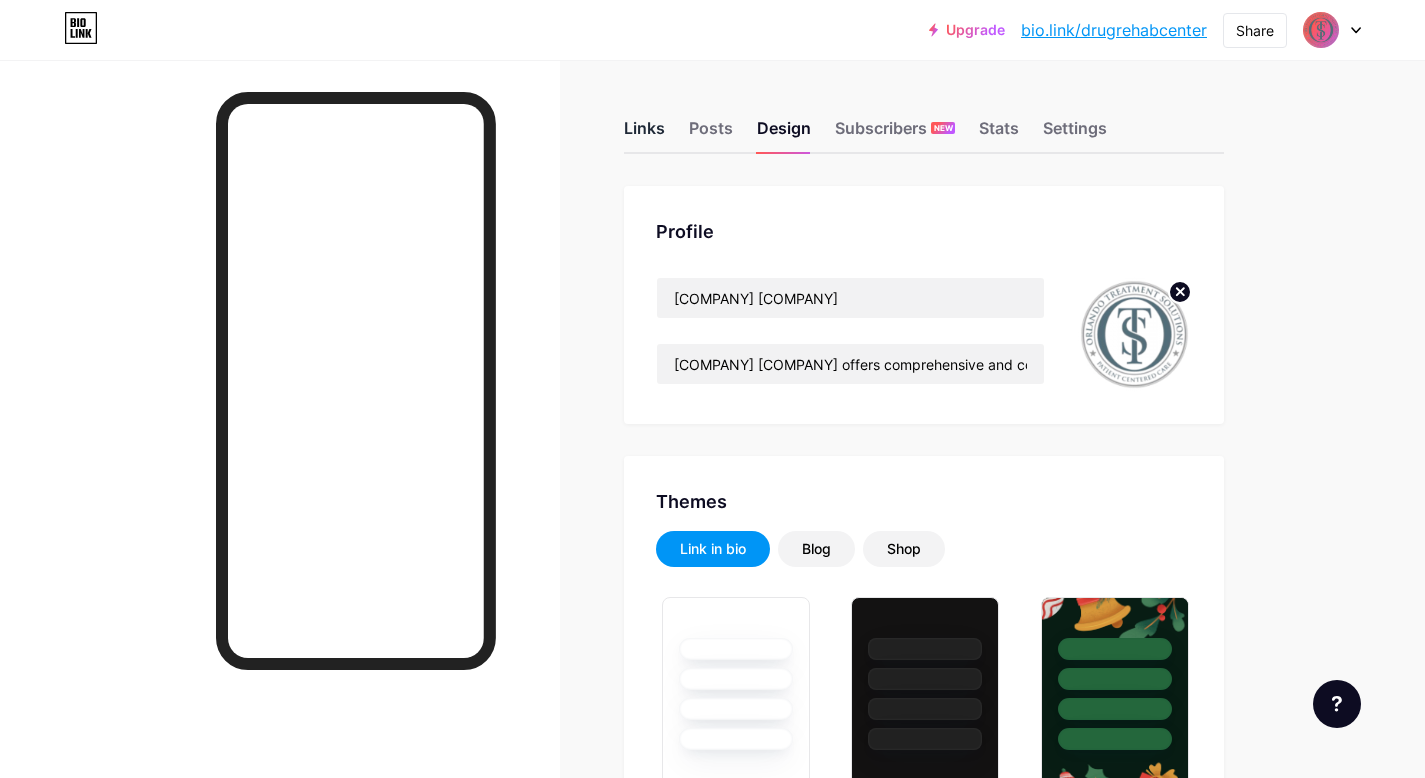 click on "Links" at bounding box center [644, 134] 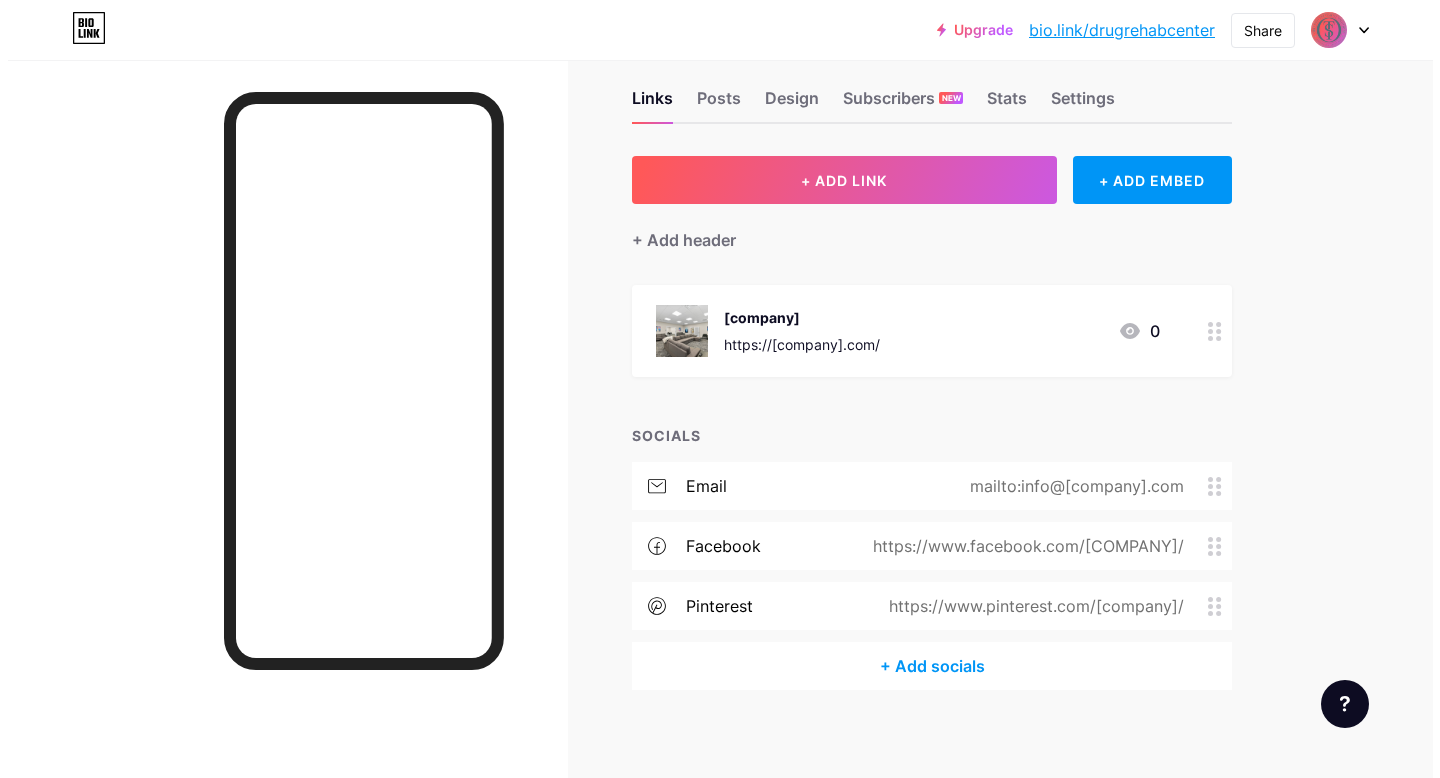 scroll, scrollTop: 41, scrollLeft: 0, axis: vertical 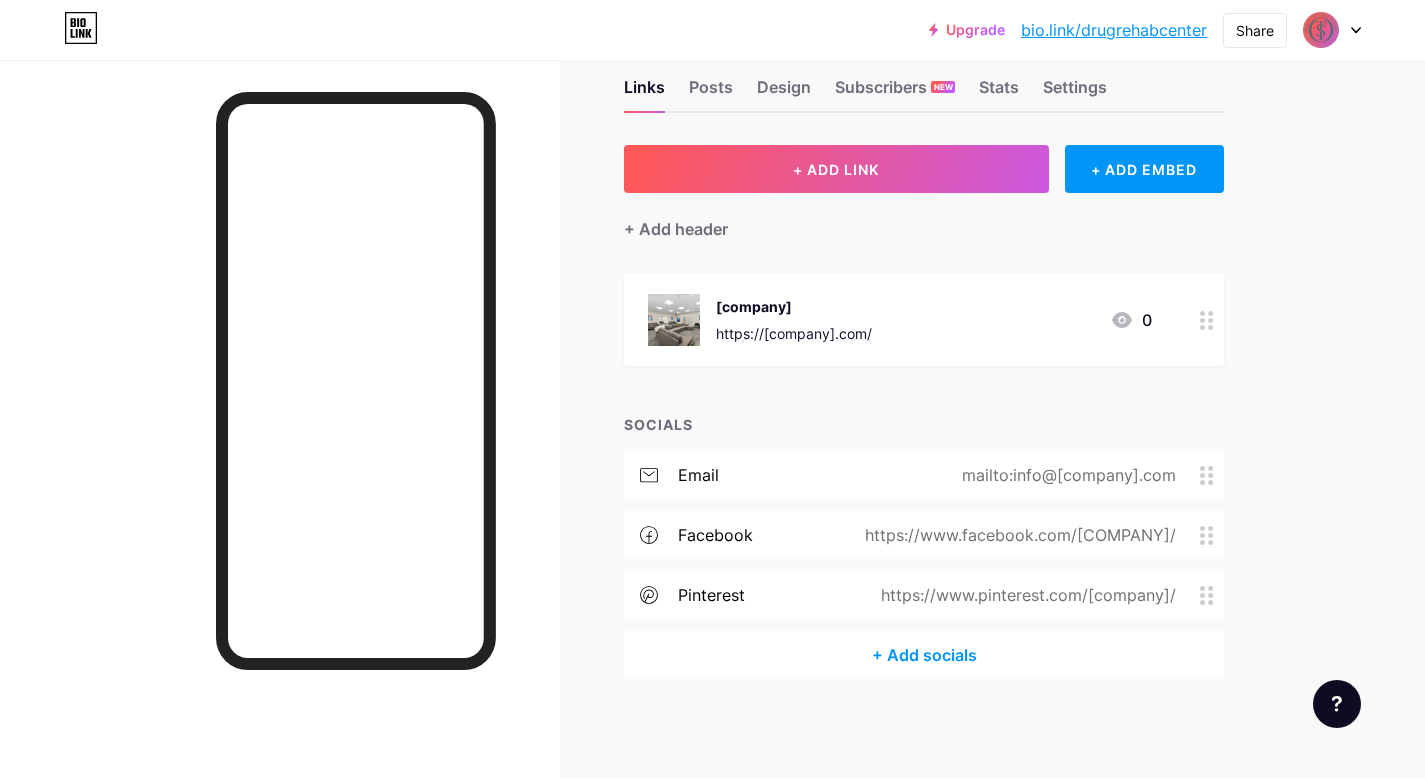 click on "+ Add socials" at bounding box center [924, 655] 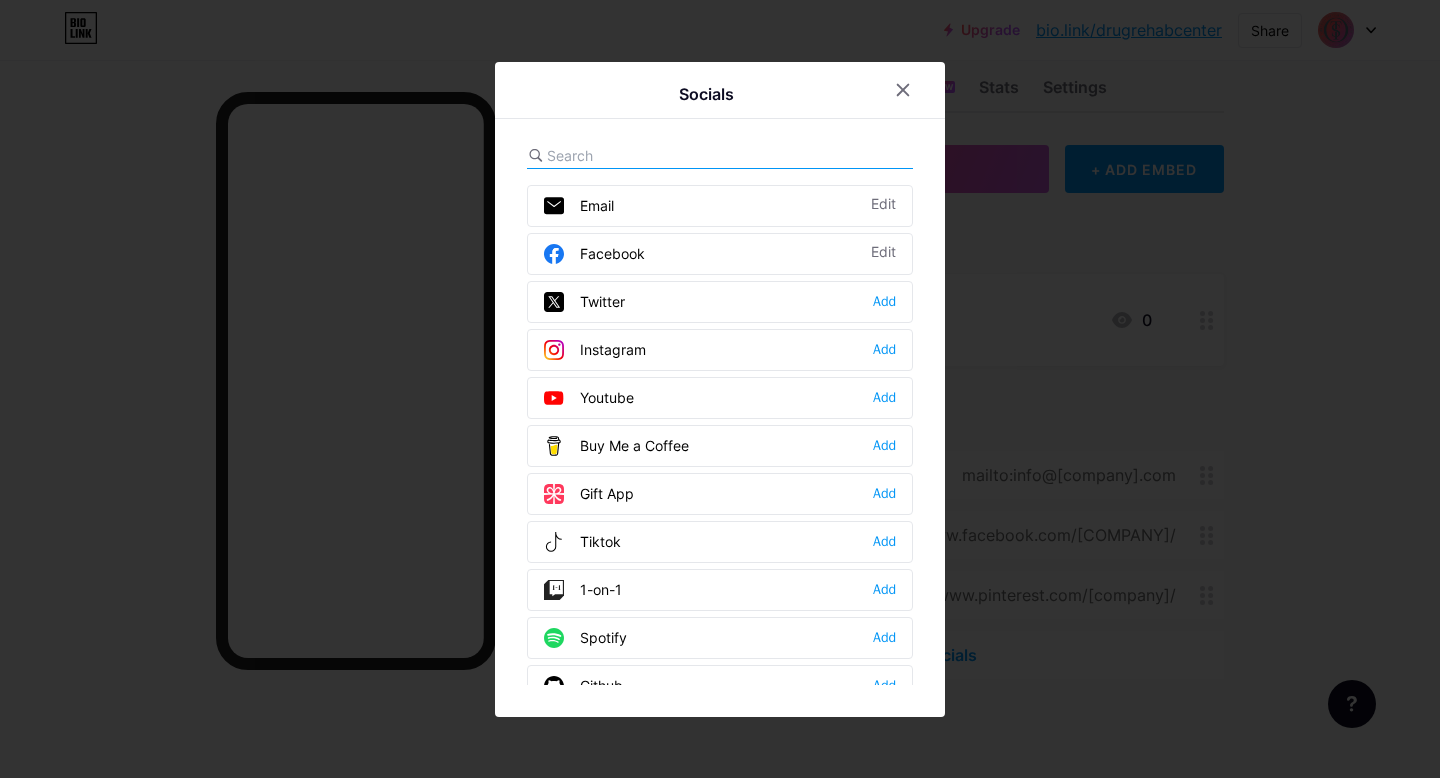 click at bounding box center [657, 155] 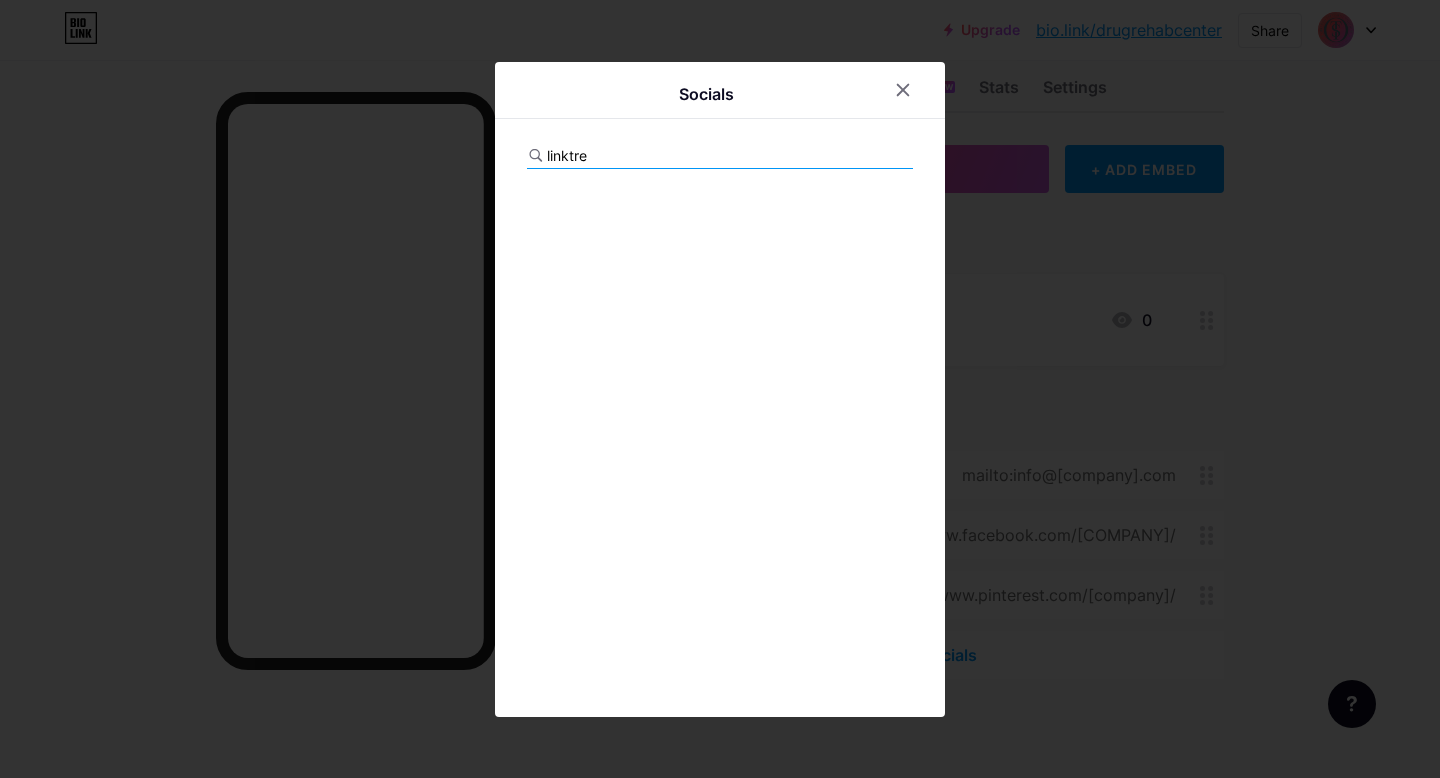 click on "linktre" at bounding box center [657, 155] 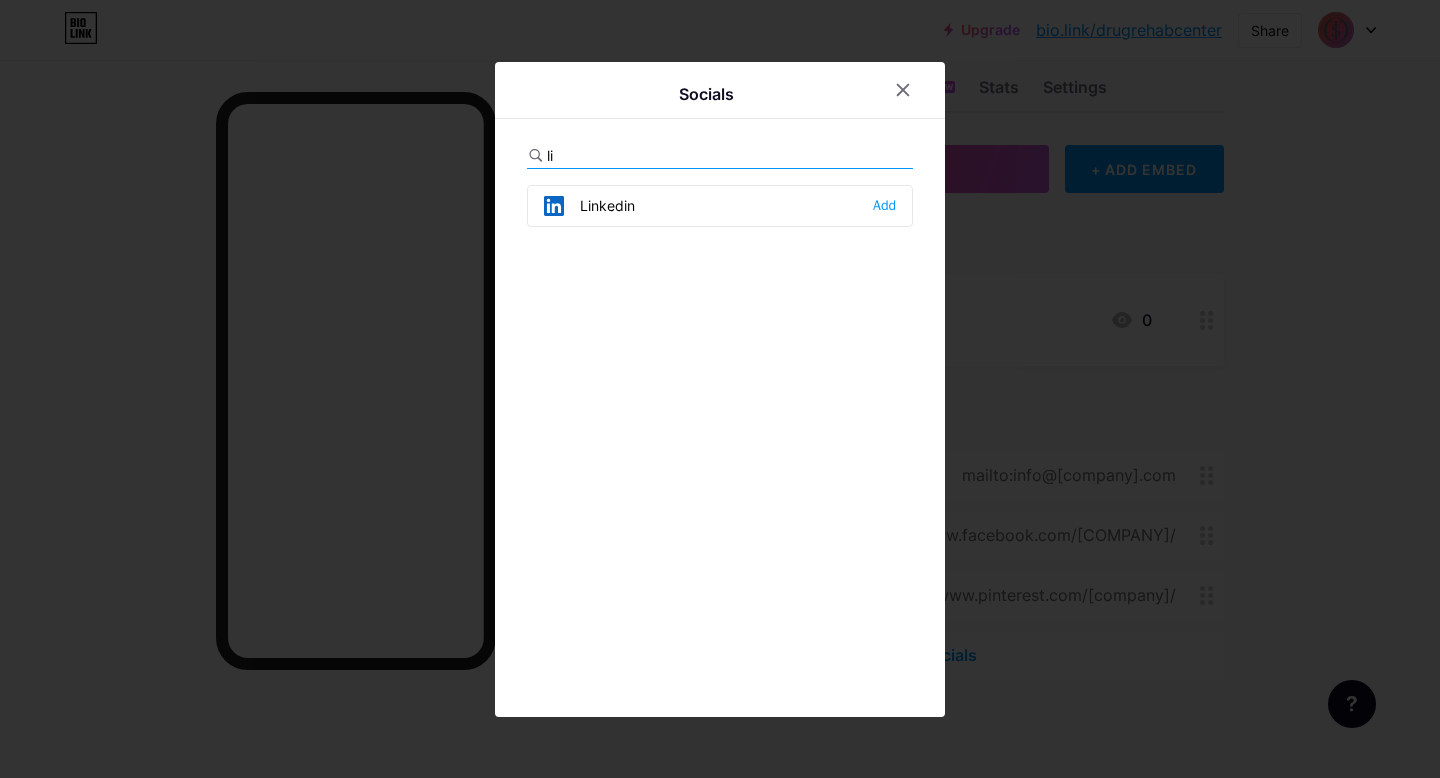 type on "l" 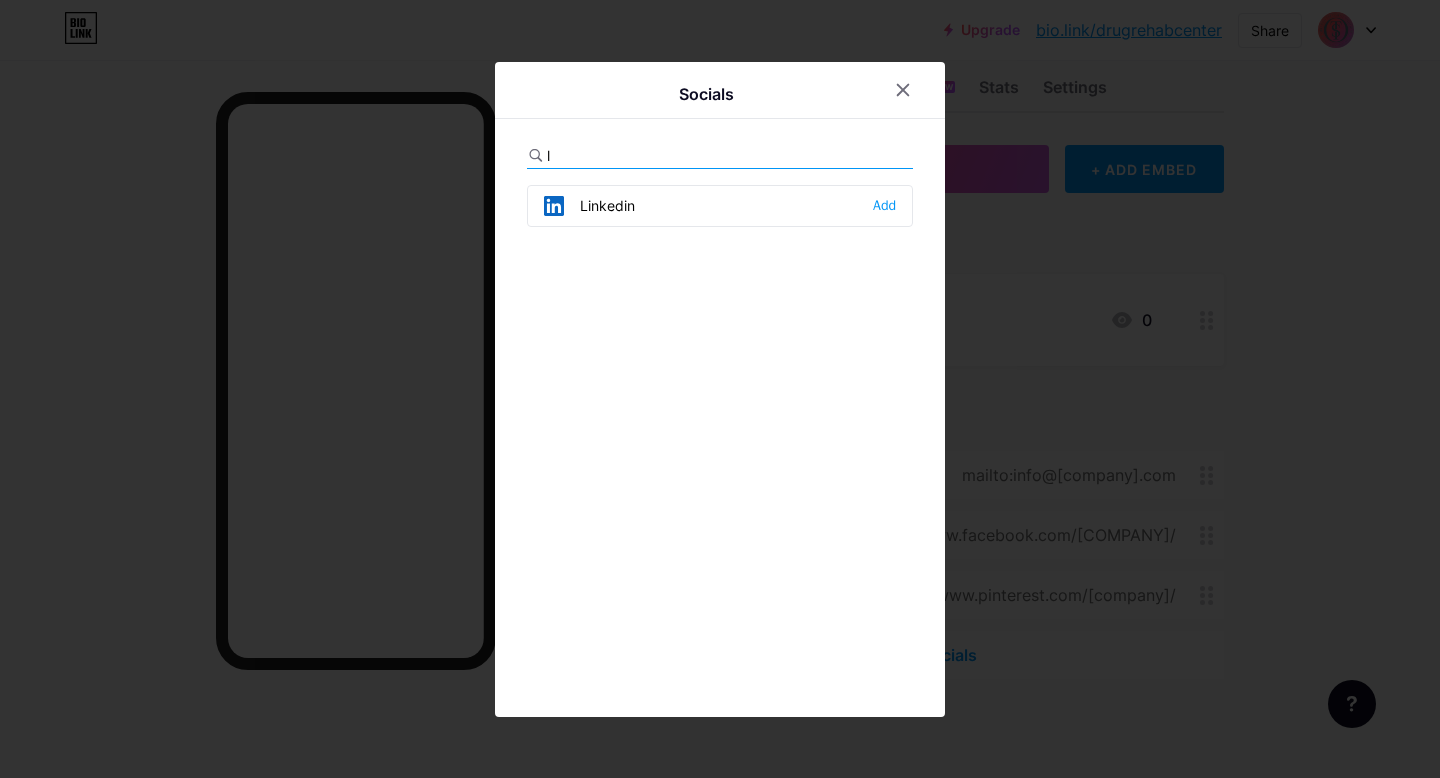 type 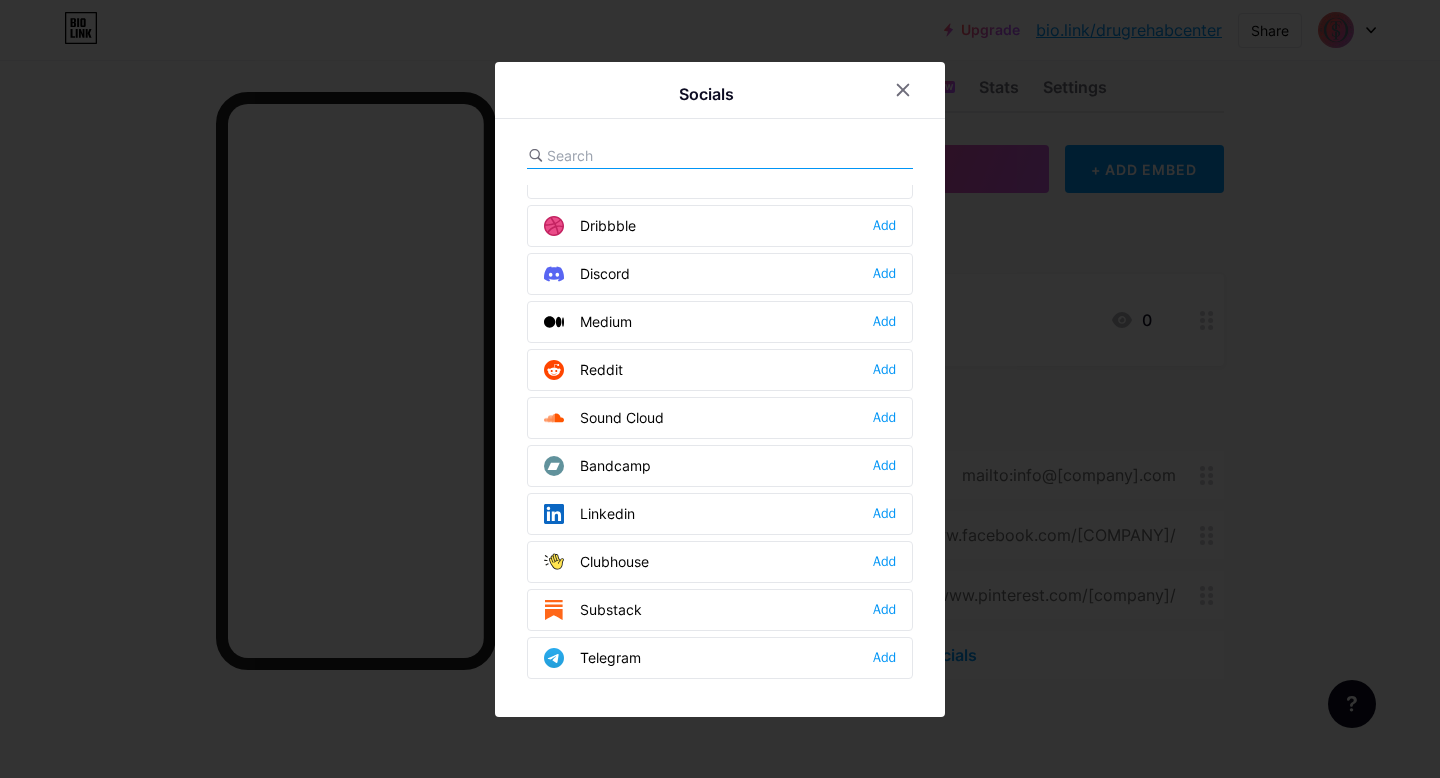 scroll, scrollTop: 560, scrollLeft: 0, axis: vertical 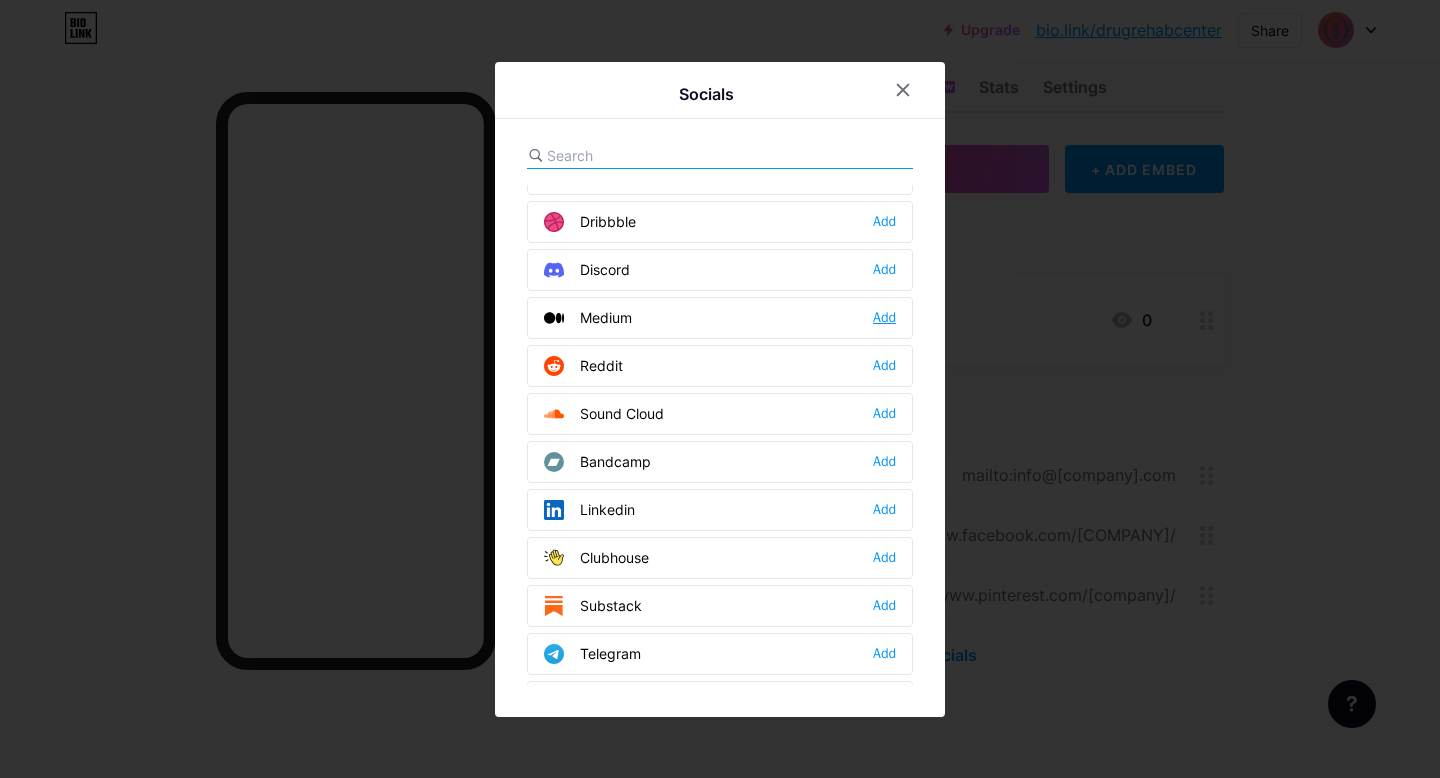 click on "Add" at bounding box center (884, 318) 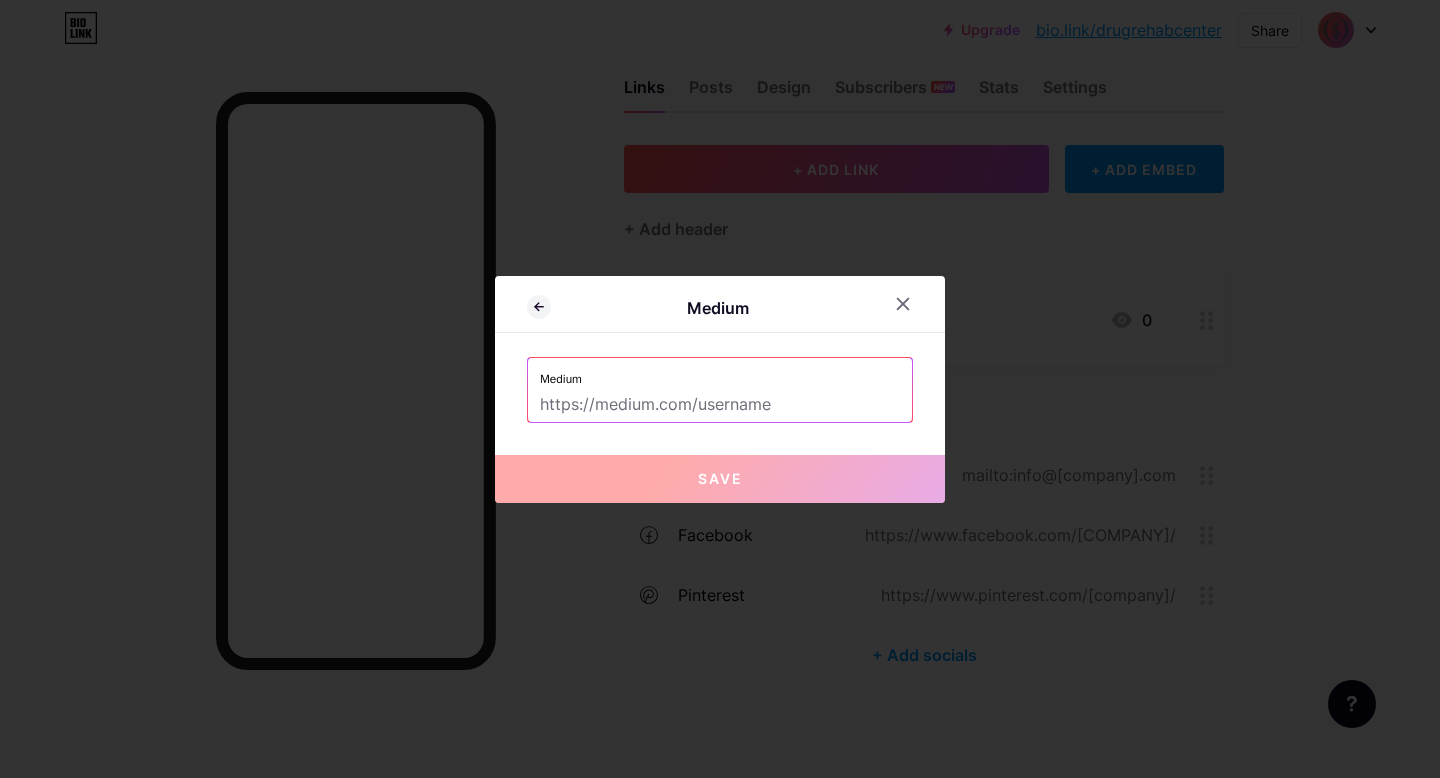 click at bounding box center (720, 405) 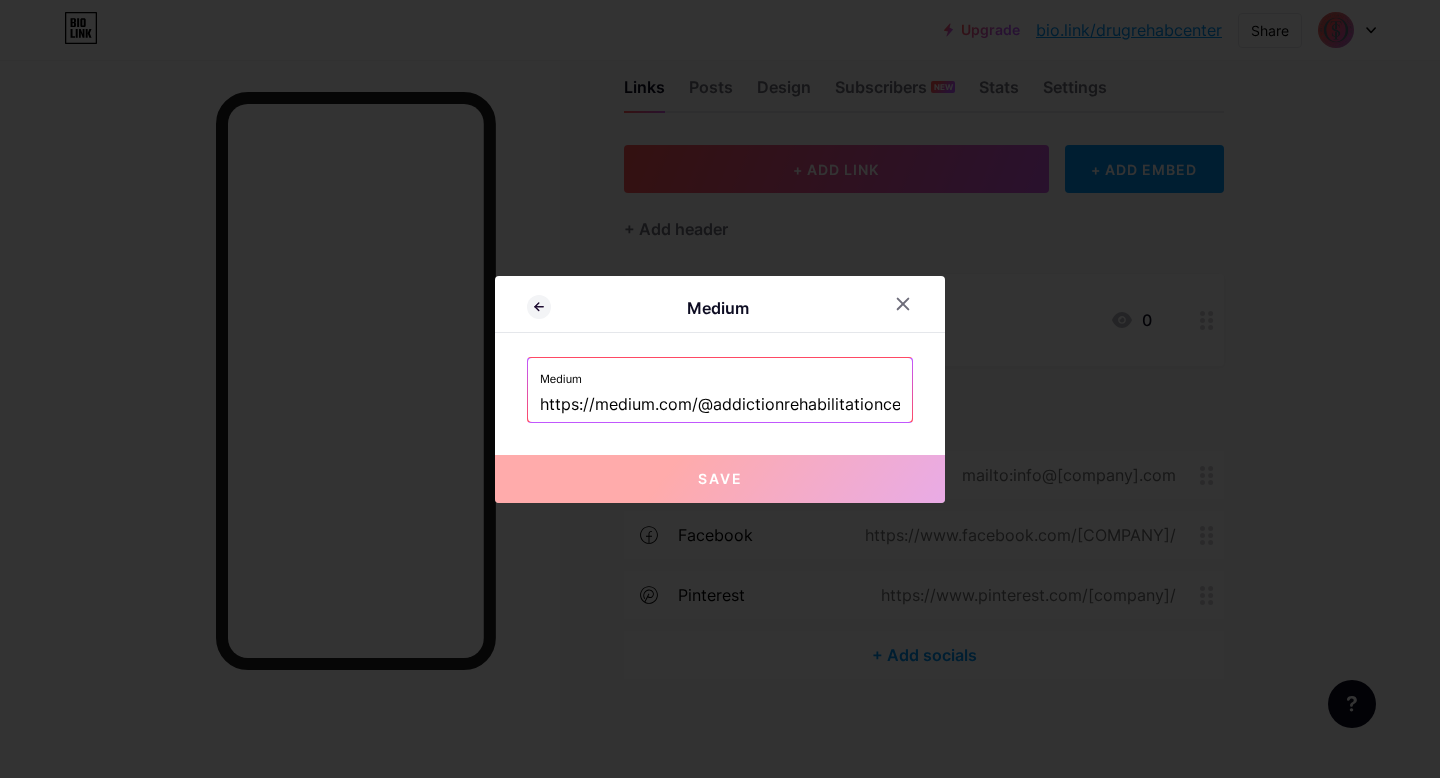 scroll, scrollTop: 0, scrollLeft: 30, axis: horizontal 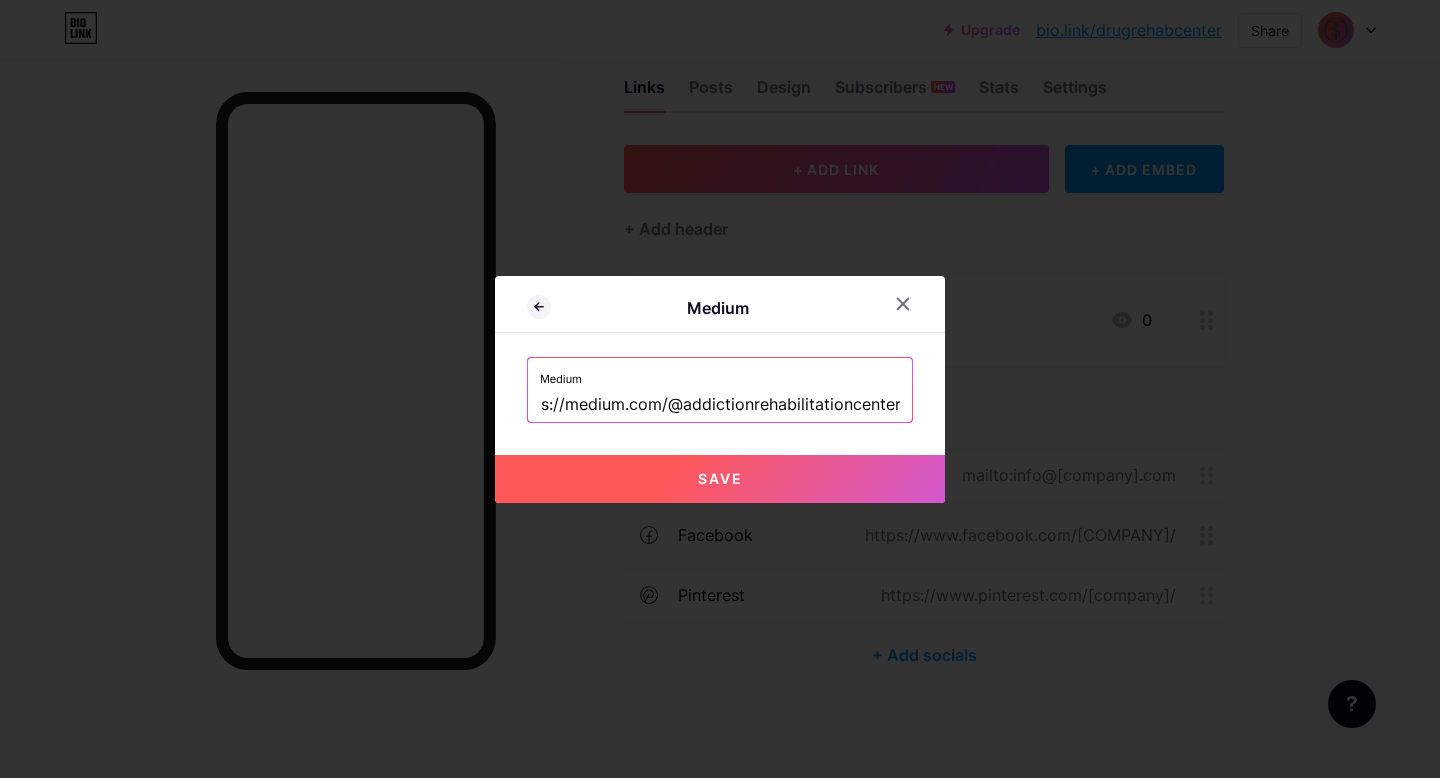 type on "https://medium.com/@addictionrehabilitationcenter" 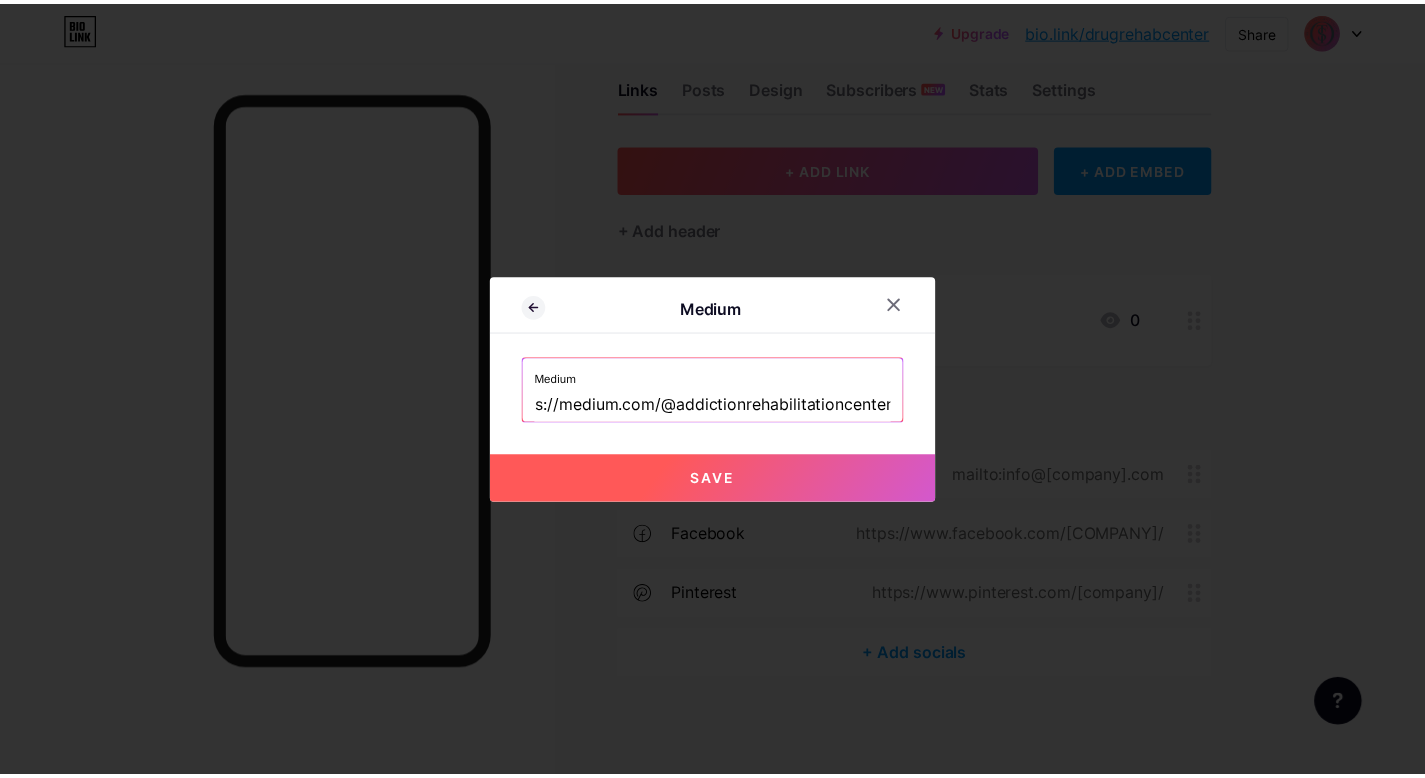 scroll, scrollTop: 0, scrollLeft: 0, axis: both 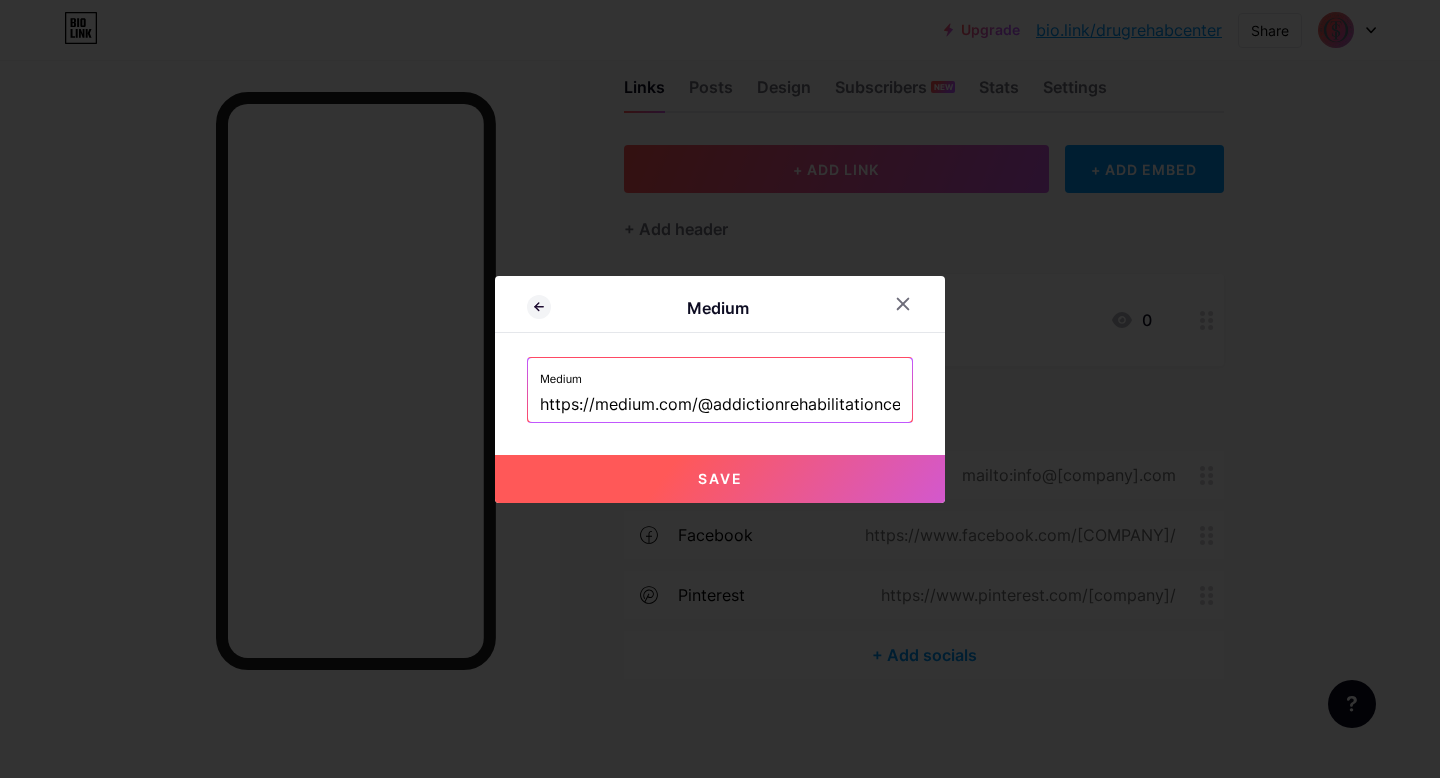 click on "Save" at bounding box center (720, 479) 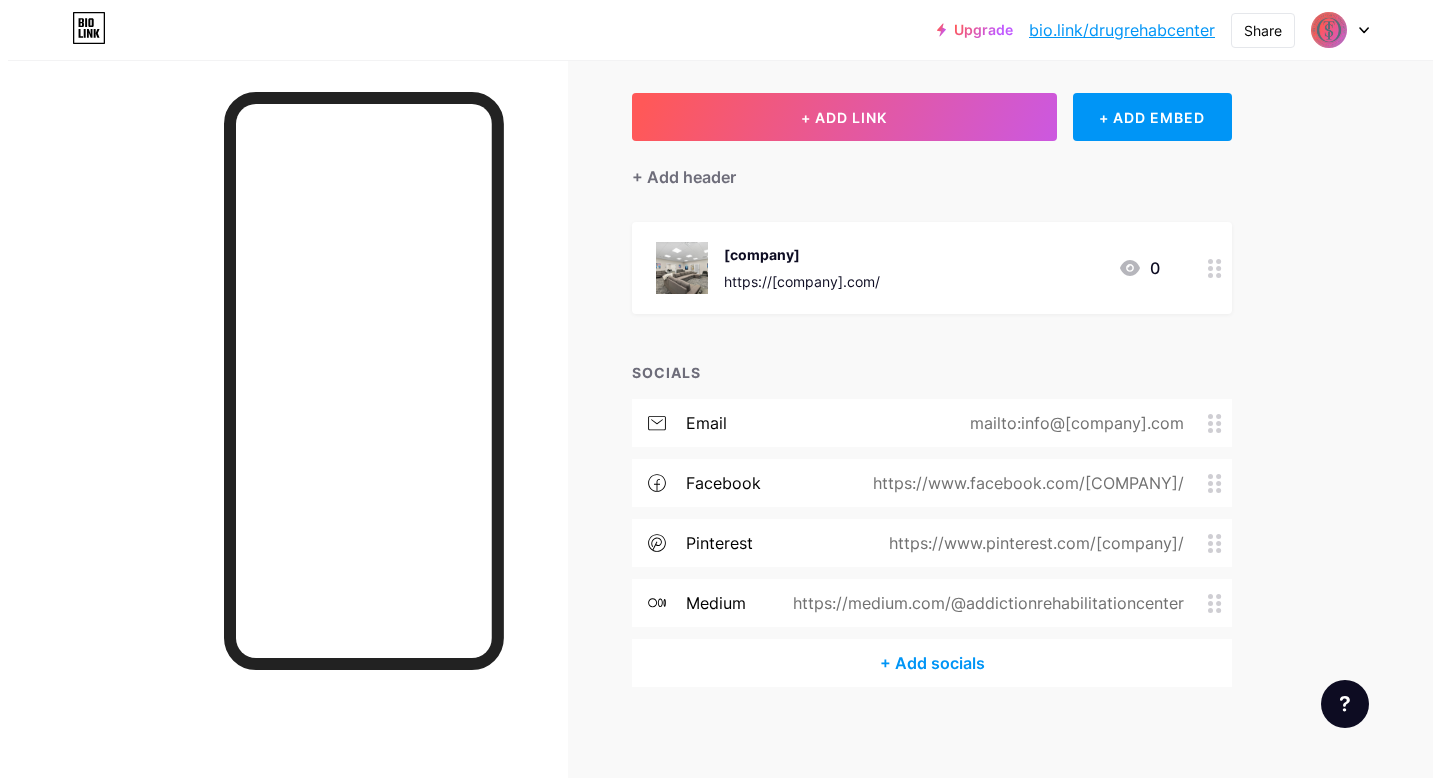 scroll, scrollTop: 101, scrollLeft: 0, axis: vertical 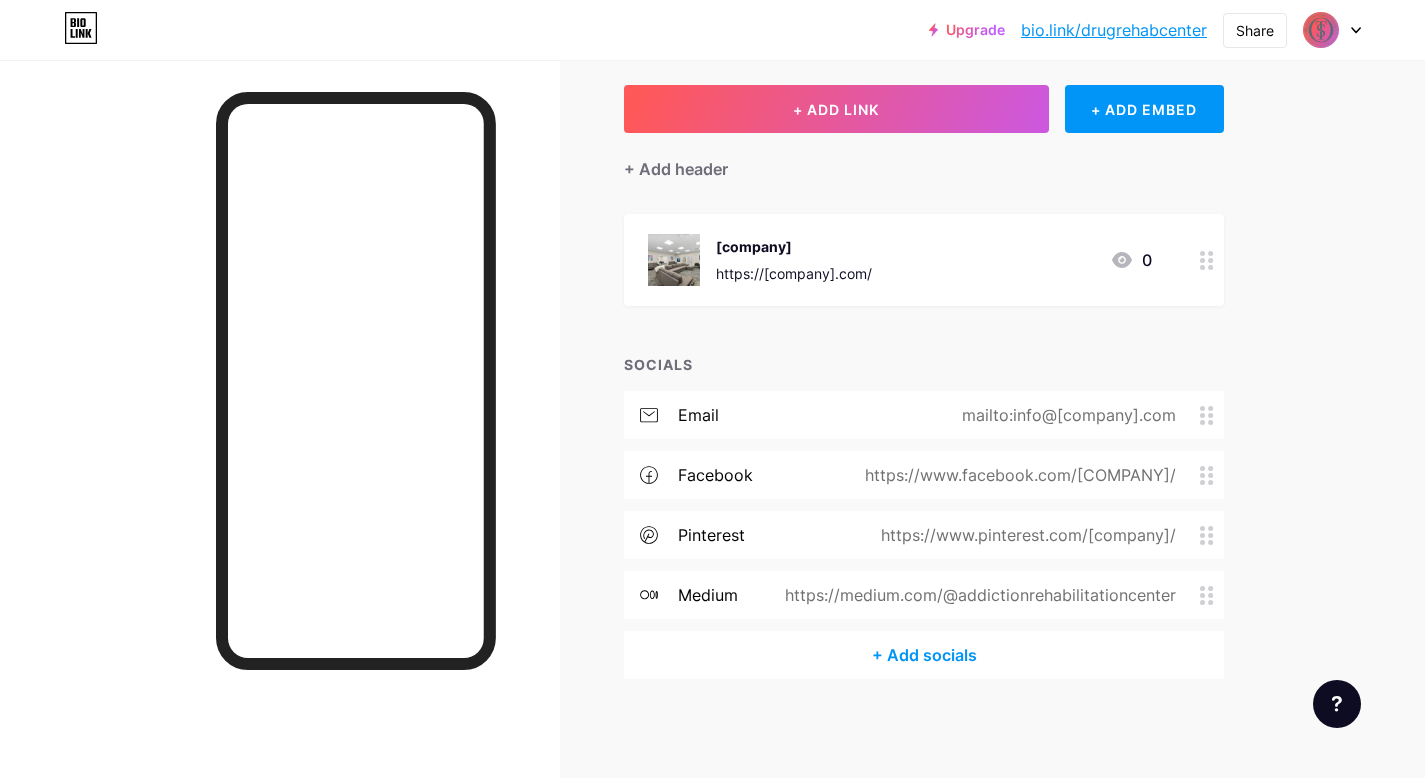 click on "+ Add socials" at bounding box center [924, 655] 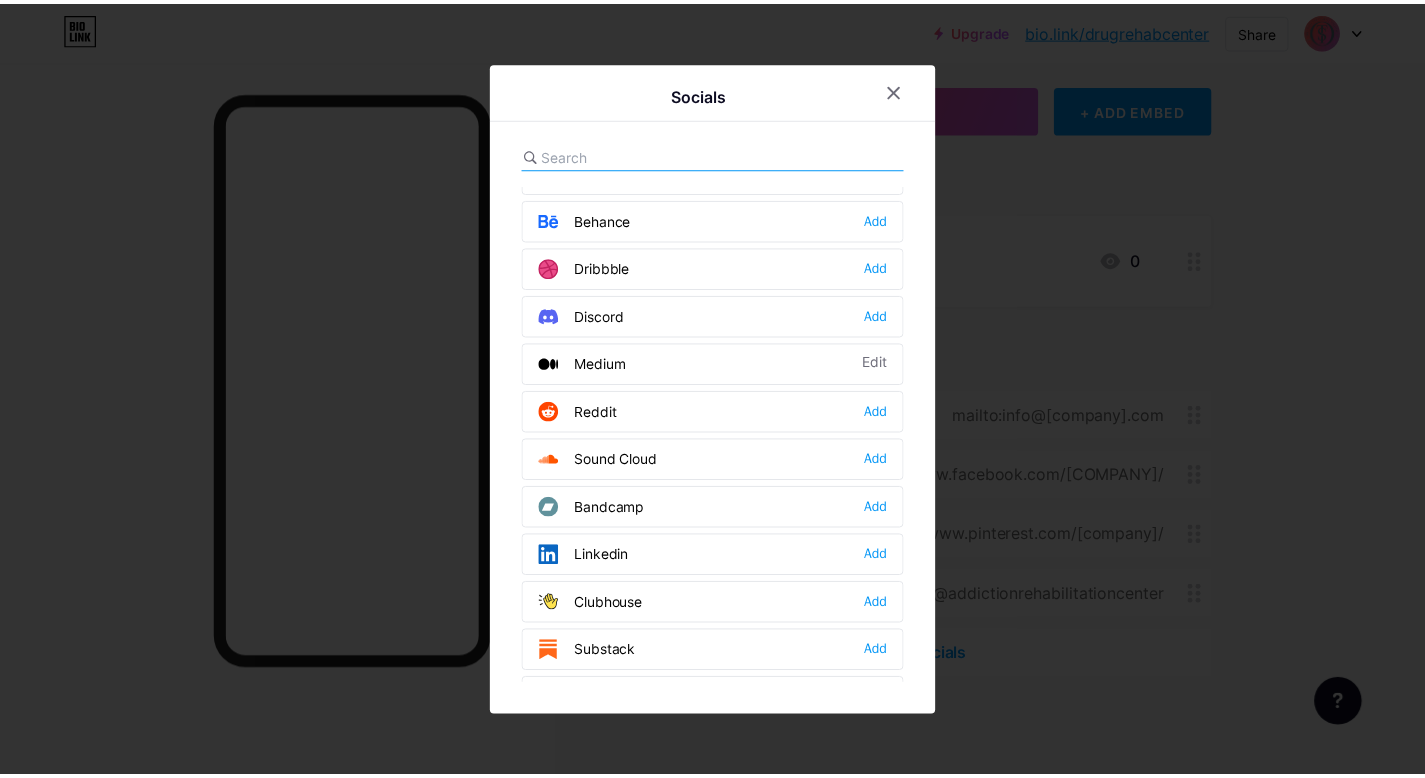 scroll, scrollTop: 518, scrollLeft: 0, axis: vertical 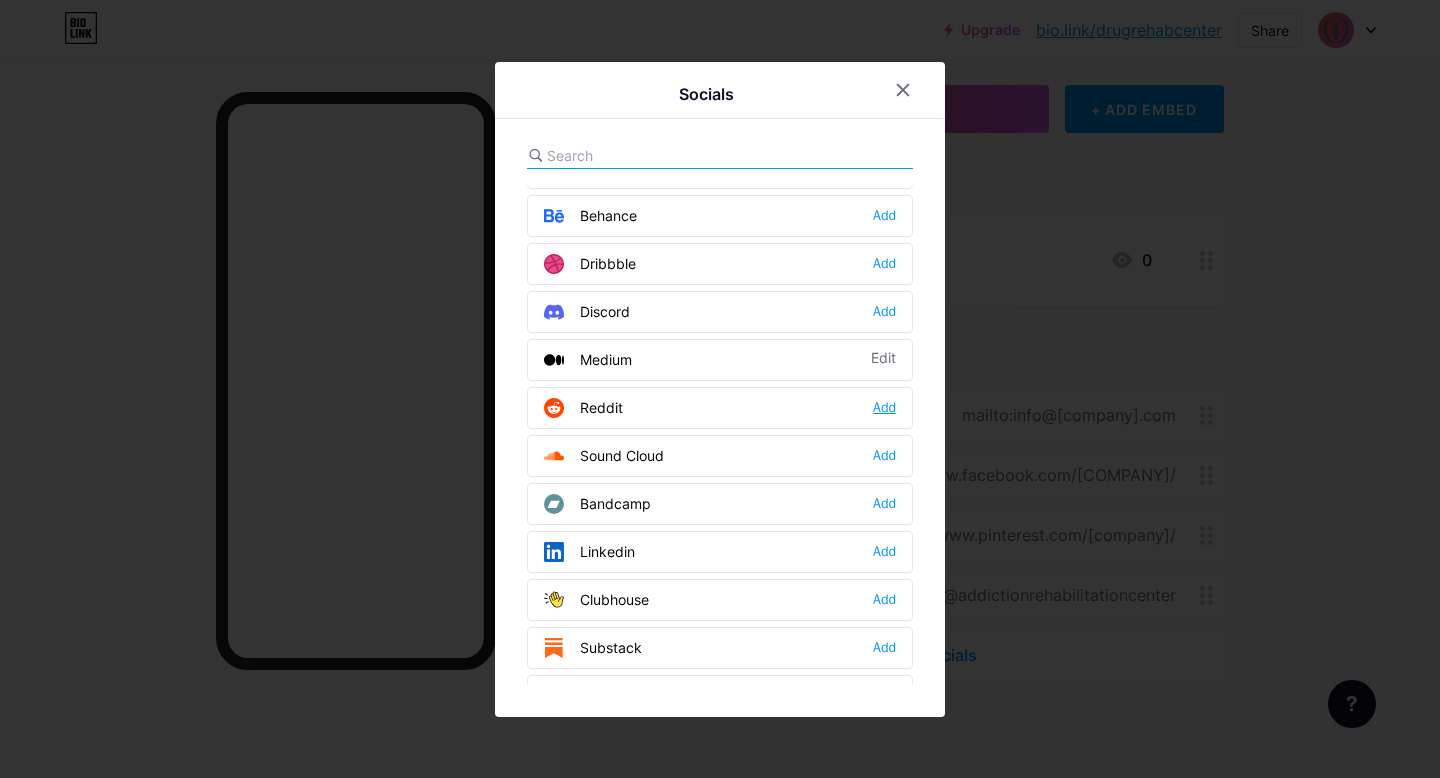 click on "Add" at bounding box center [884, 408] 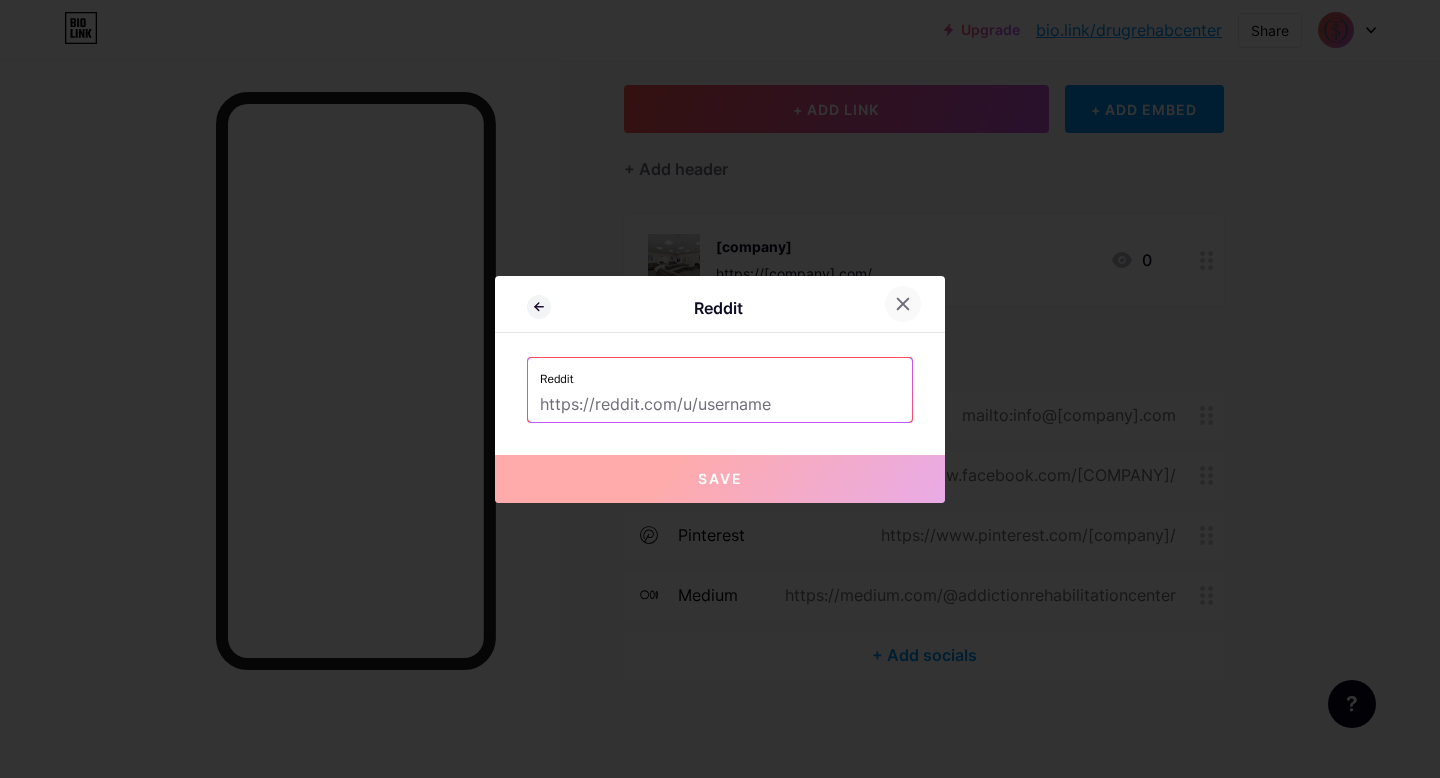click at bounding box center [903, 304] 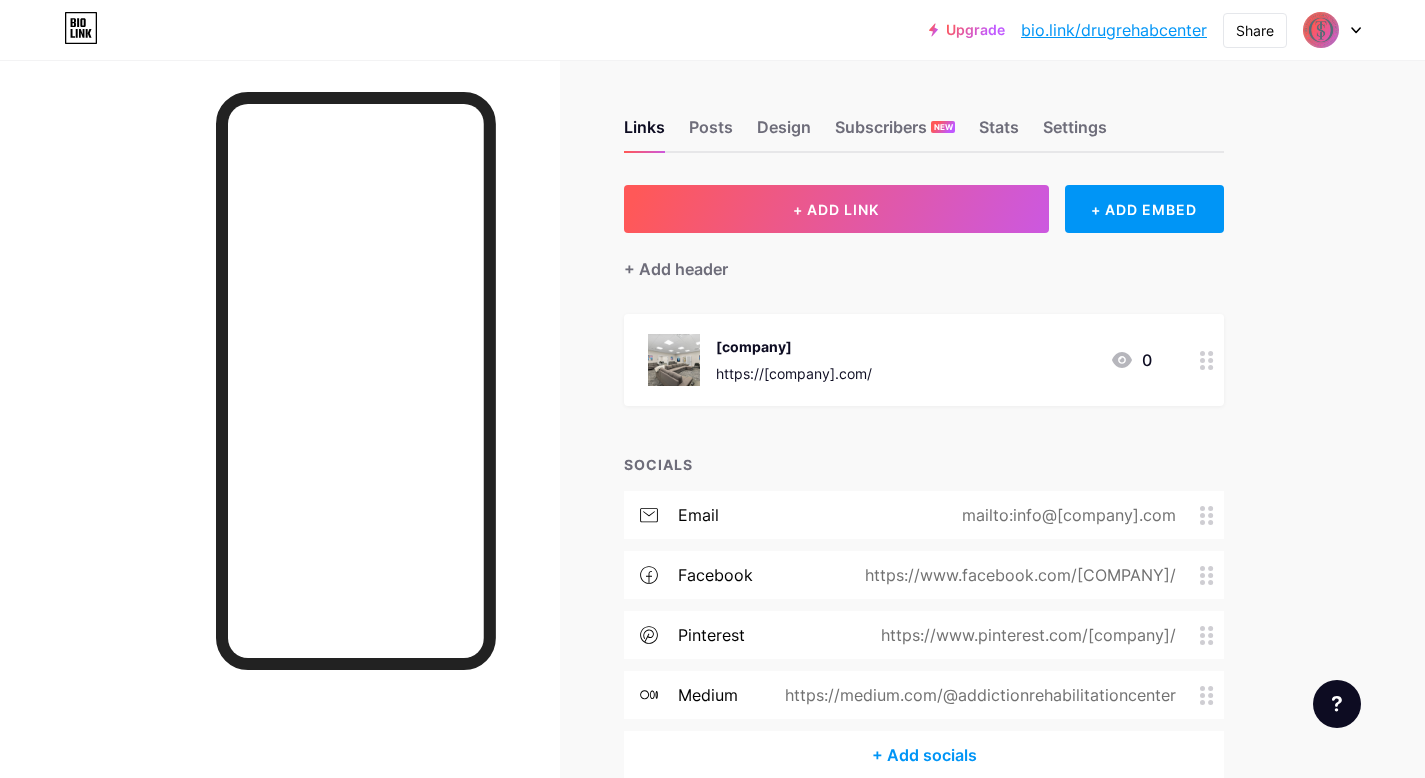 scroll, scrollTop: 0, scrollLeft: 0, axis: both 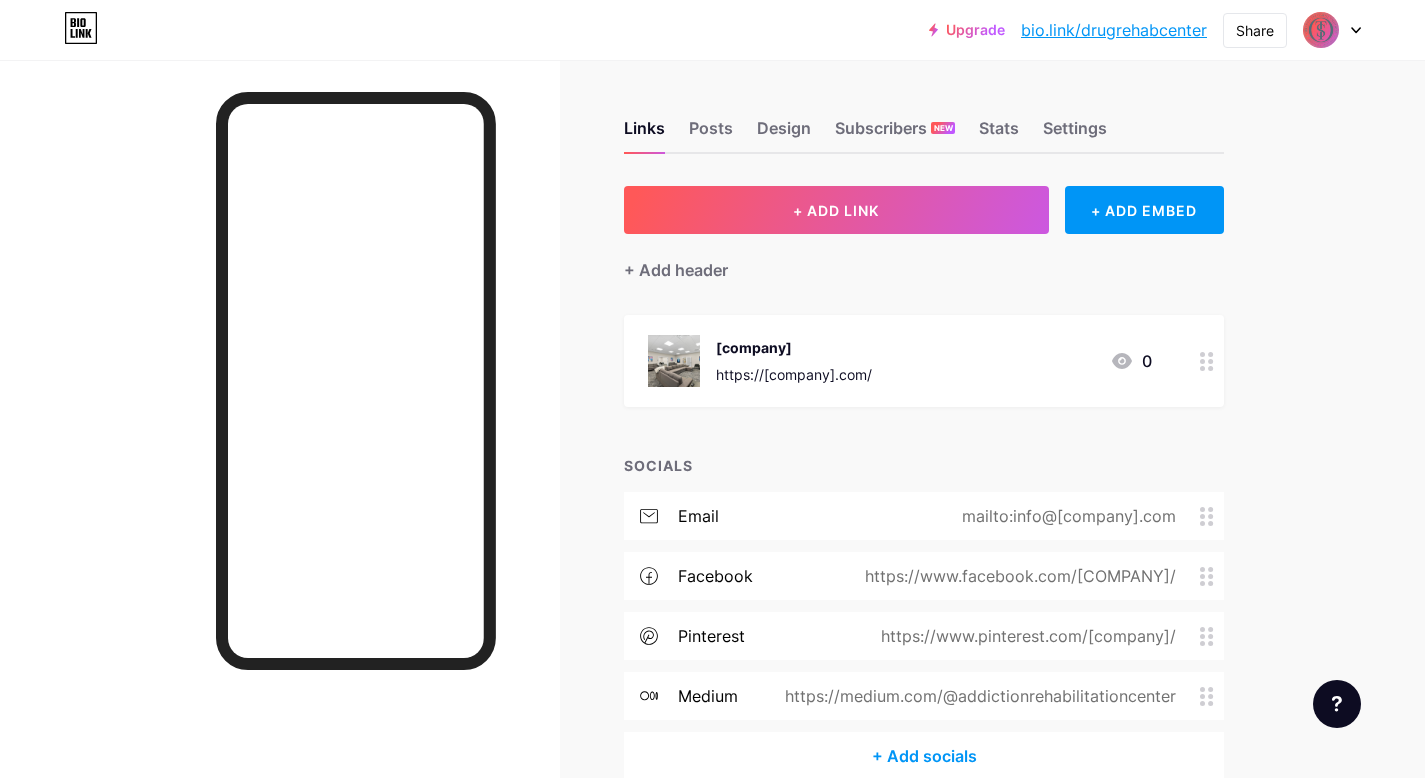 click on "Upgrade   bio.link/drugre...   bio.link/drugrehabcenter   Share               Switch accounts     Orlando Treatment Solutions   bio.link/drugrehabcenter       + Add a new page        Account settings   Logout   Link Copied
Links
Posts
Design
Subscribers
NEW
Stats
Settings       + ADD LINK     + ADD EMBED
+ Add header
orlandotreatmentsolutions
https://orlandotreatmentsolutions.com/
0
SOCIALS
email
mailto:info@orlandotreatmentsolutions.com
facebook
https://www.facebook.com/OrlandoTreatmentSolutions/
pinterest
https://www.pinterest.com/orlandotreatmentsolutions/               medium
https://medium.com/@addictionrehabilitationcenter" at bounding box center [712, 440] 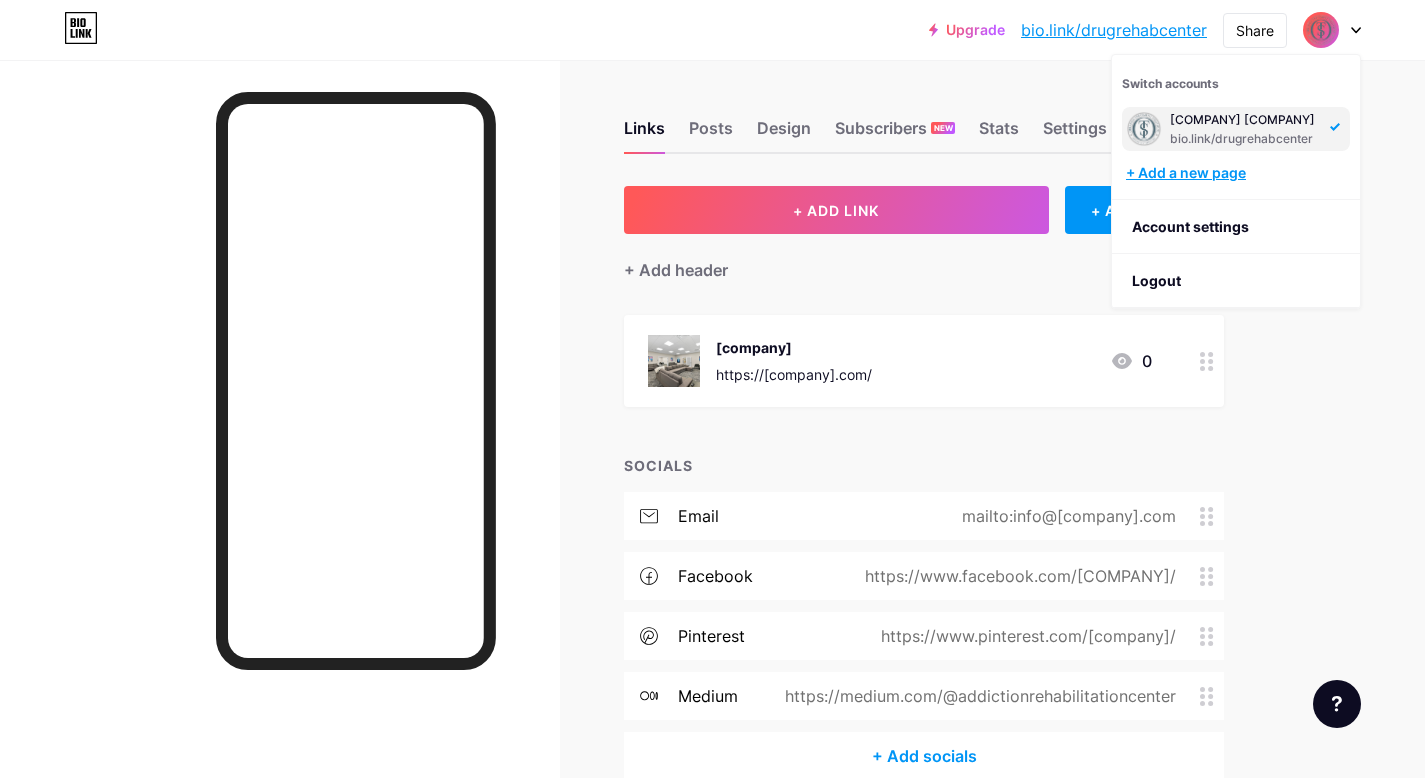 click on "+ Add a new page" at bounding box center (1238, 173) 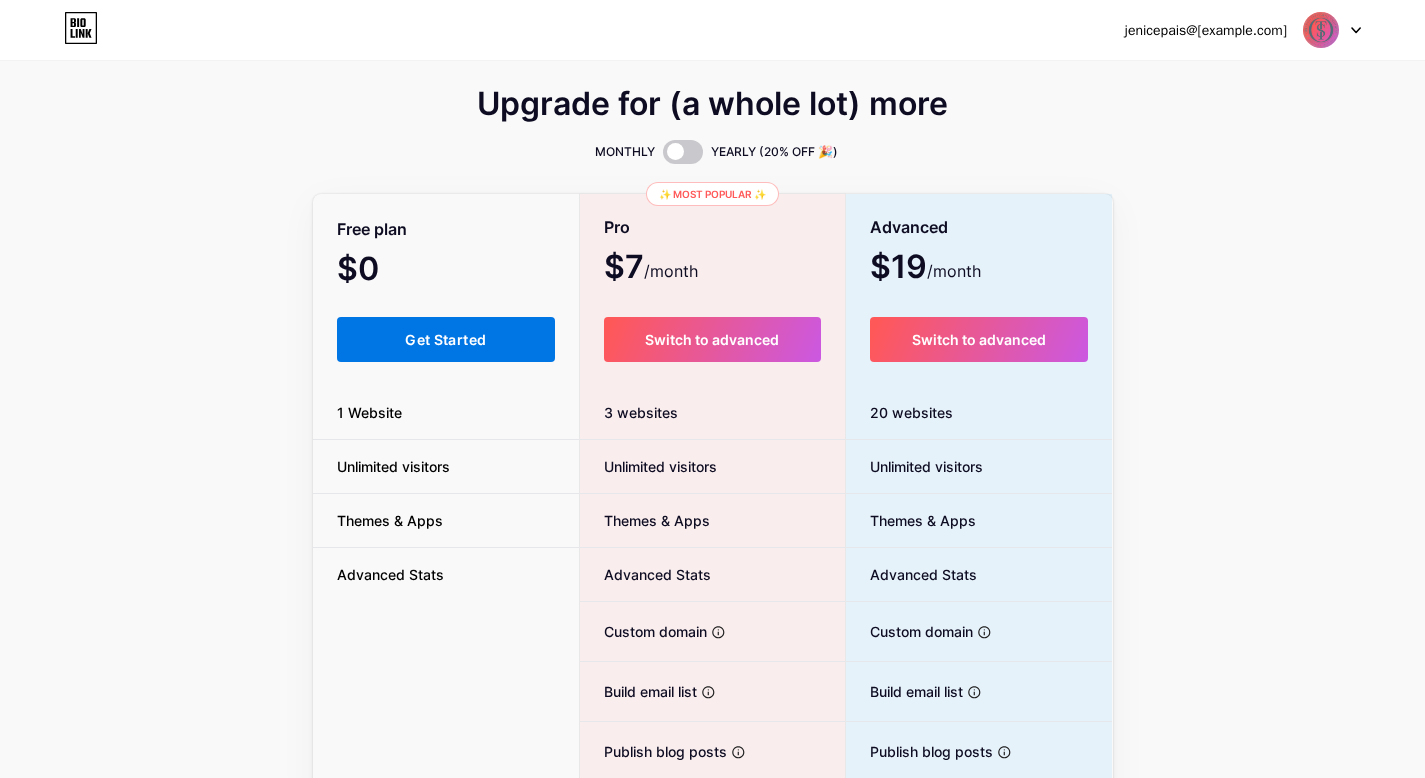 click on "Get Started" at bounding box center [445, 339] 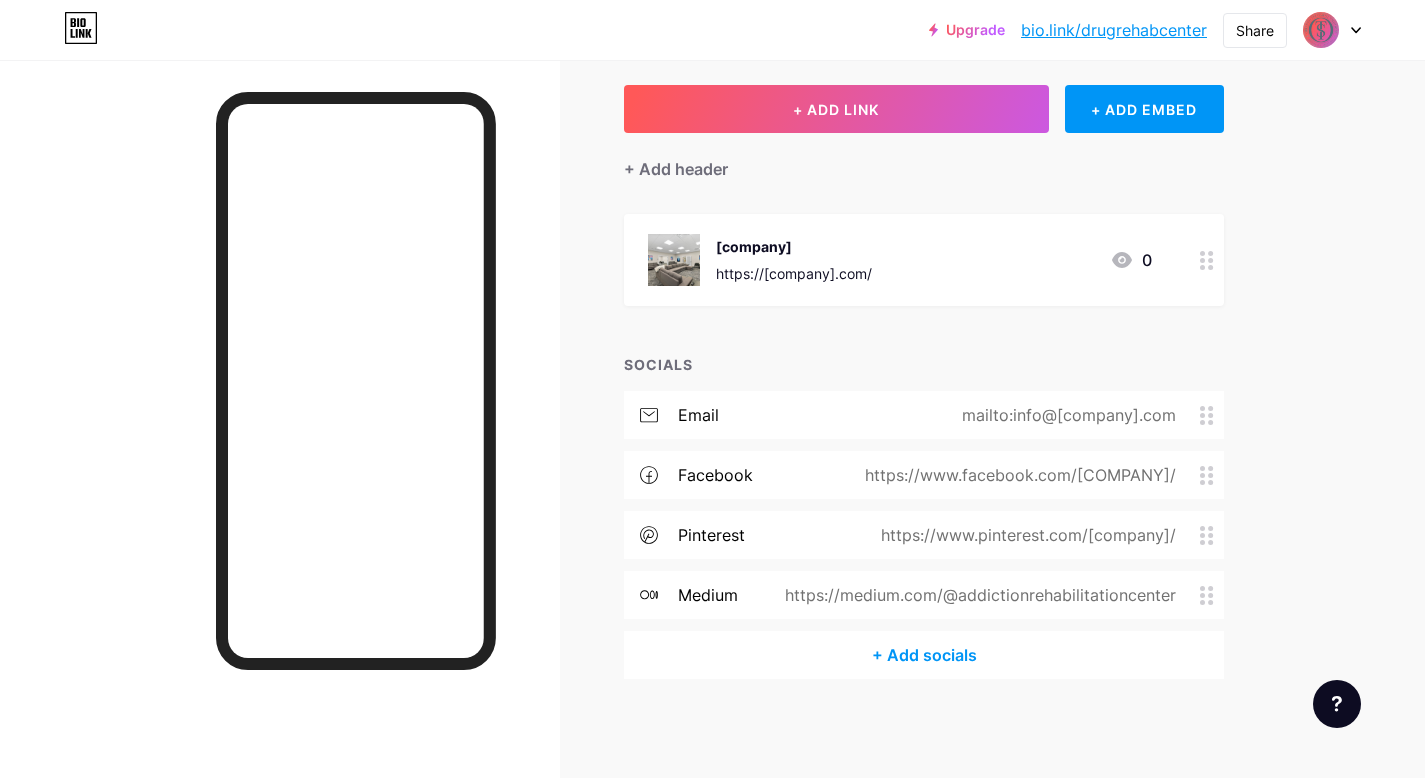 scroll, scrollTop: 0, scrollLeft: 0, axis: both 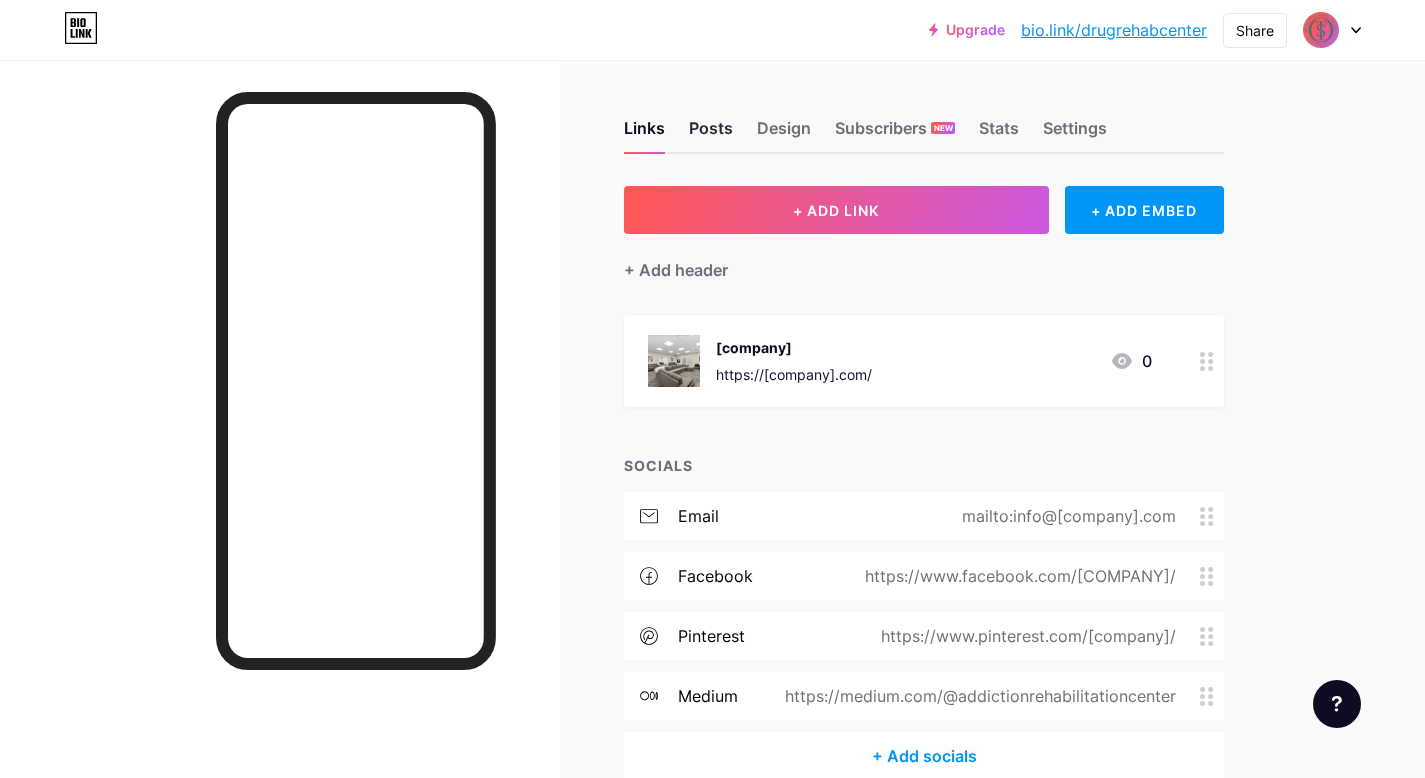 click on "Posts" at bounding box center [711, 134] 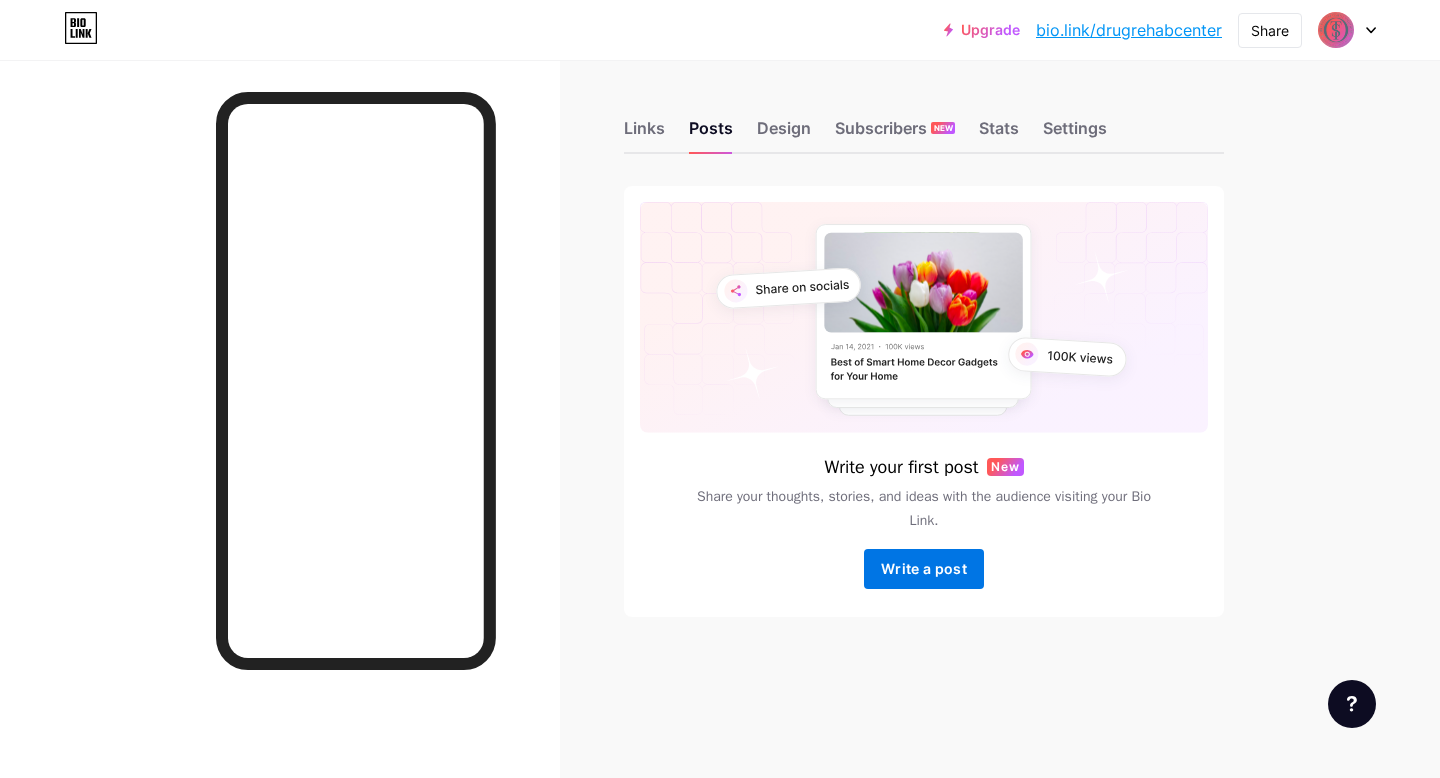 click on "Write a post" at bounding box center (924, 568) 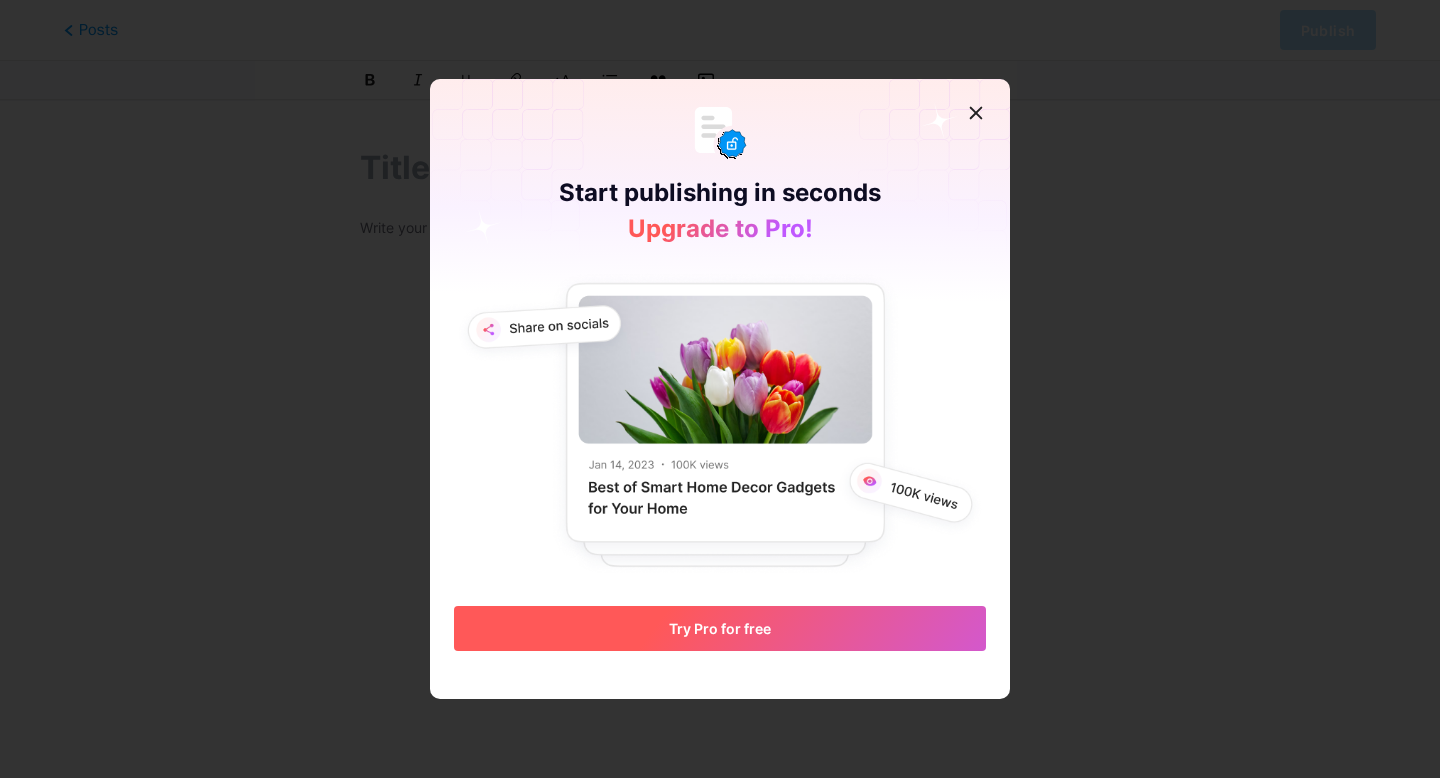 click on "Try Pro for free" at bounding box center [720, 628] 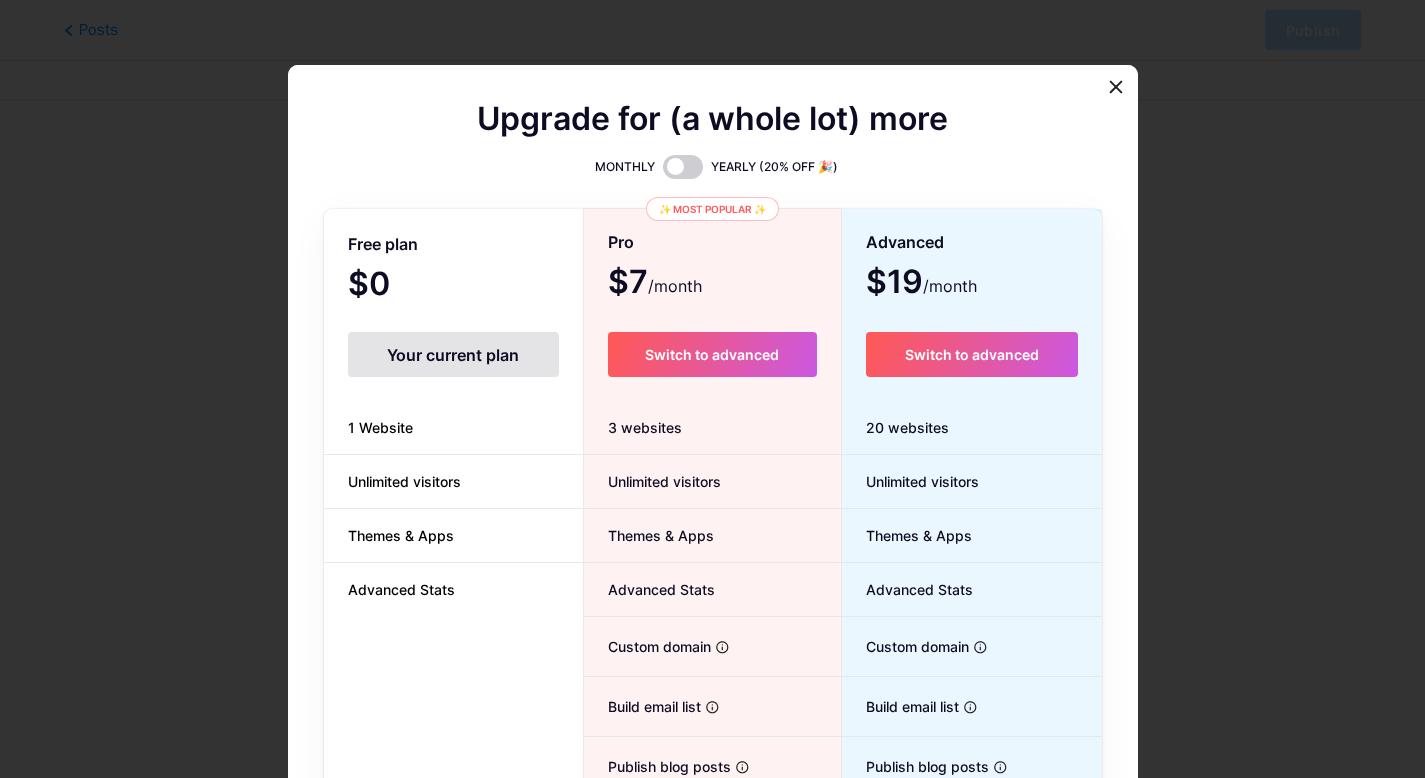 click on "Your current plan" at bounding box center [453, 354] 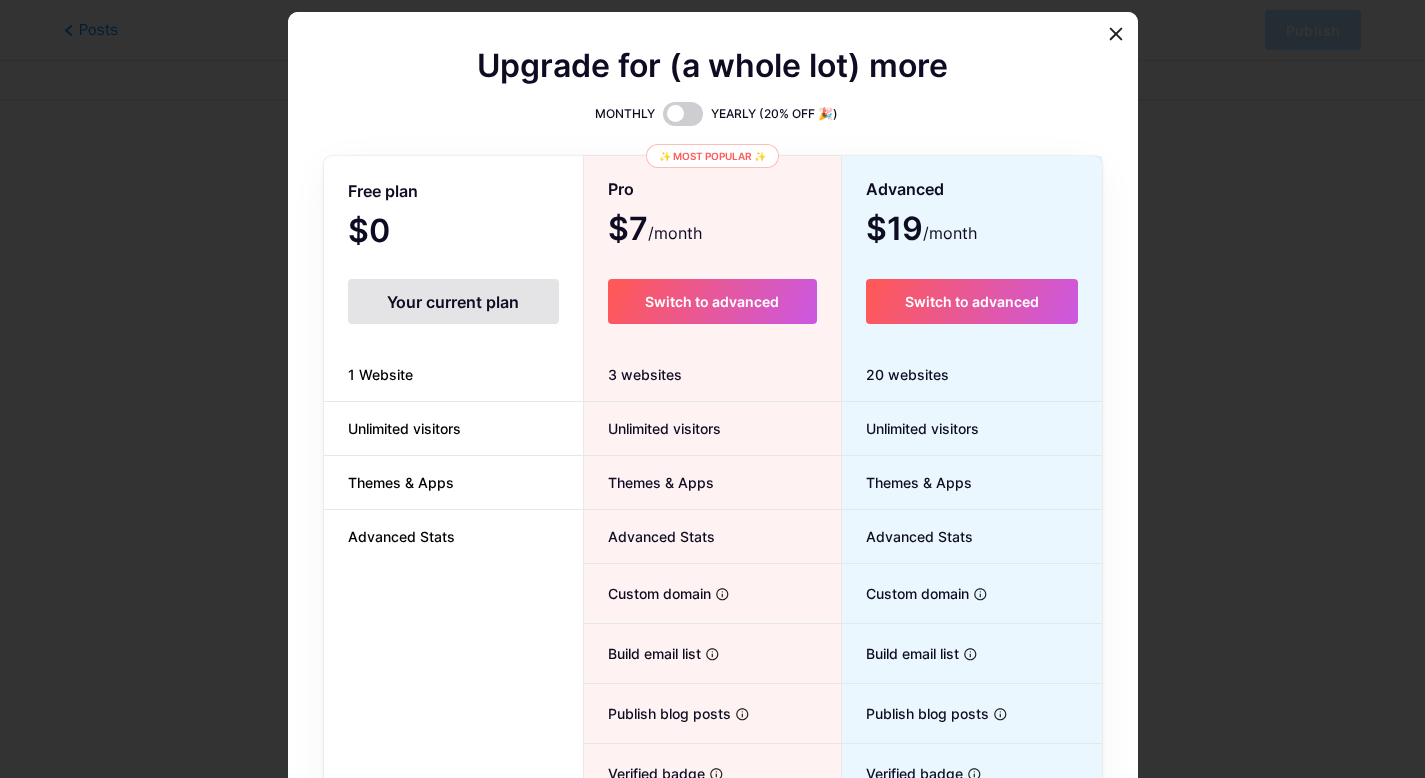 scroll, scrollTop: 0, scrollLeft: 0, axis: both 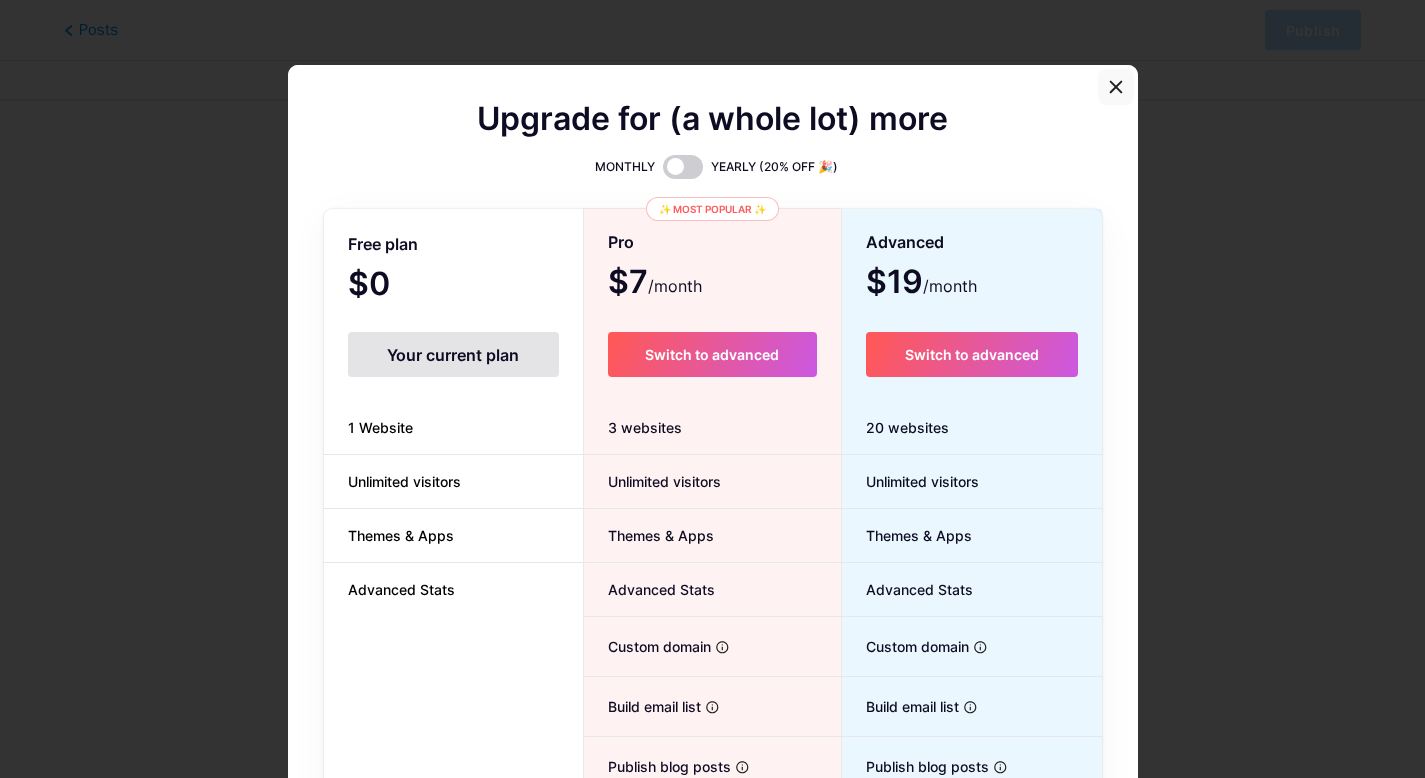 click 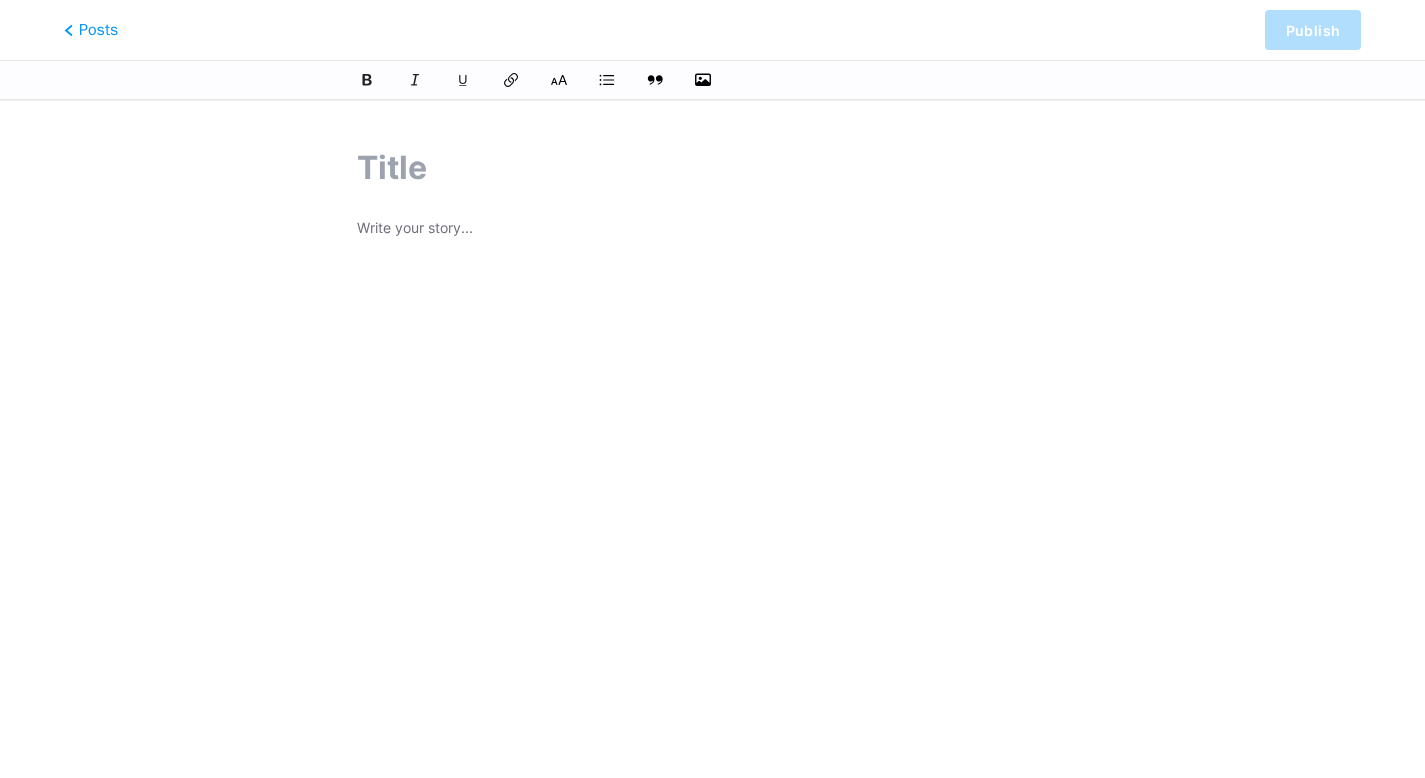 click at bounding box center (712, 168) 